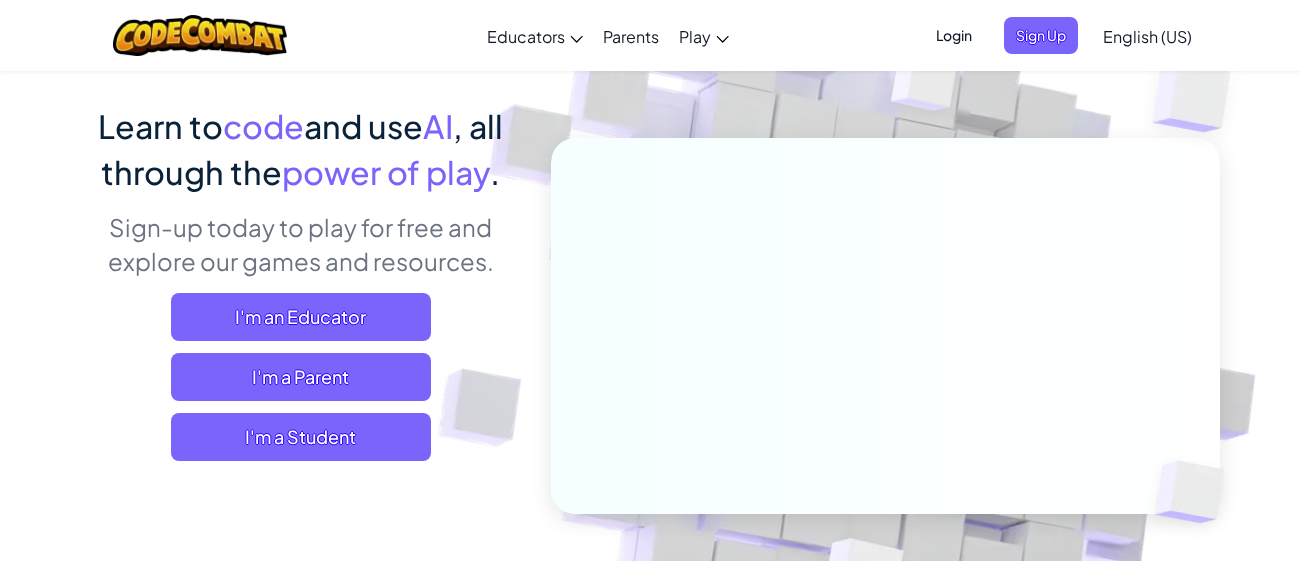 scroll, scrollTop: 176, scrollLeft: 0, axis: vertical 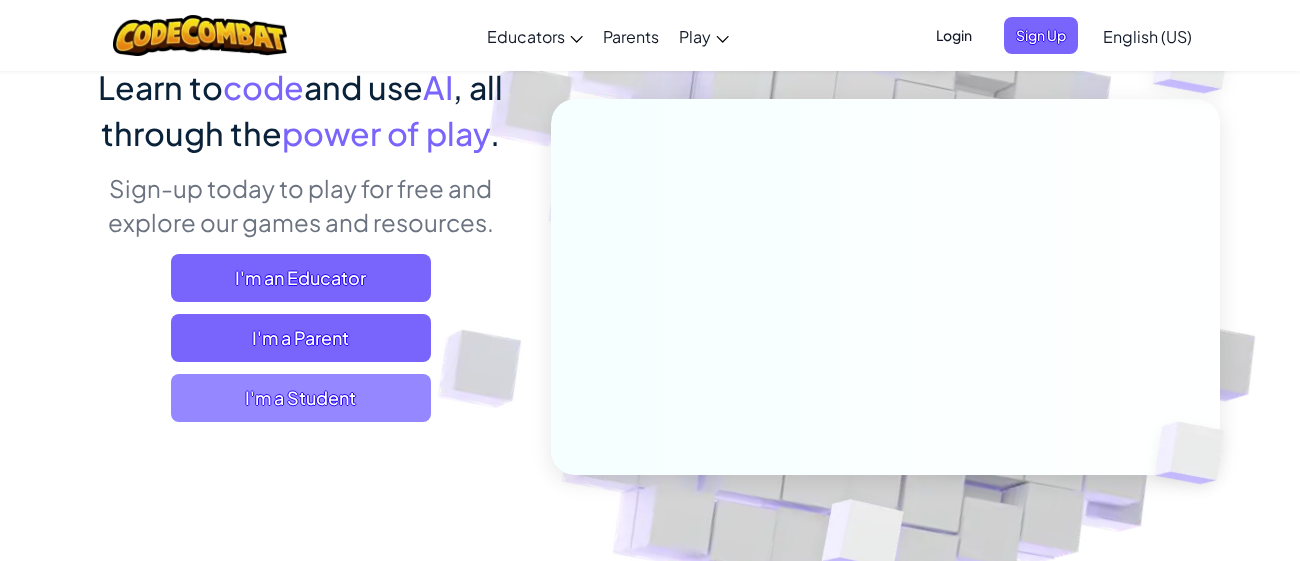 click on "I'm a Student" at bounding box center (301, 398) 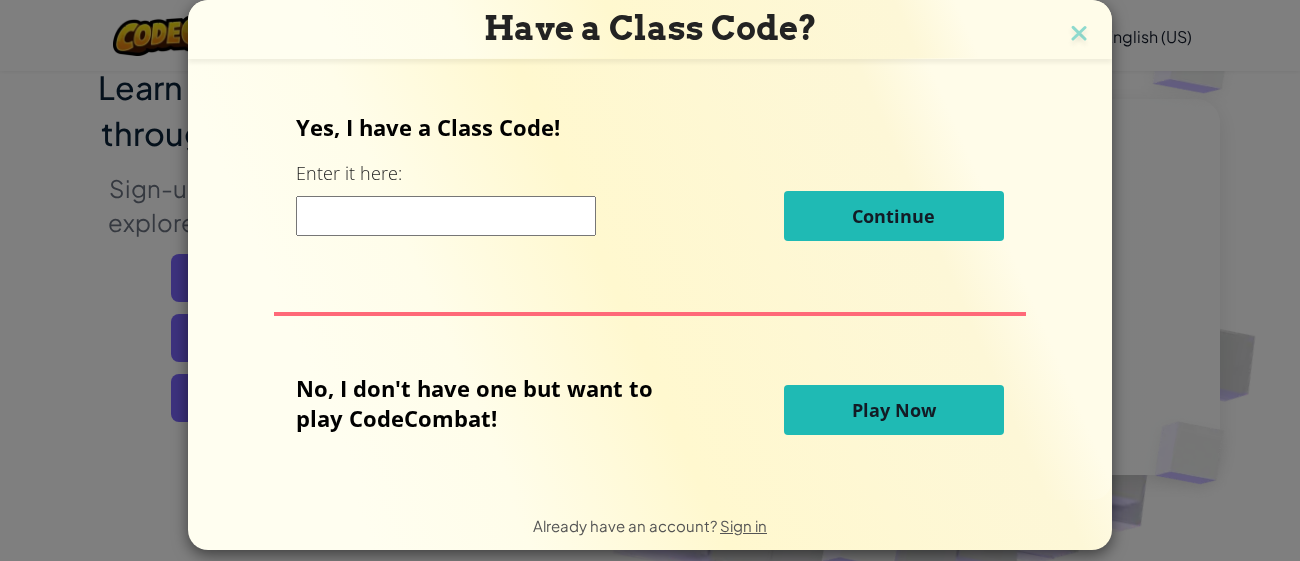 click at bounding box center (446, 216) 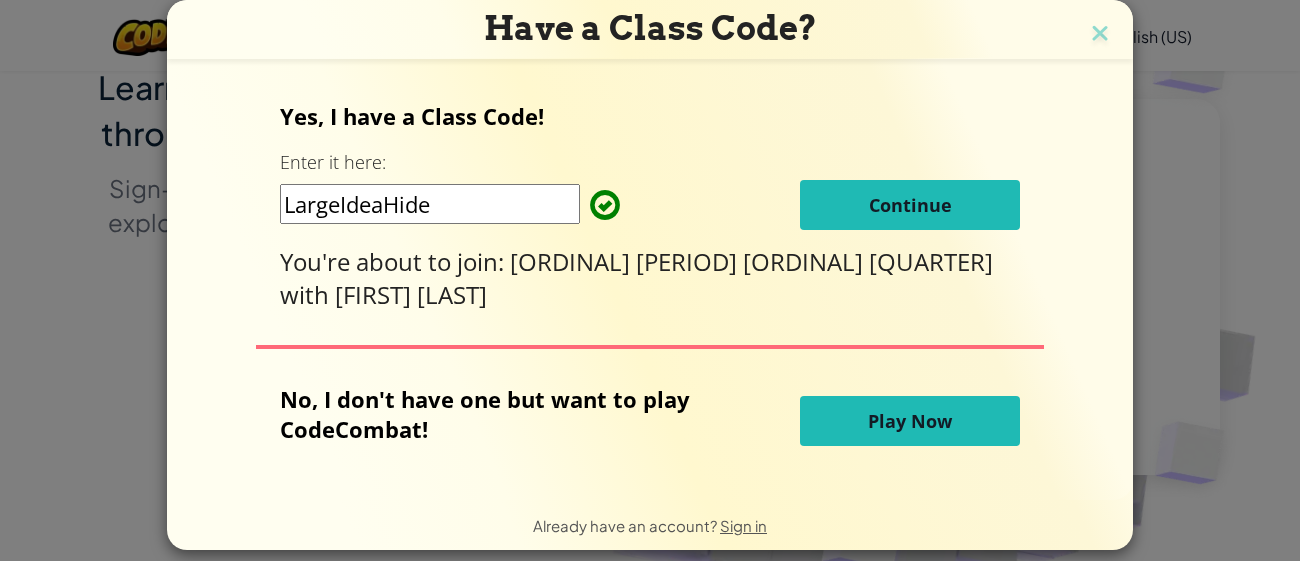 type on "LargeIdeaHide" 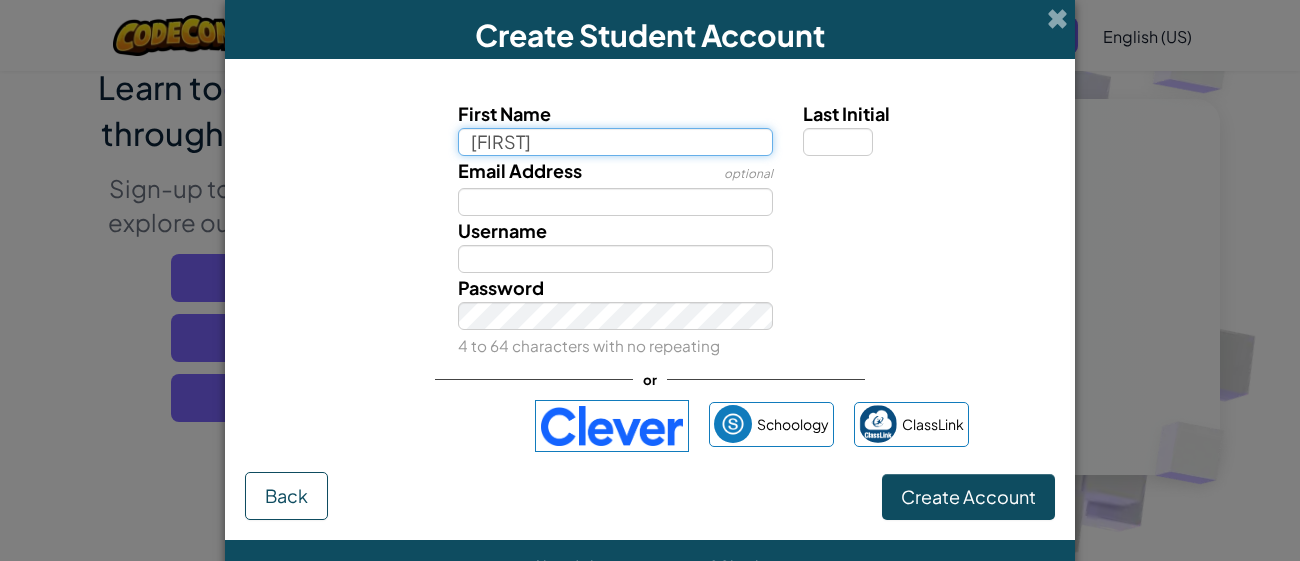type on "Jahzel" 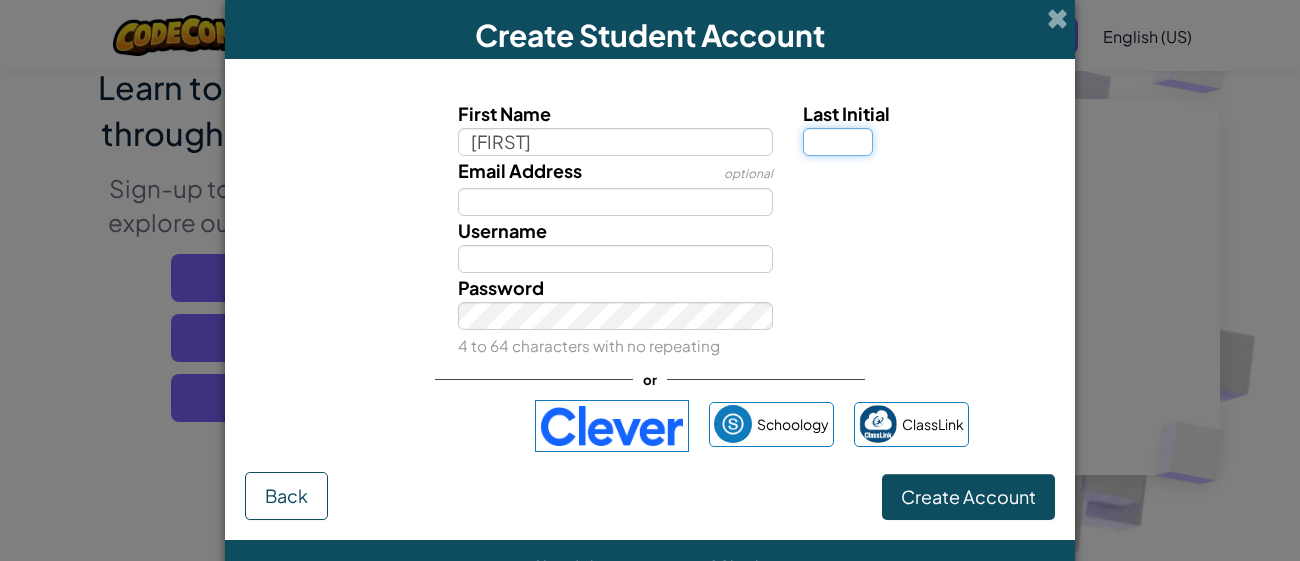 type on "Jahzel" 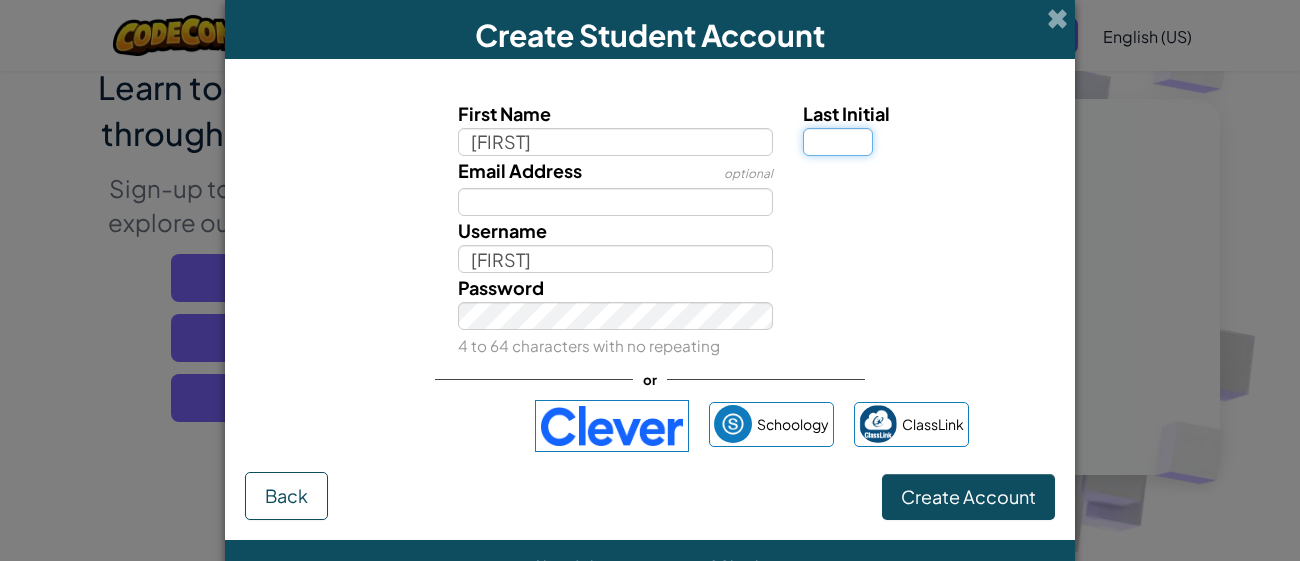 click on "Last Initial" at bounding box center [838, 142] 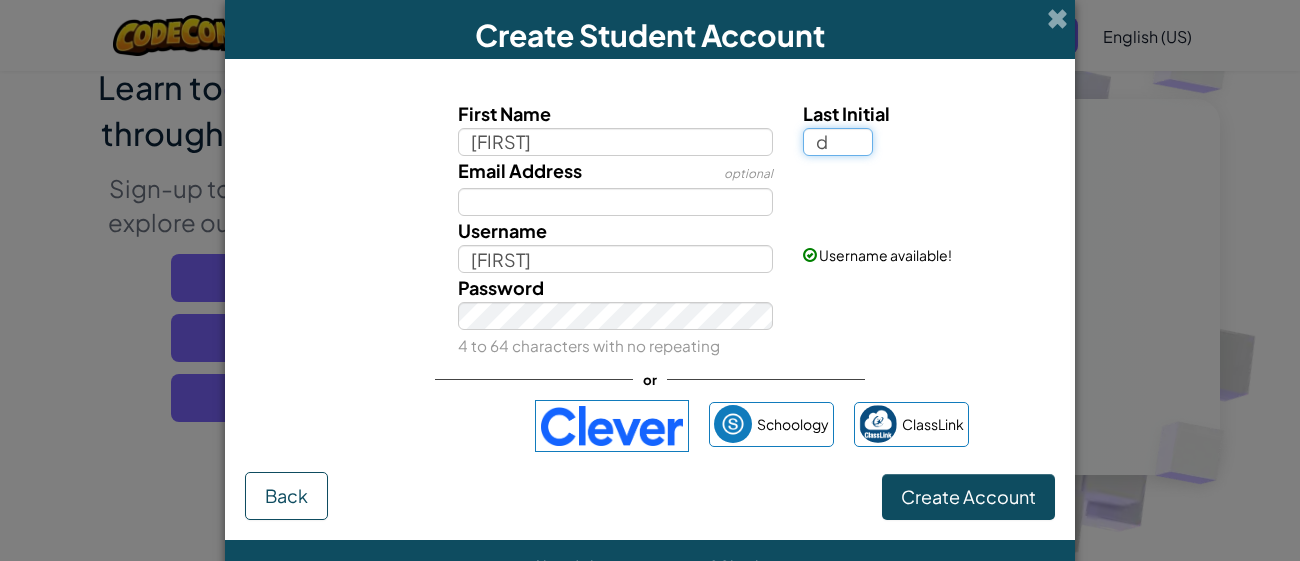 type on "d" 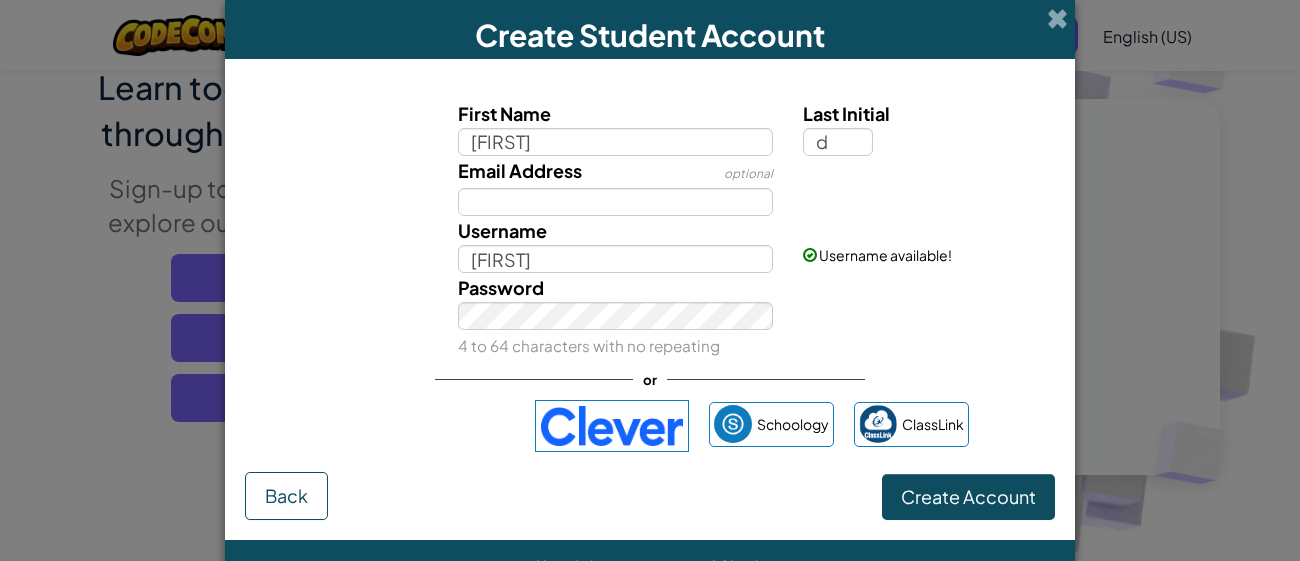 type on "[USERNAME]" 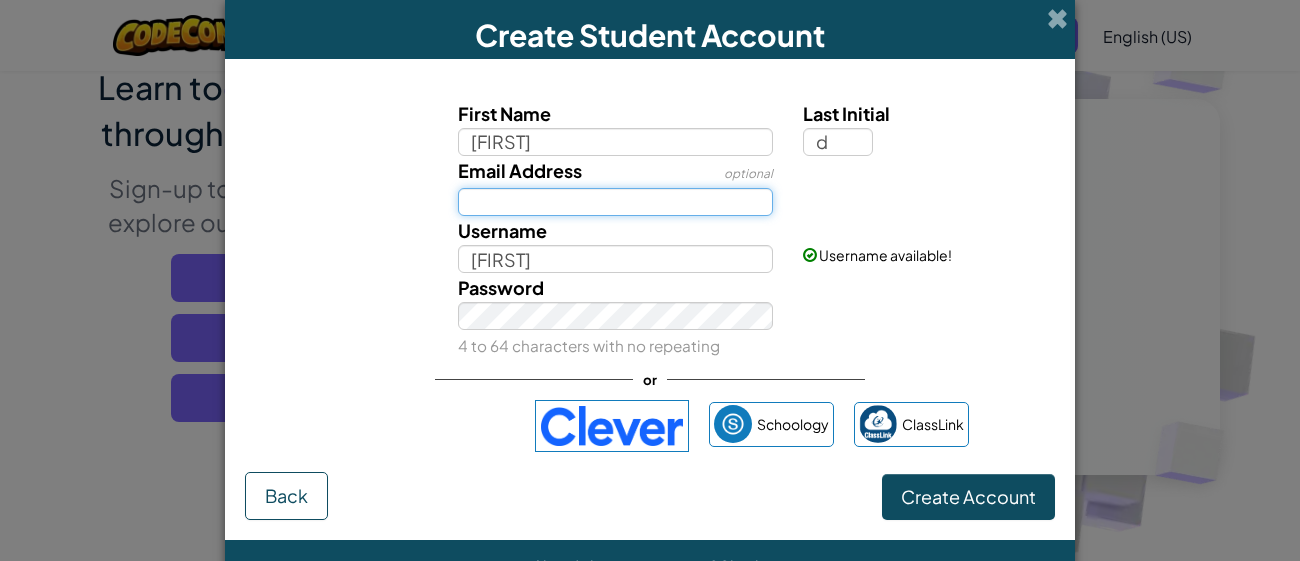click on "Email Address" at bounding box center [616, 202] 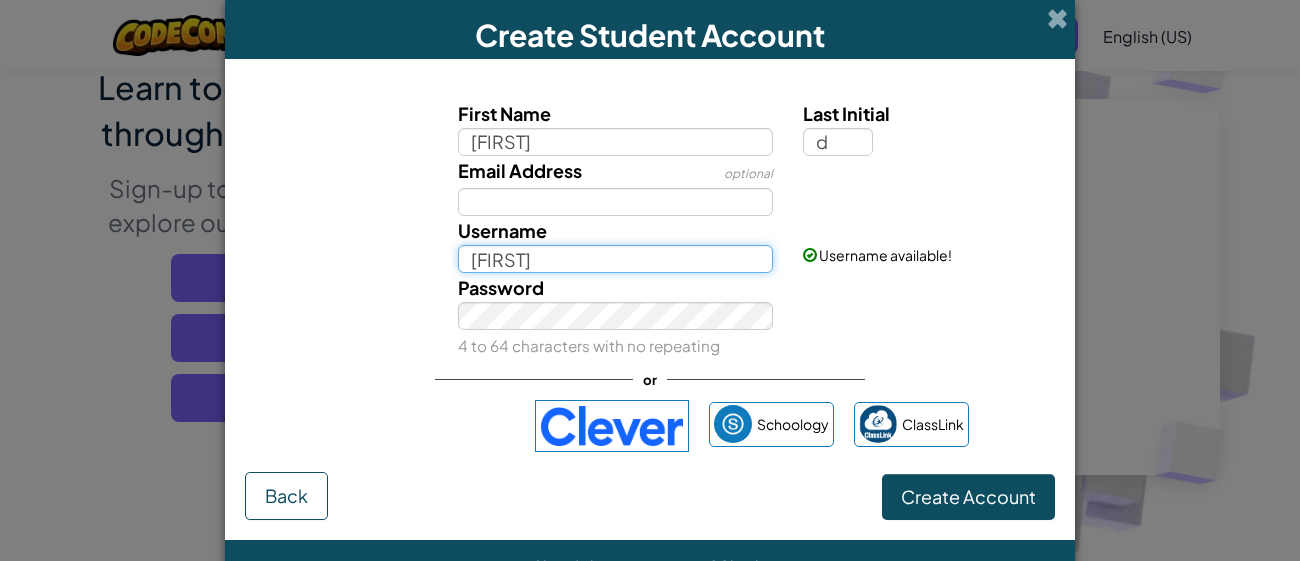 click on "[NAME]" at bounding box center (616, 259) 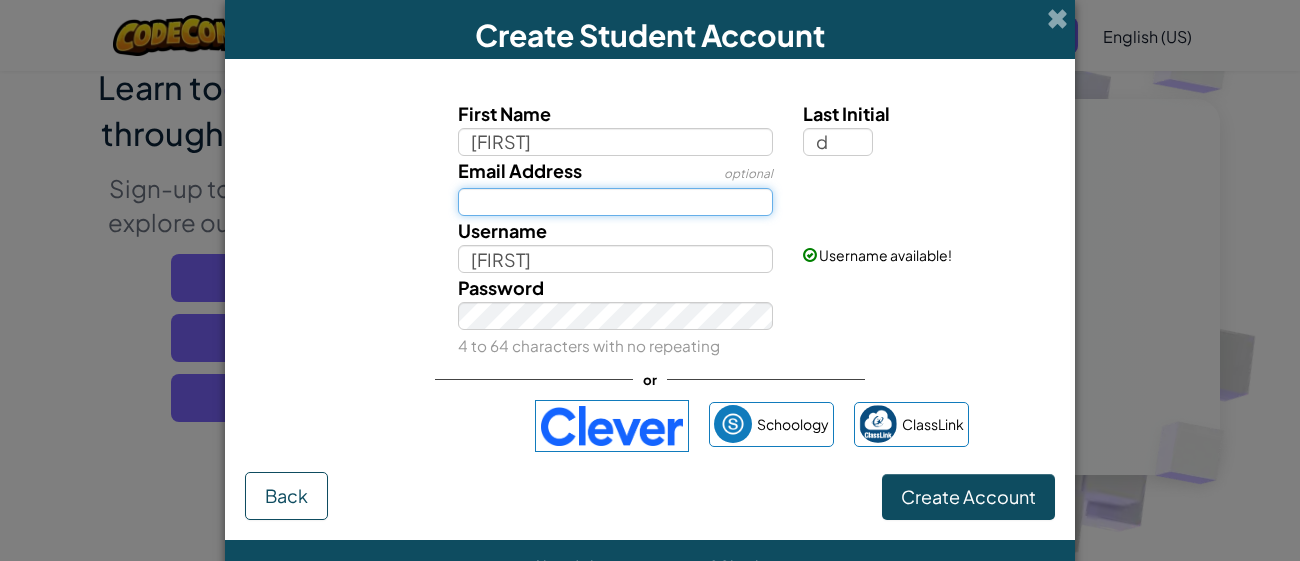 click on "Email Address" at bounding box center [616, 202] 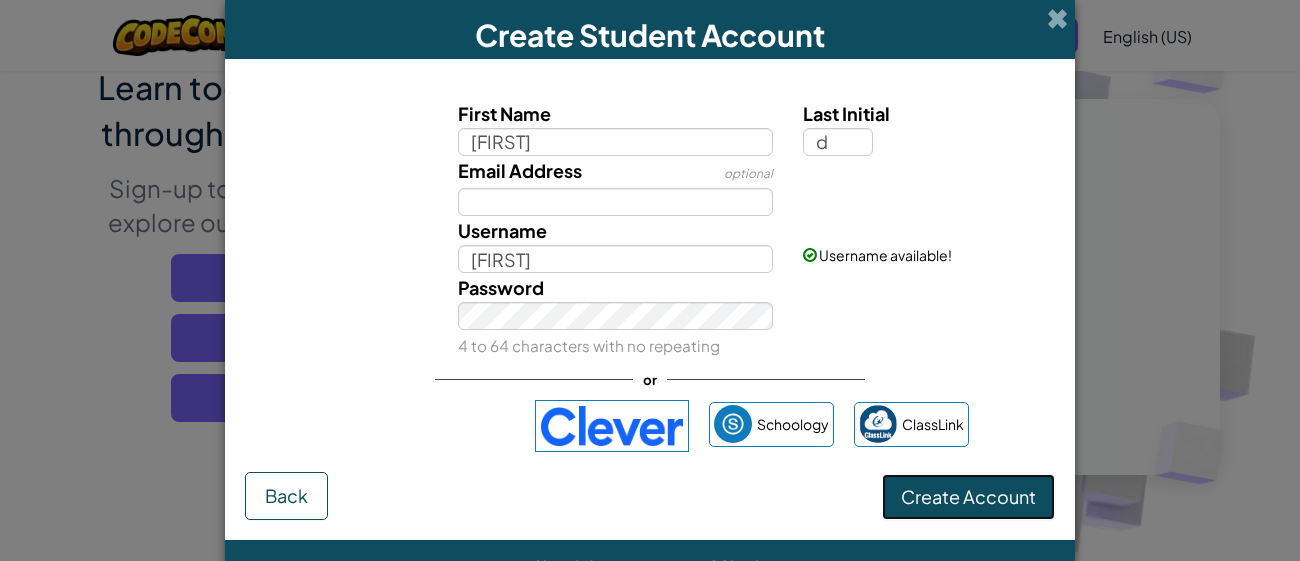 click on "Create Account" at bounding box center (968, 496) 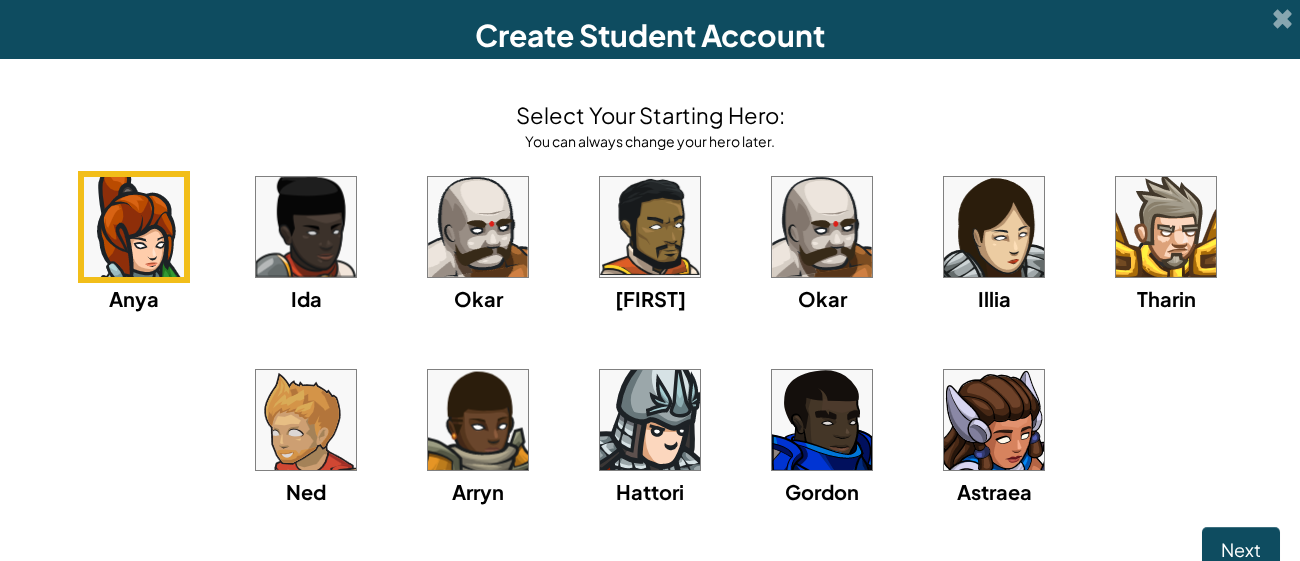 scroll, scrollTop: 11, scrollLeft: 0, axis: vertical 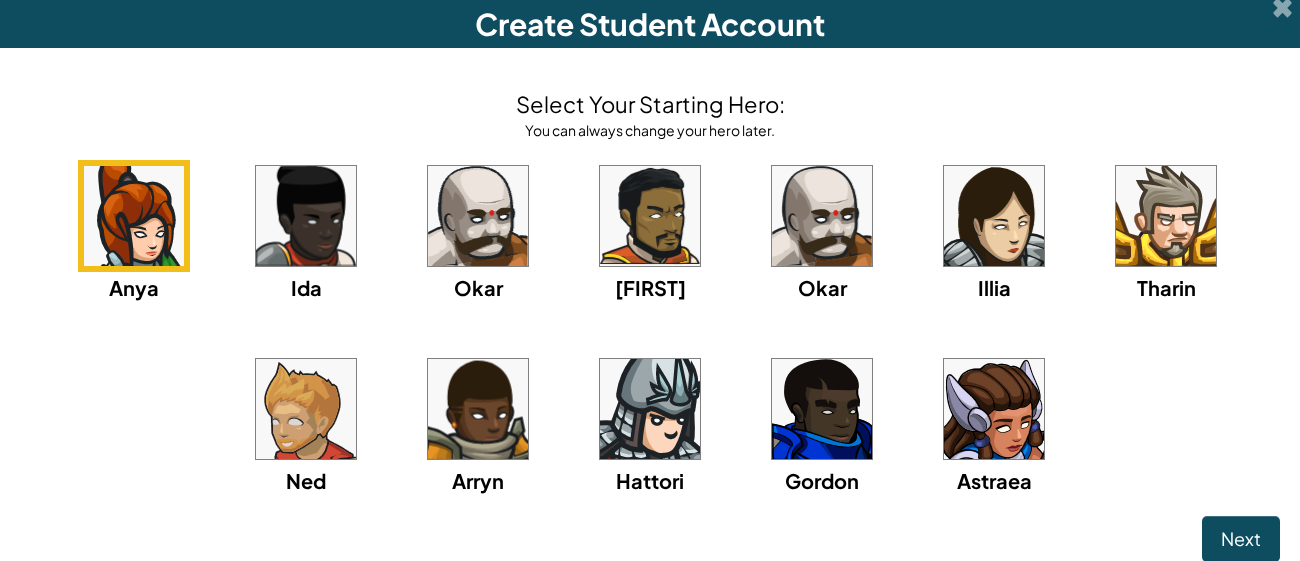 click on "Anya Ida Okar Alejandro Okar Illia Tharin Ned Arryn Hattori Gordon Astraea" at bounding box center [650, 353] 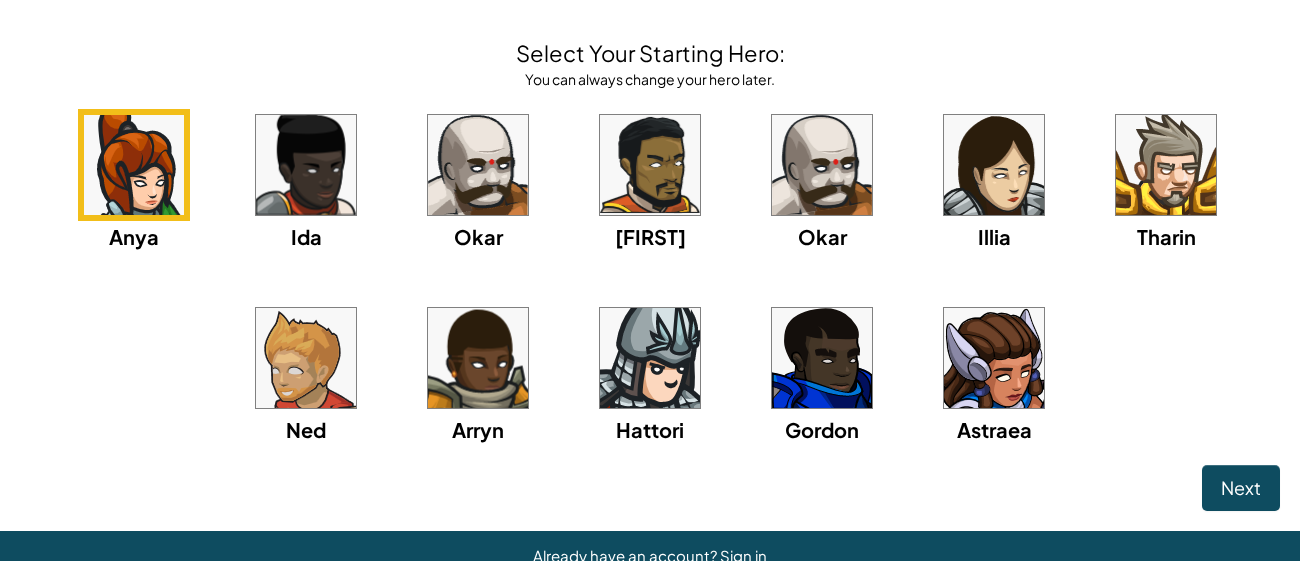 scroll, scrollTop: 63, scrollLeft: 0, axis: vertical 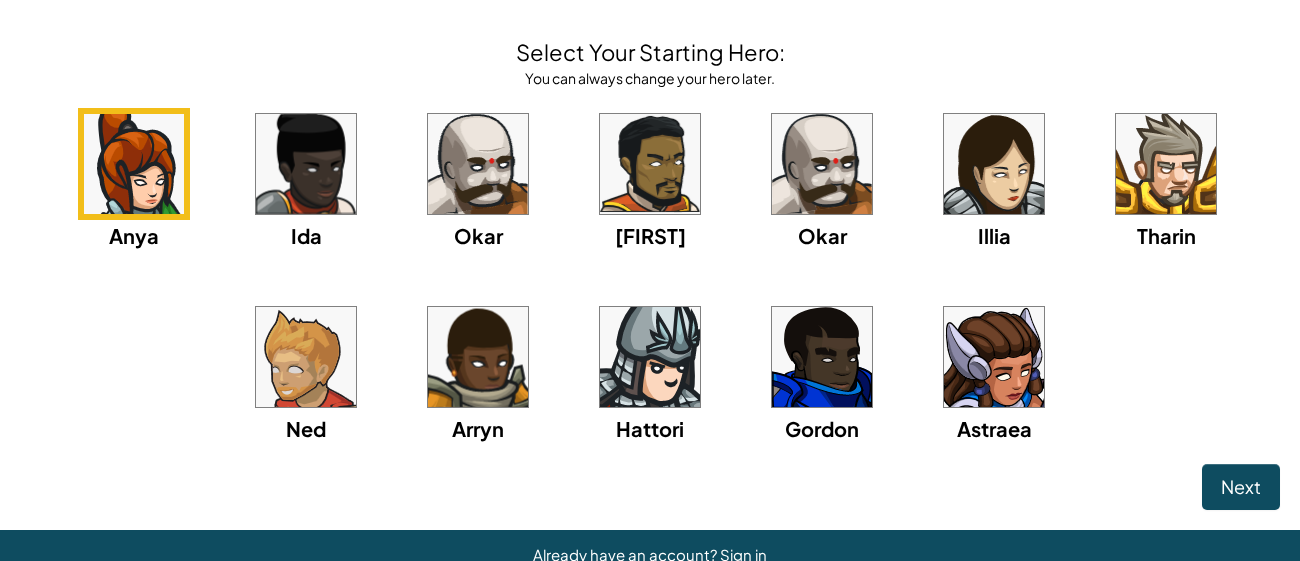 click at bounding box center [822, 164] 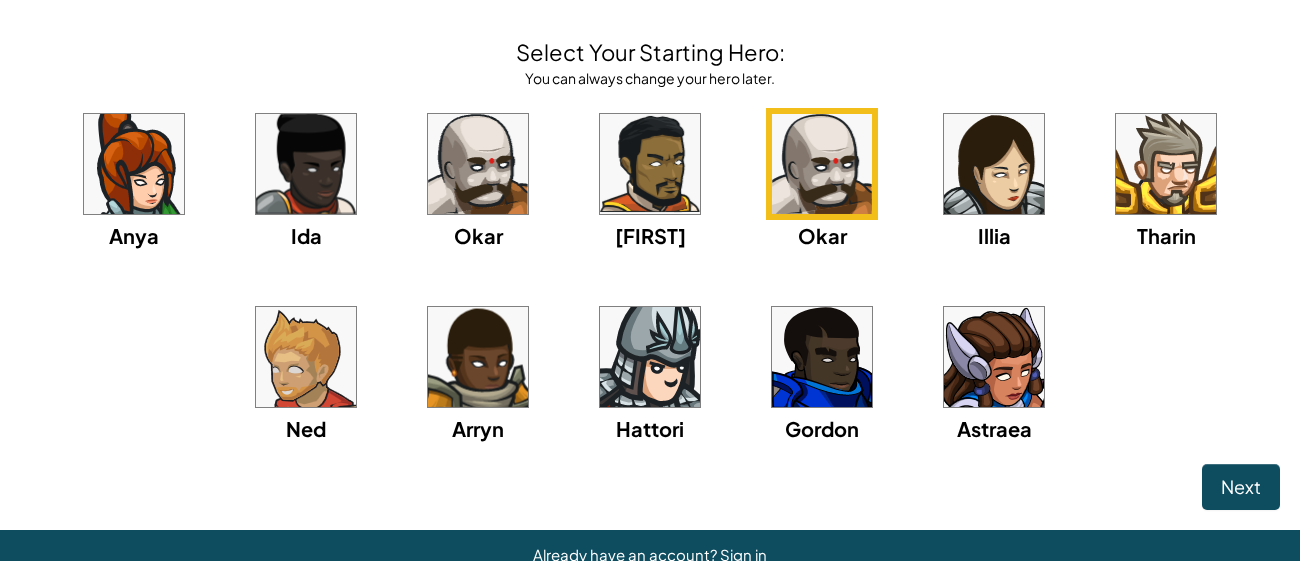 scroll, scrollTop: 95, scrollLeft: 0, axis: vertical 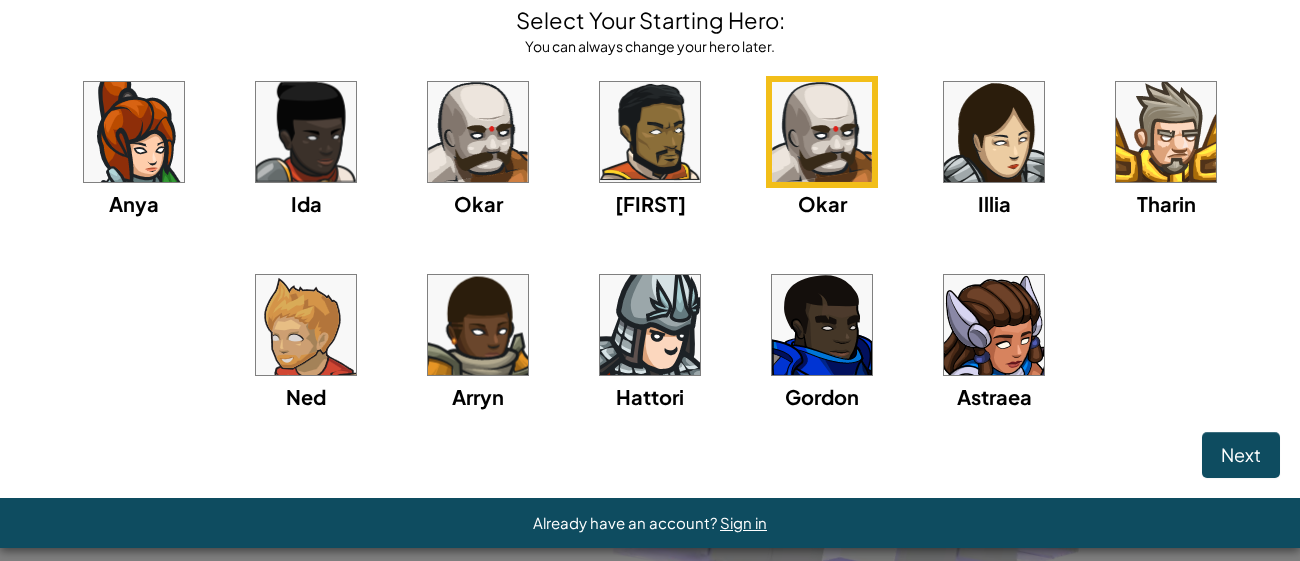 click at bounding box center [1166, 132] 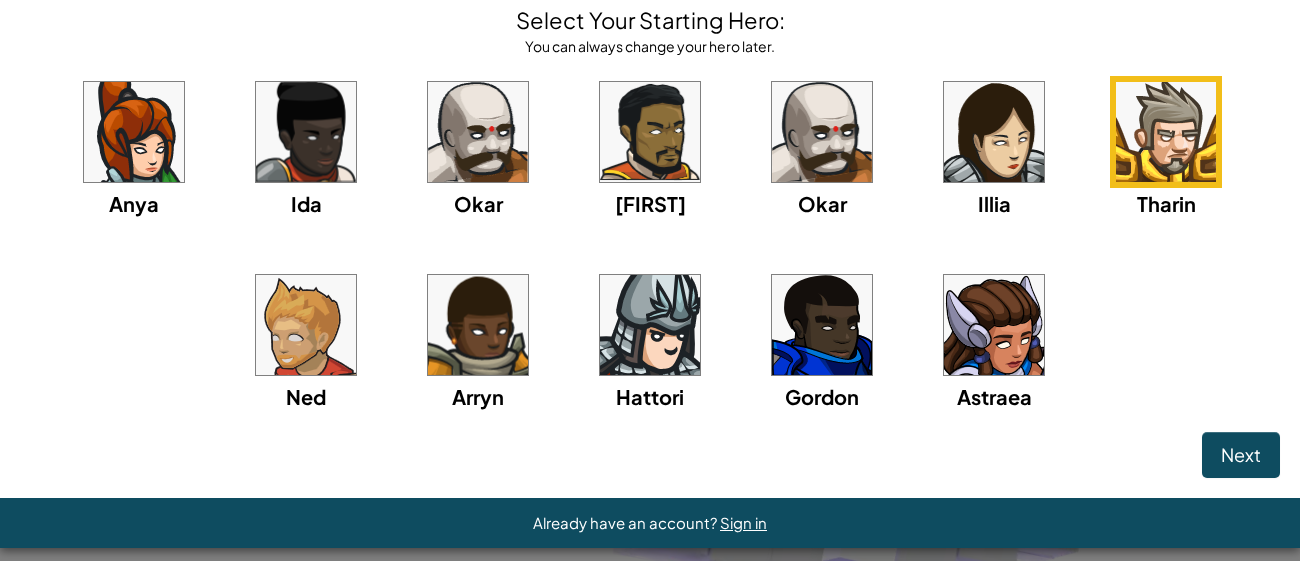 click at bounding box center (822, 132) 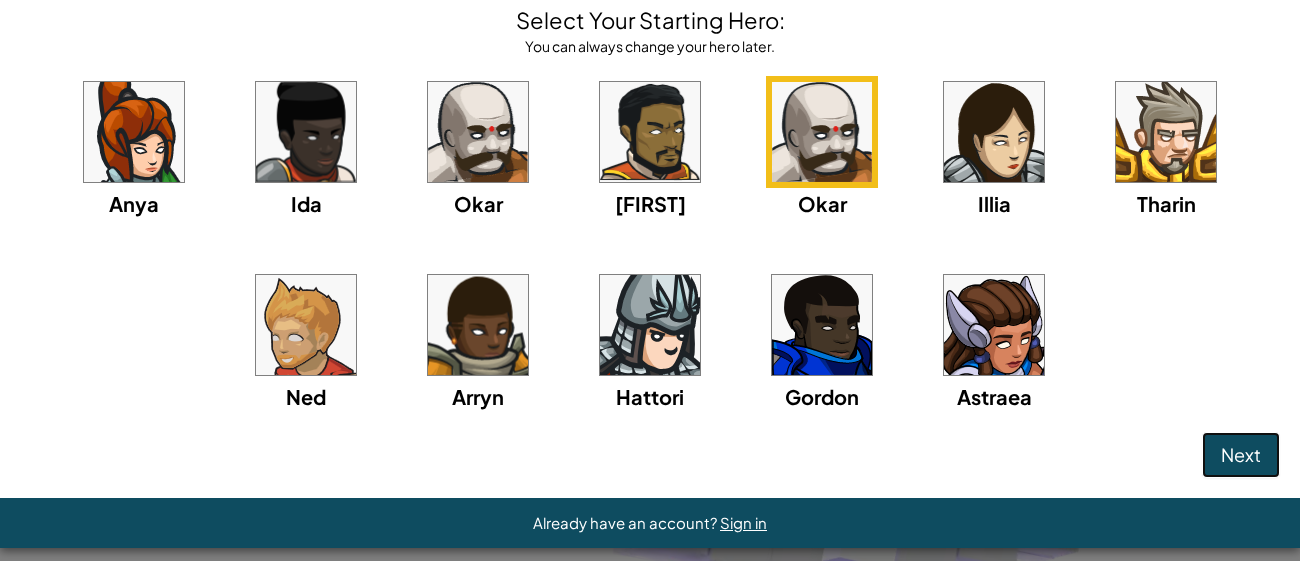 click on "Next" at bounding box center [1241, 455] 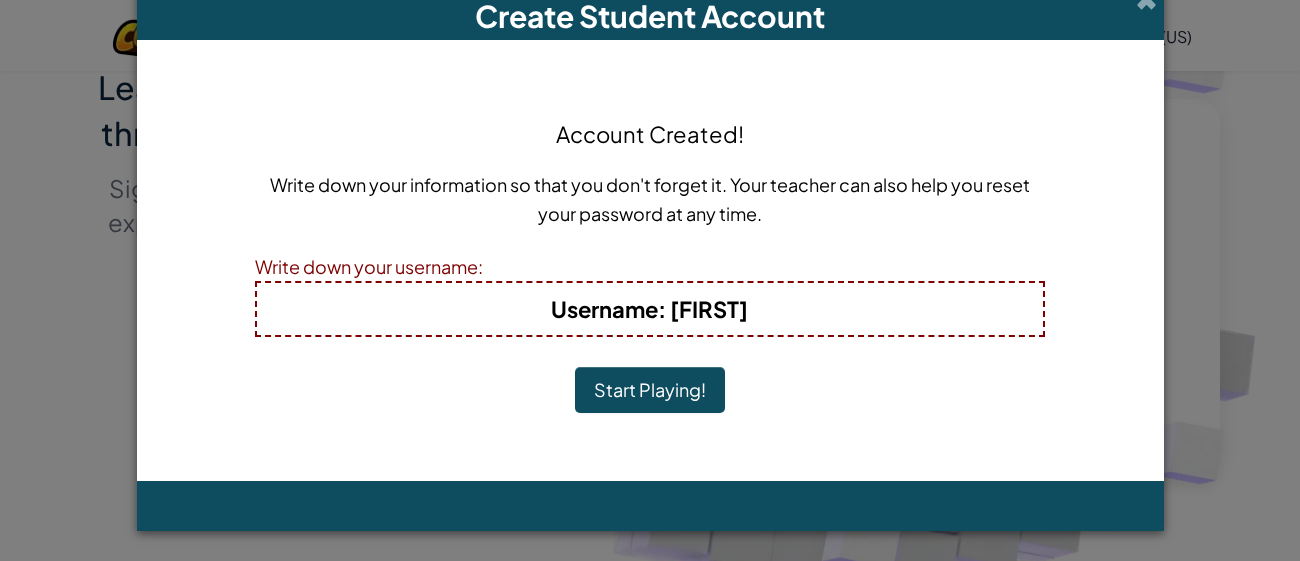 scroll, scrollTop: 18, scrollLeft: 0, axis: vertical 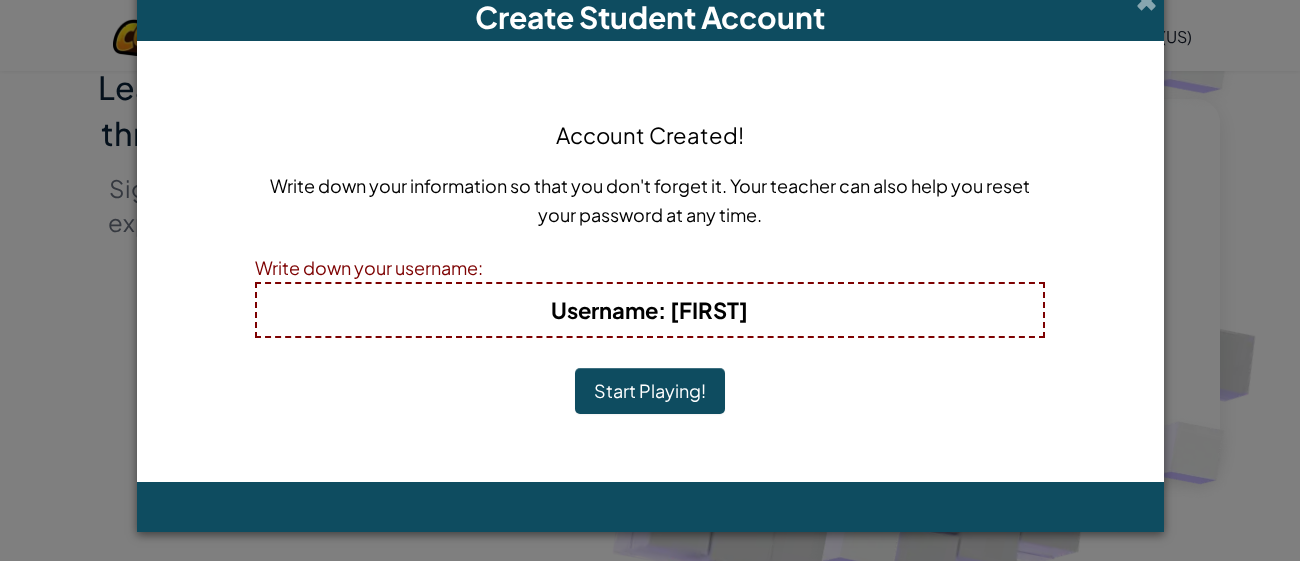 click on "Account Created! Write down your information so that you don't forget it. Your teacher can also help you reset your password at any time. Write down your username: Username : JahzelD Start Playing!" at bounding box center [650, 261] 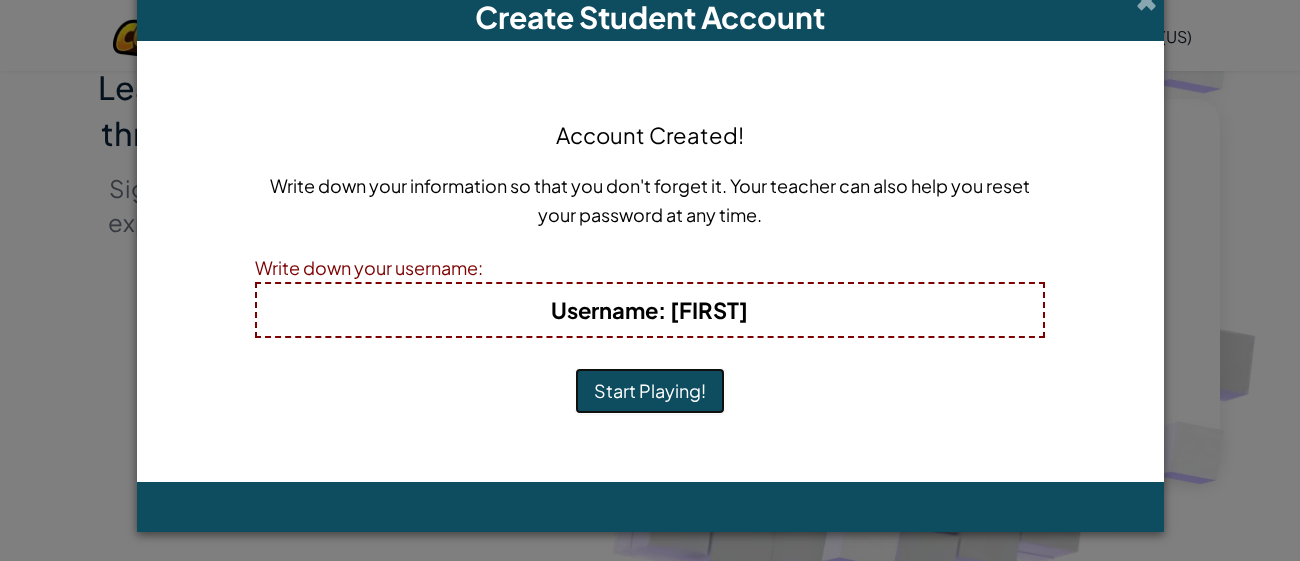 click on "Start Playing!" at bounding box center [650, 391] 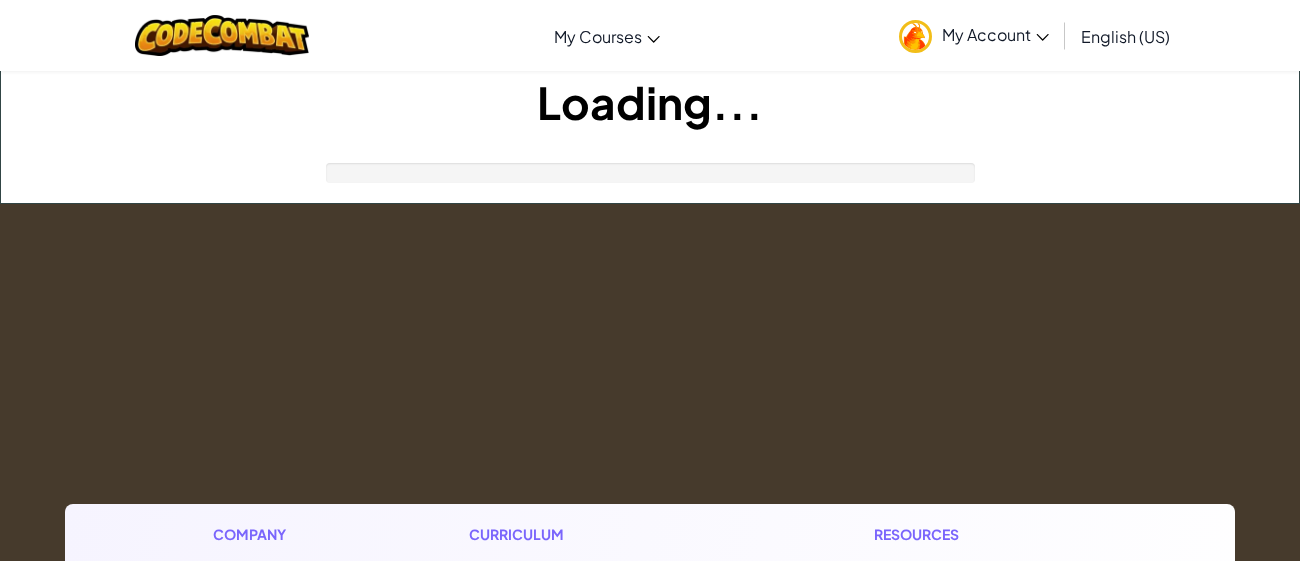 scroll, scrollTop: 0, scrollLeft: 0, axis: both 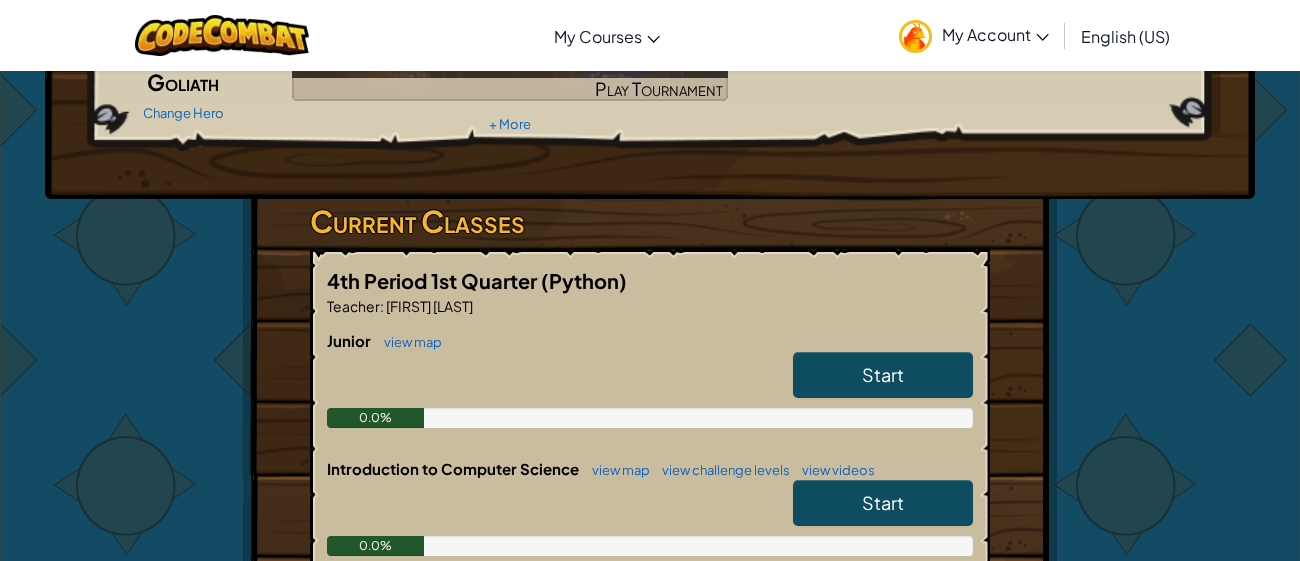 click on "Hero :  Okar Goliath Change Hero Player :  Jahzel d JR Level 1: The Gem Levels Completed: 0 Play Next Level Golden Goal Play Tournament + More Current Classes 4th Period 1st Quarter (Python) Teacher : Anthony Harter Junior view map Start 0.0% Introduction to Computer Science view map   view challenge levels   view videos Start 0.0% Join a Class Join" at bounding box center (650, 376) 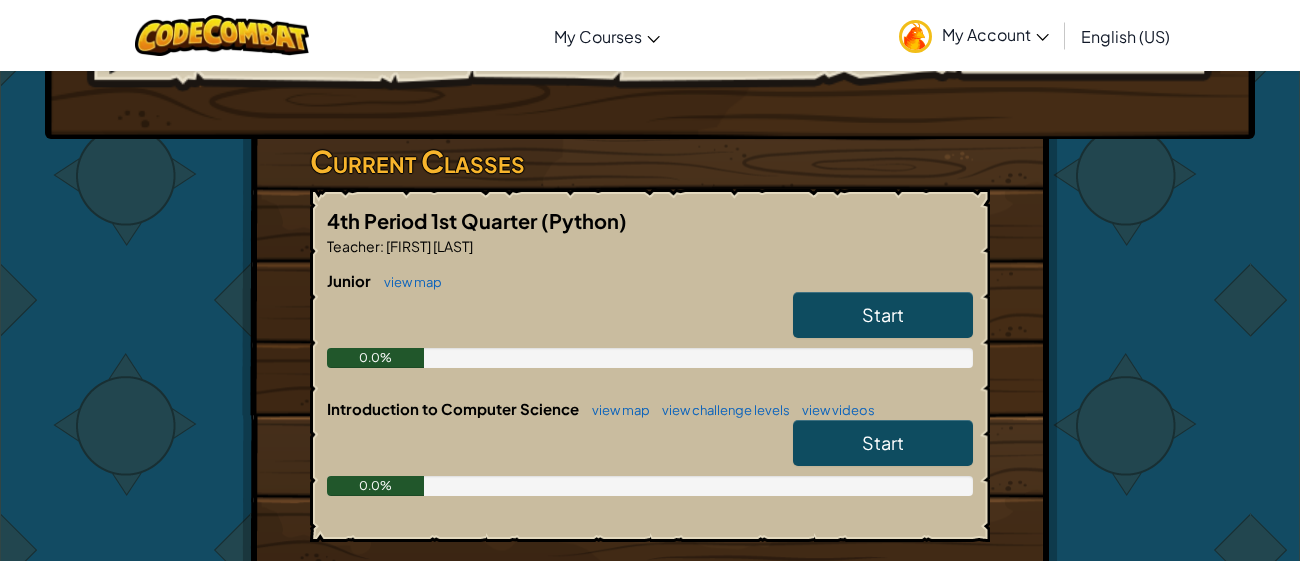 scroll, scrollTop: 0, scrollLeft: 0, axis: both 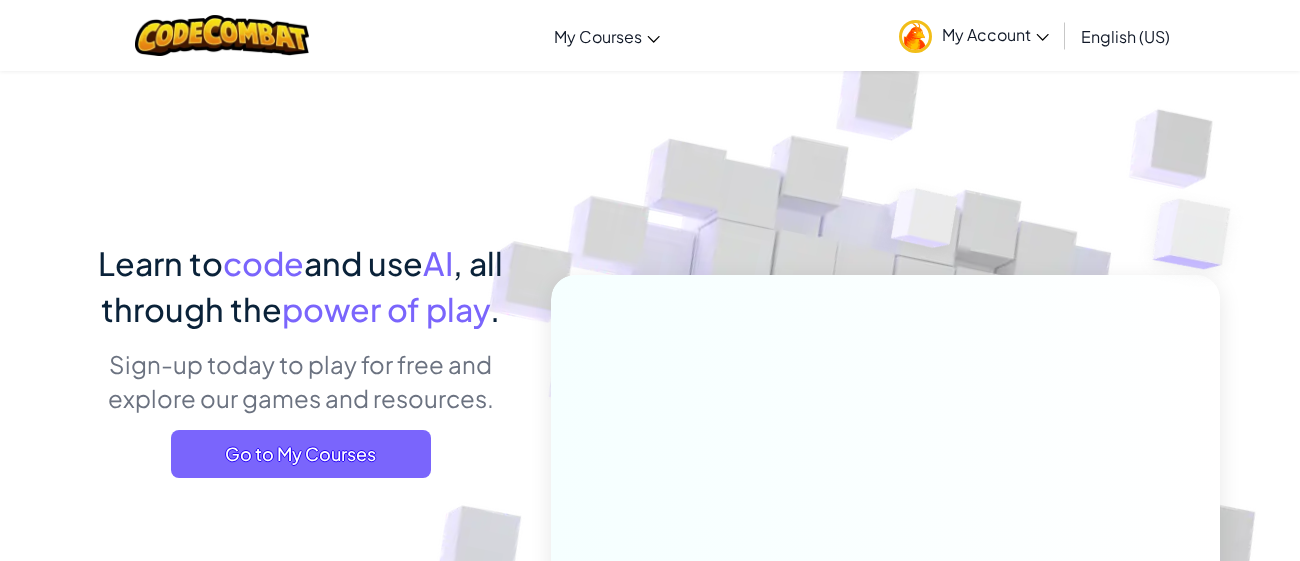 click on "English (US)" at bounding box center (1125, 36) 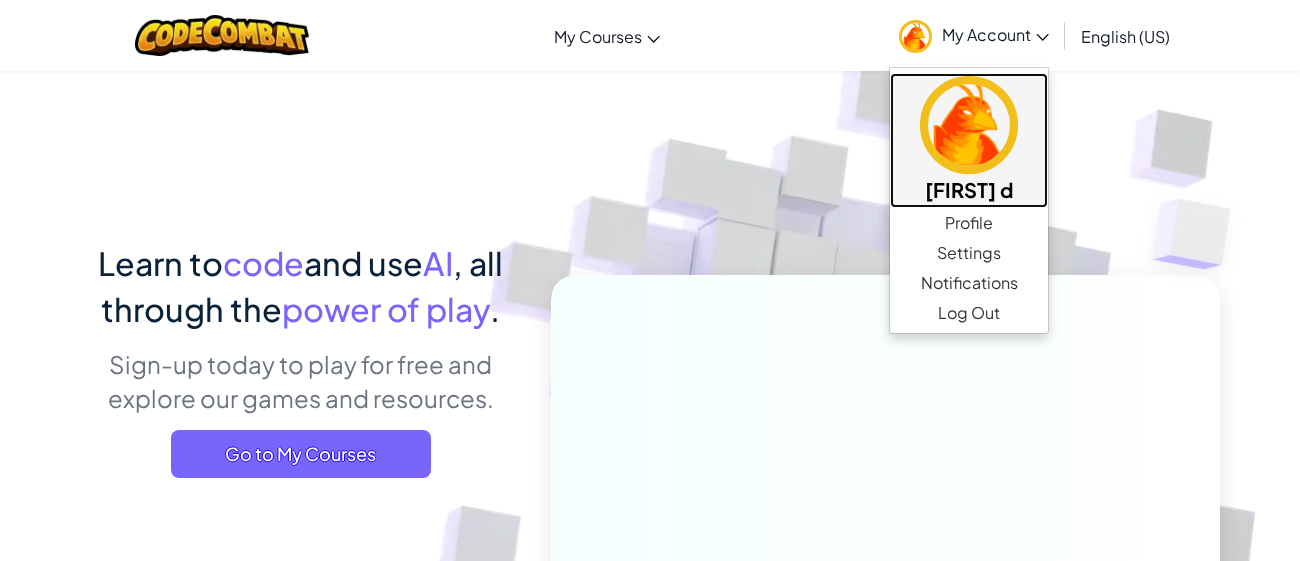 click at bounding box center [969, 125] 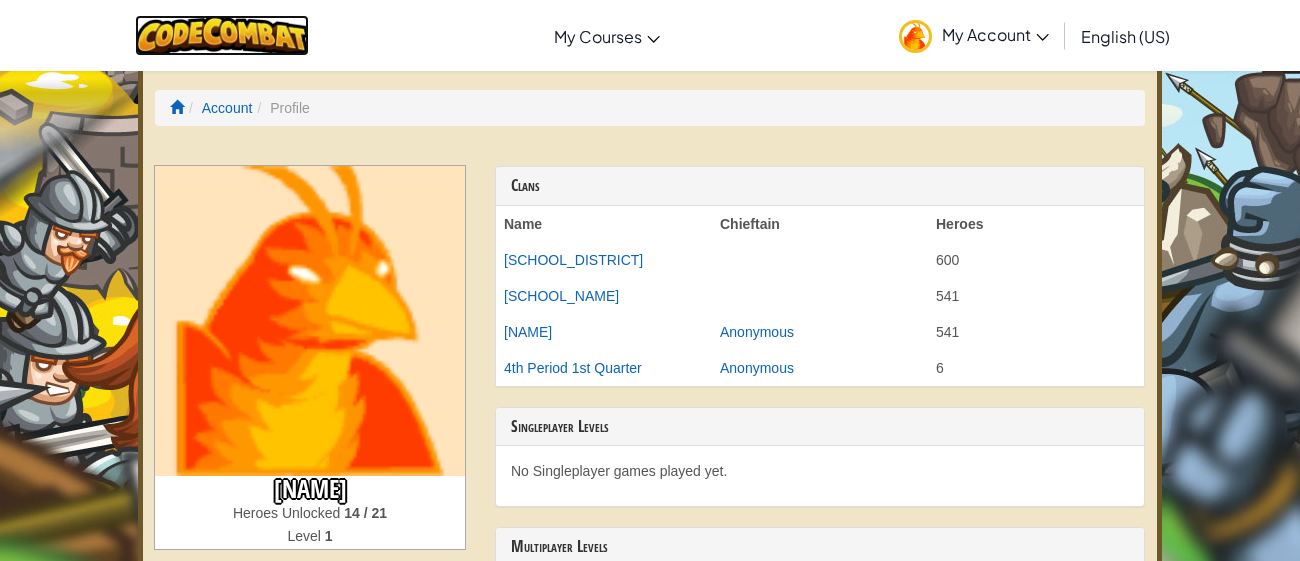 click at bounding box center [222, 35] 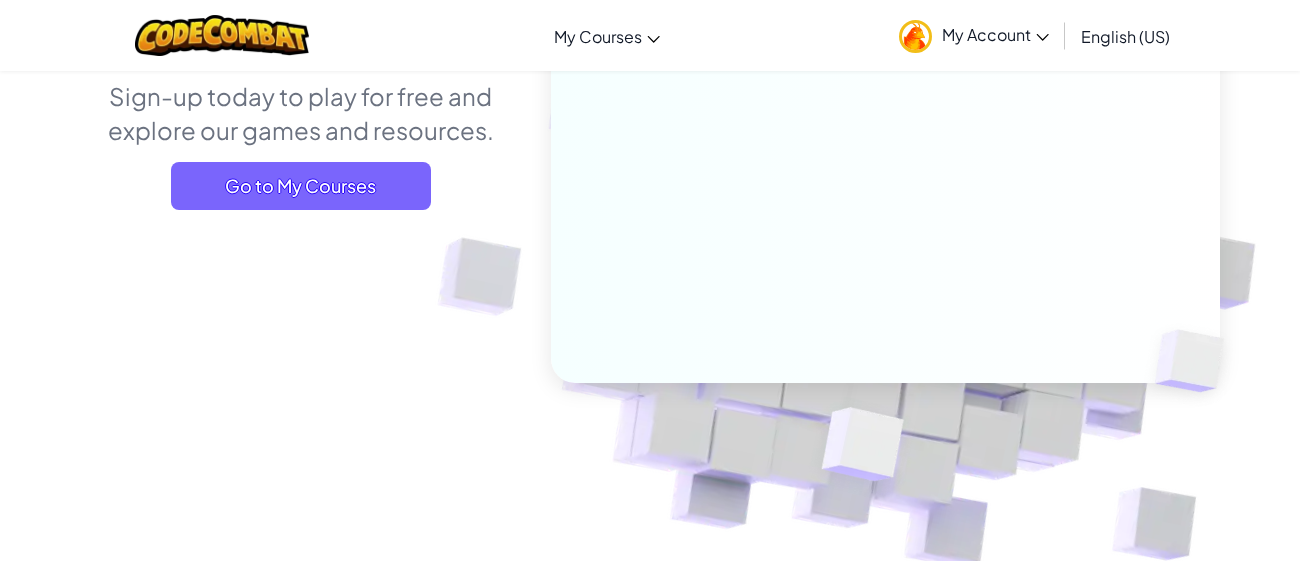 scroll, scrollTop: 196, scrollLeft: 0, axis: vertical 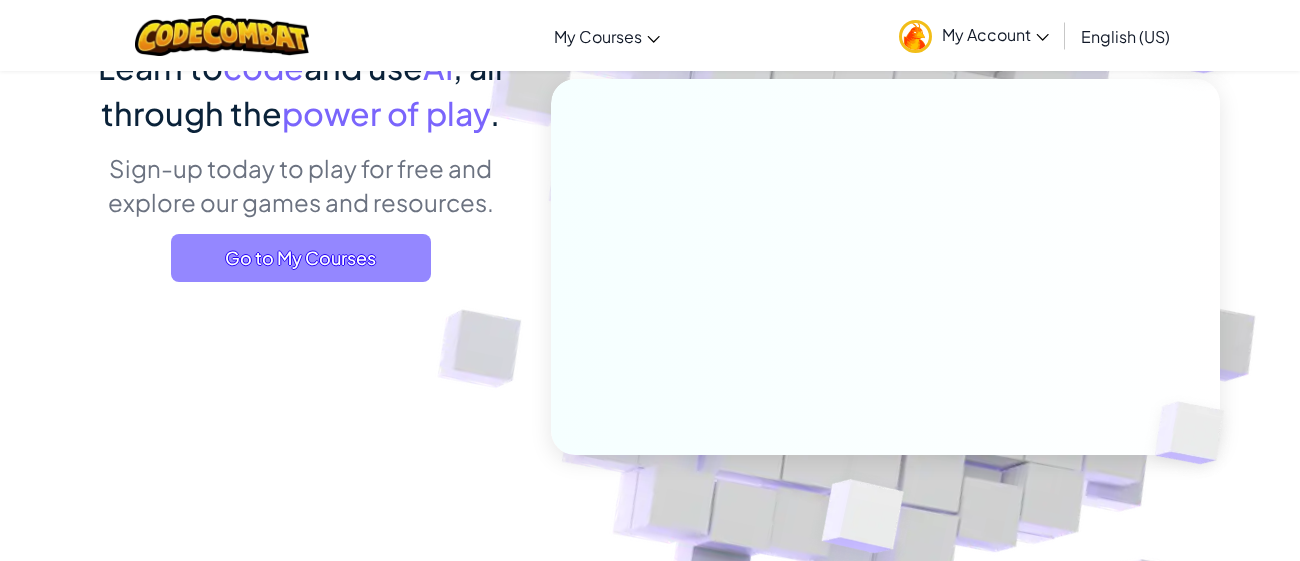 click on "Go to My Courses" at bounding box center [301, 258] 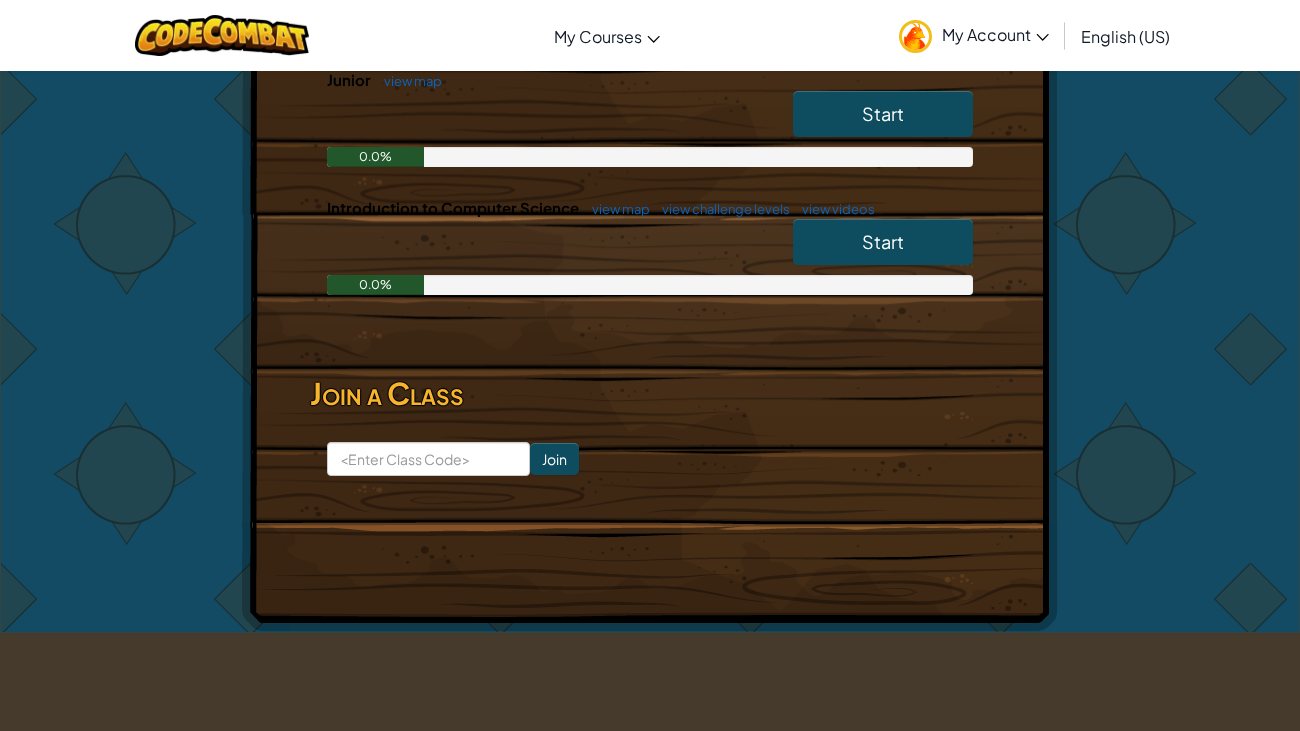 scroll, scrollTop: 470, scrollLeft: 0, axis: vertical 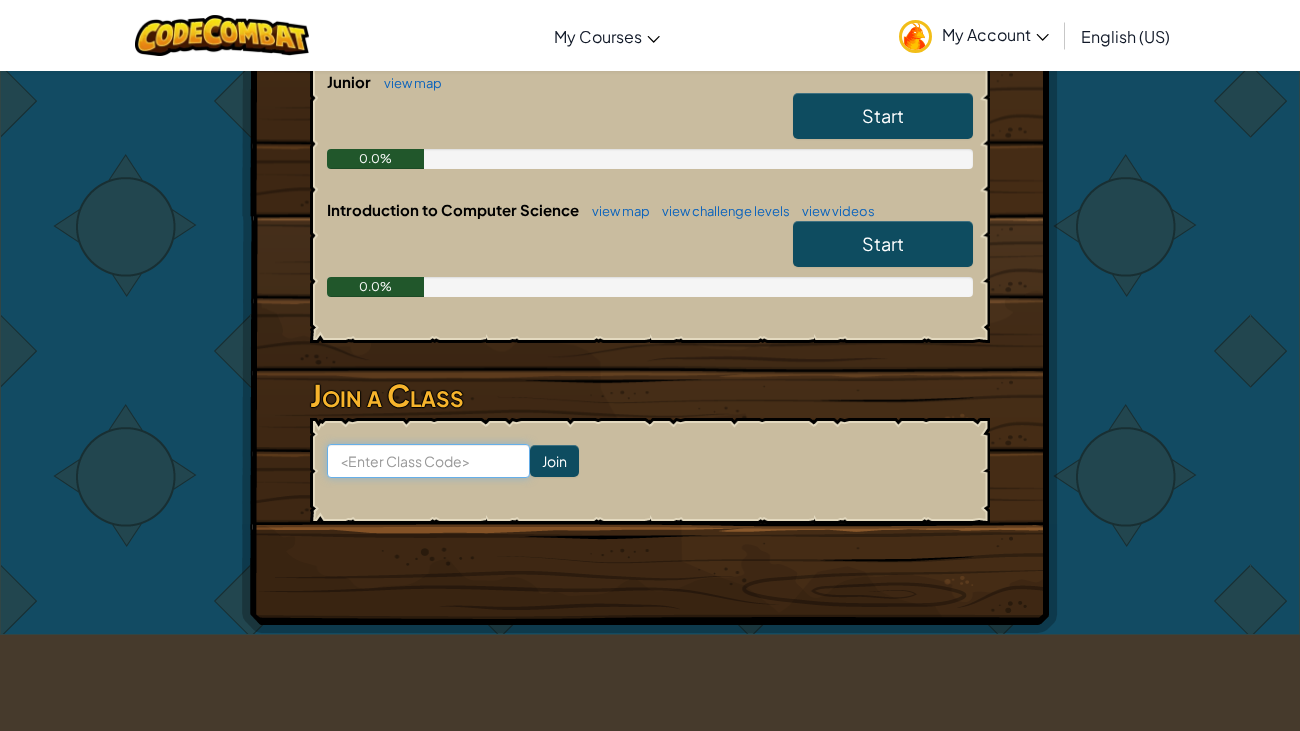 click at bounding box center [428, 461] 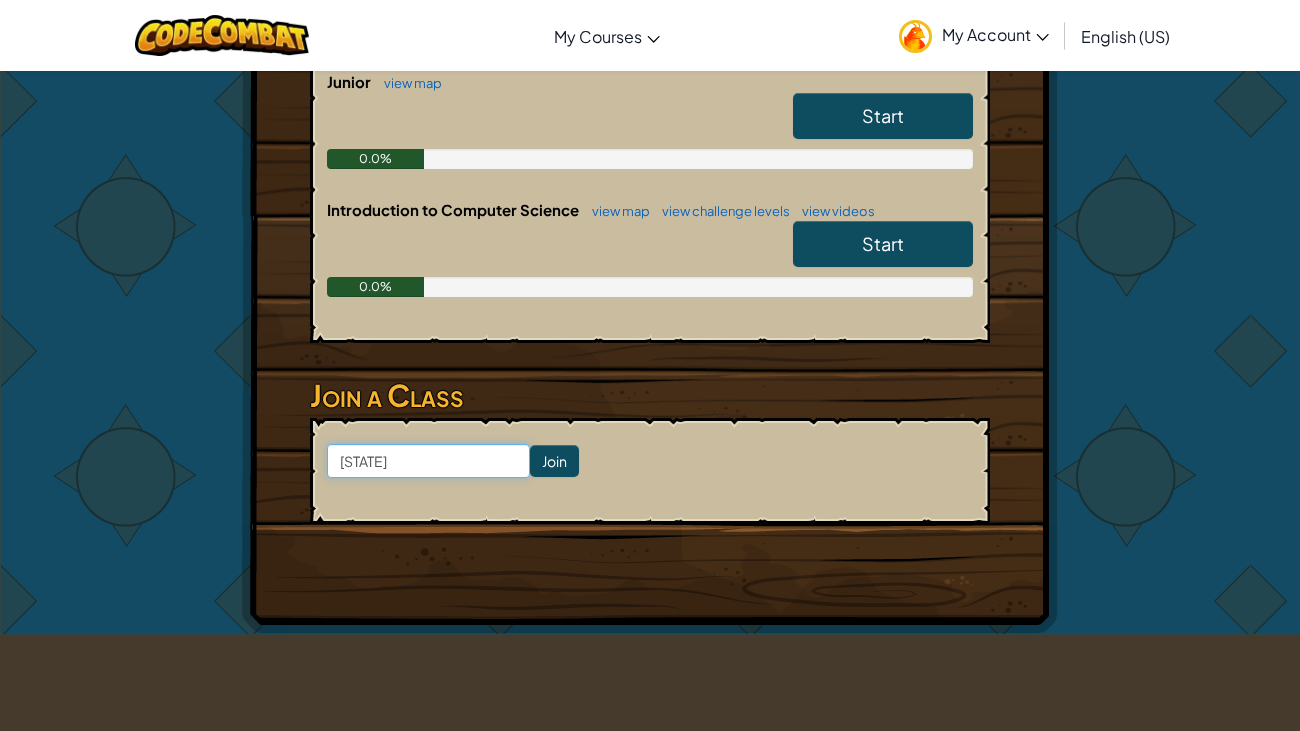 type on "L" 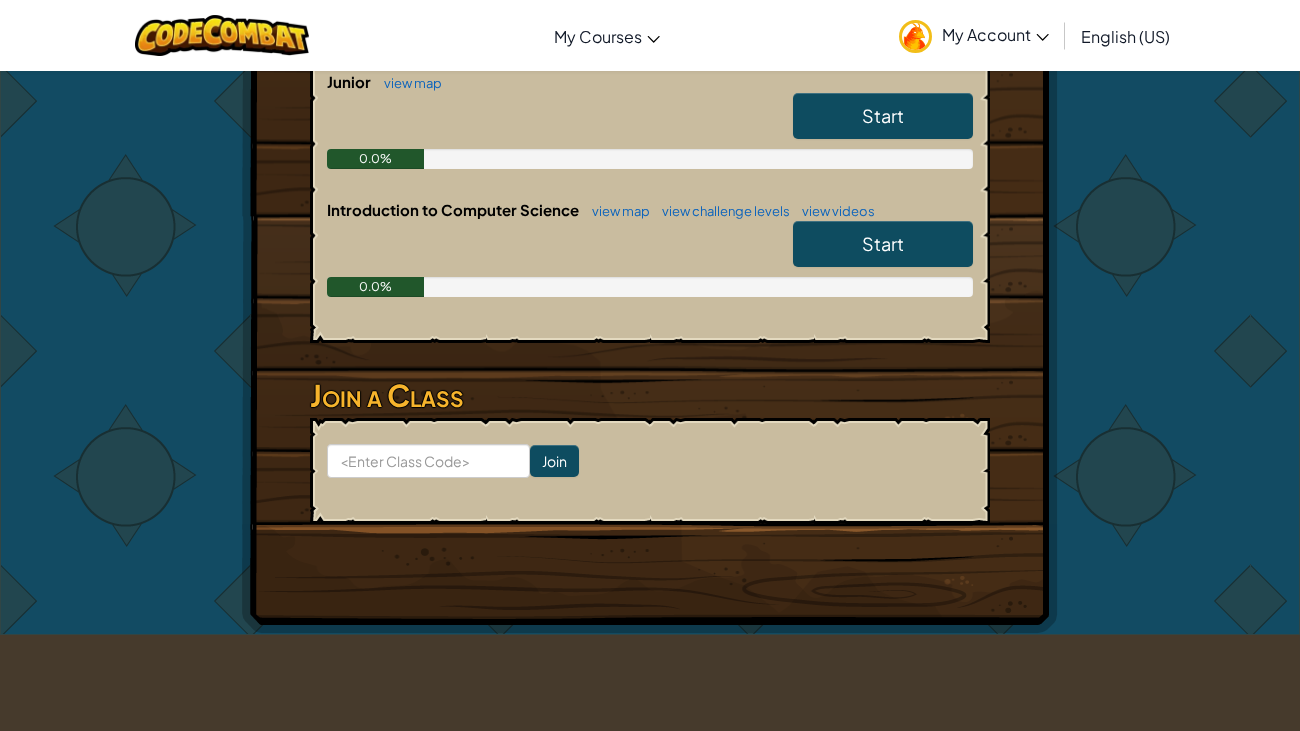 click on "Join" at bounding box center (650, 471) 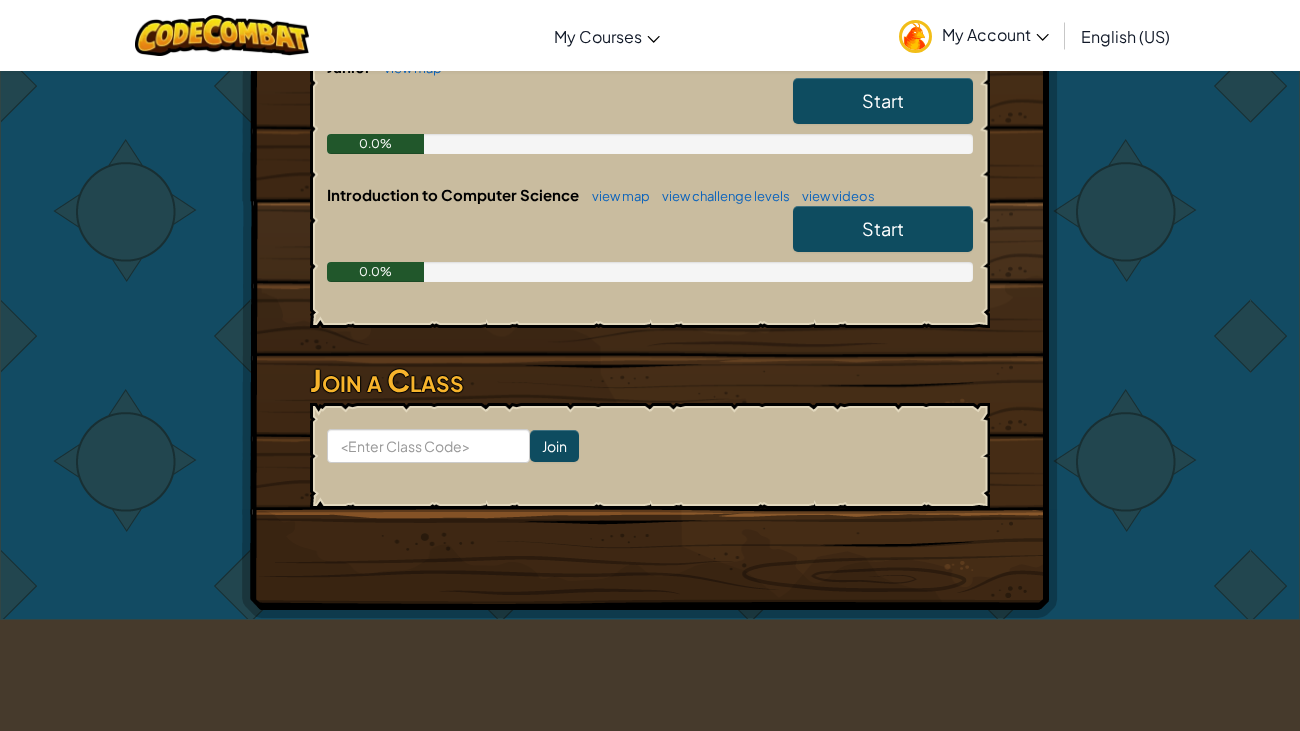scroll, scrollTop: 490, scrollLeft: 0, axis: vertical 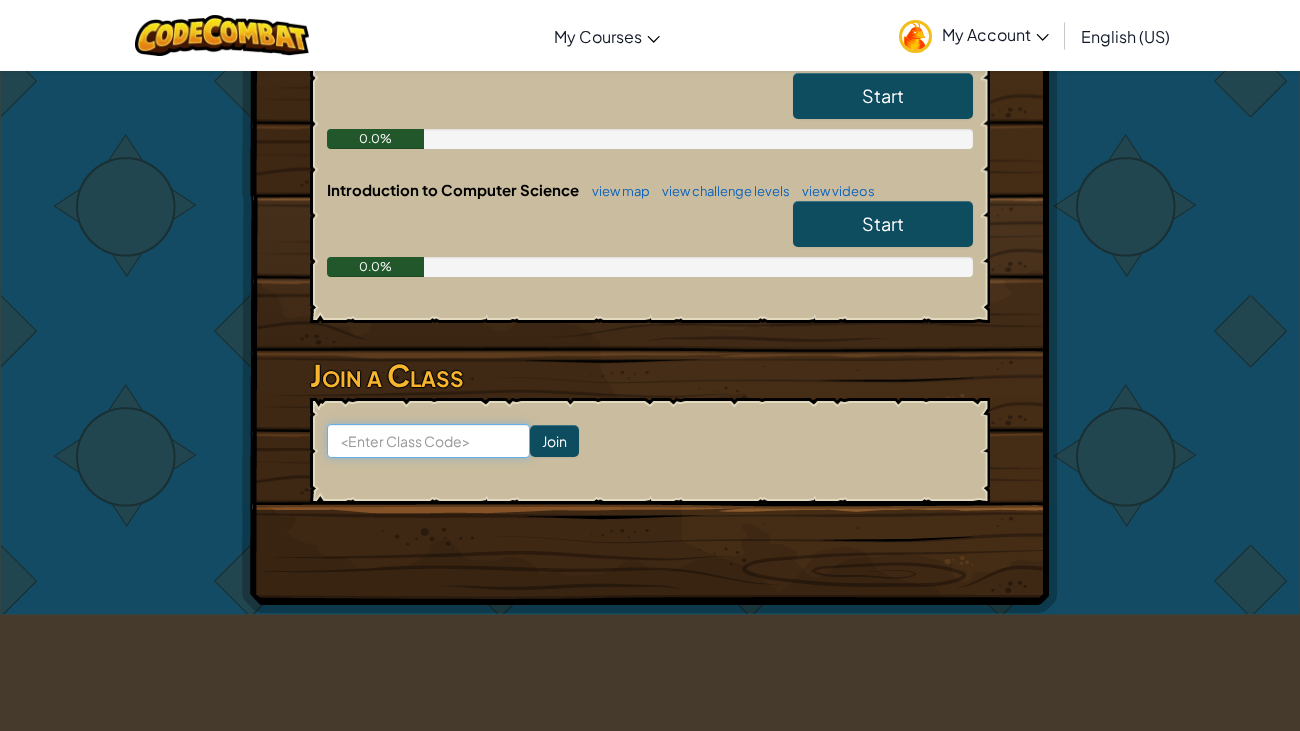 click at bounding box center (428, 441) 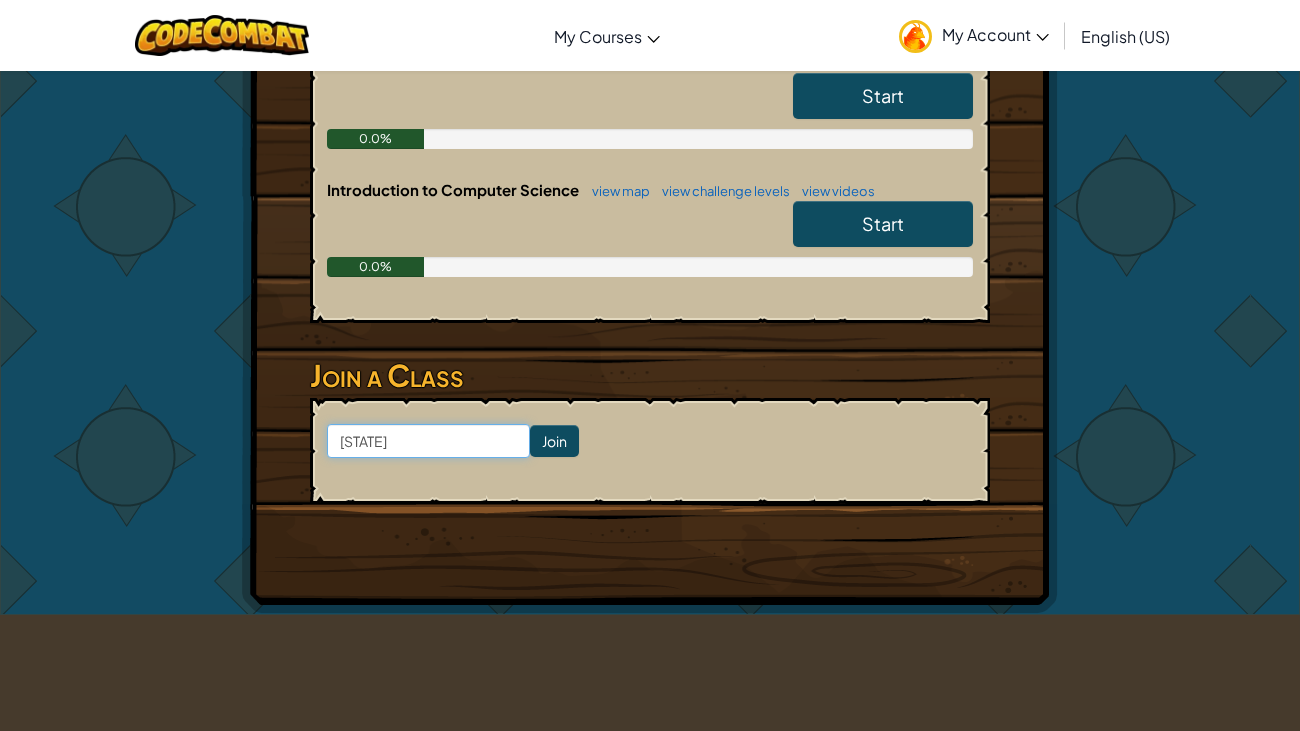 type on "l" 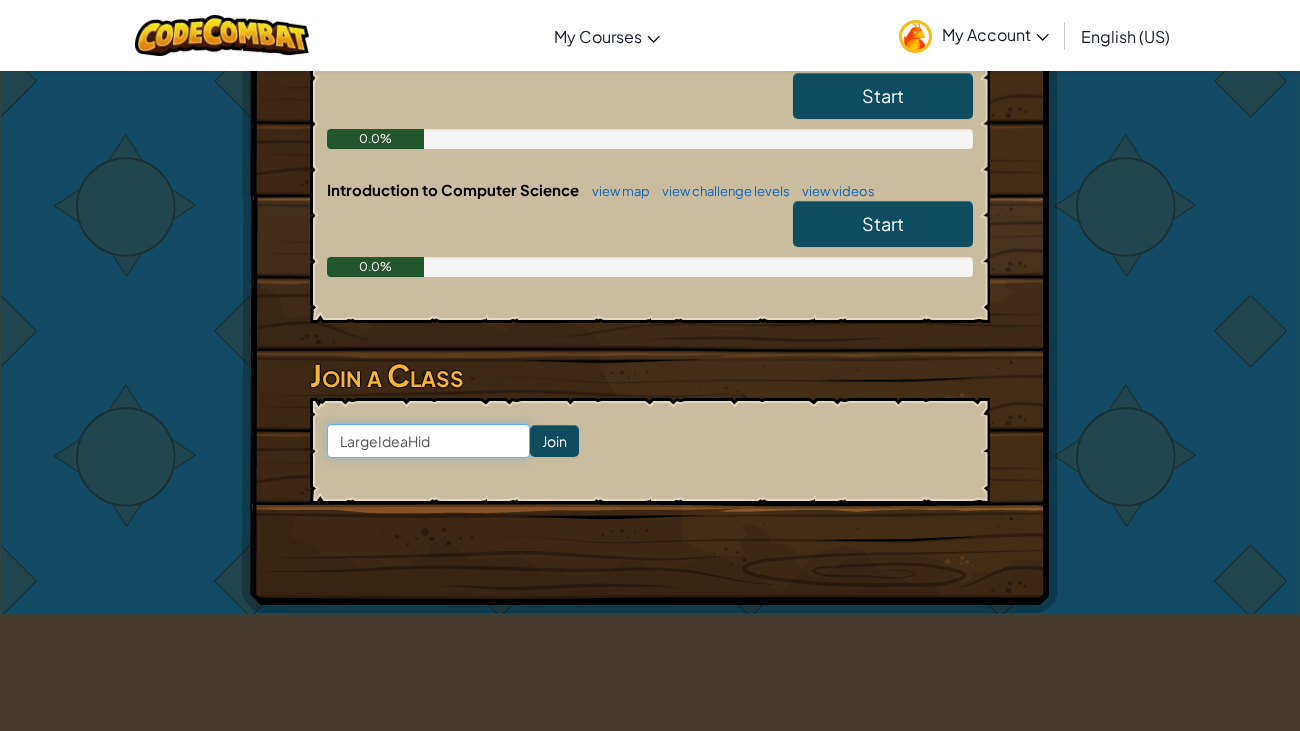 type on "LargeIdeaHide" 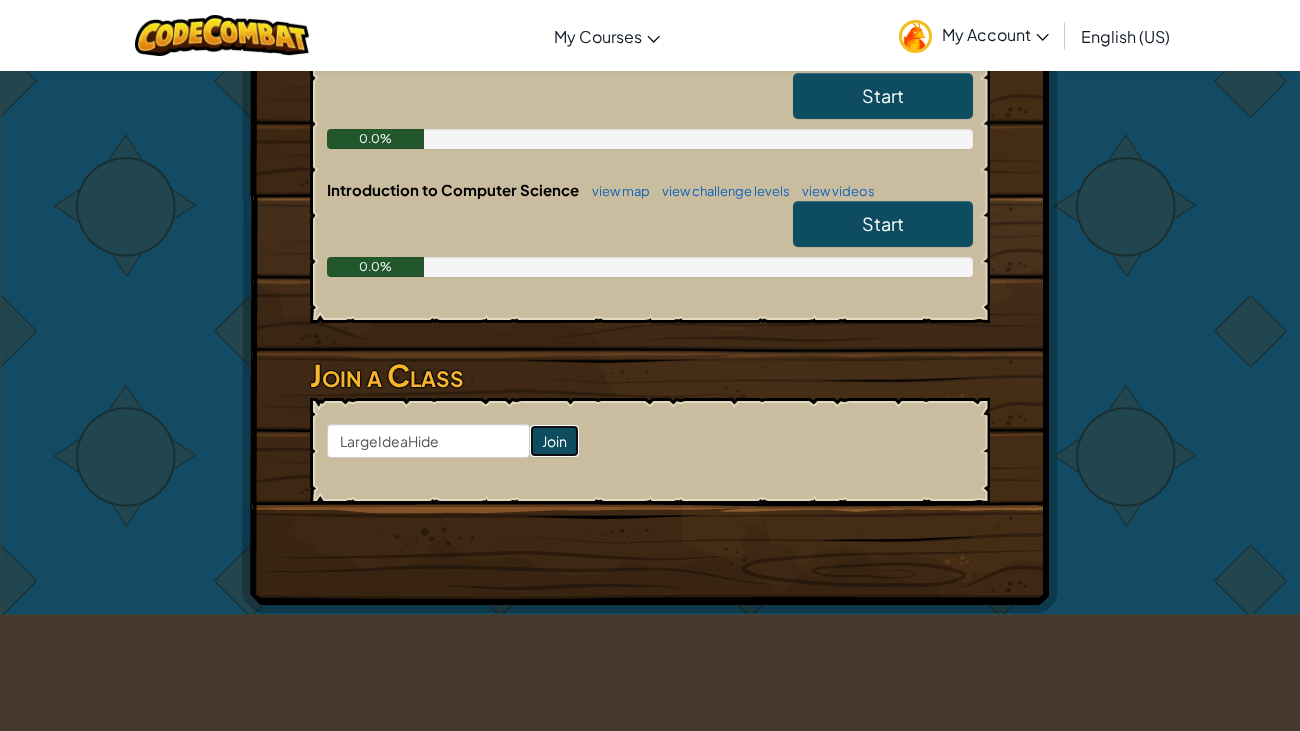 click on "Join" at bounding box center (554, 441) 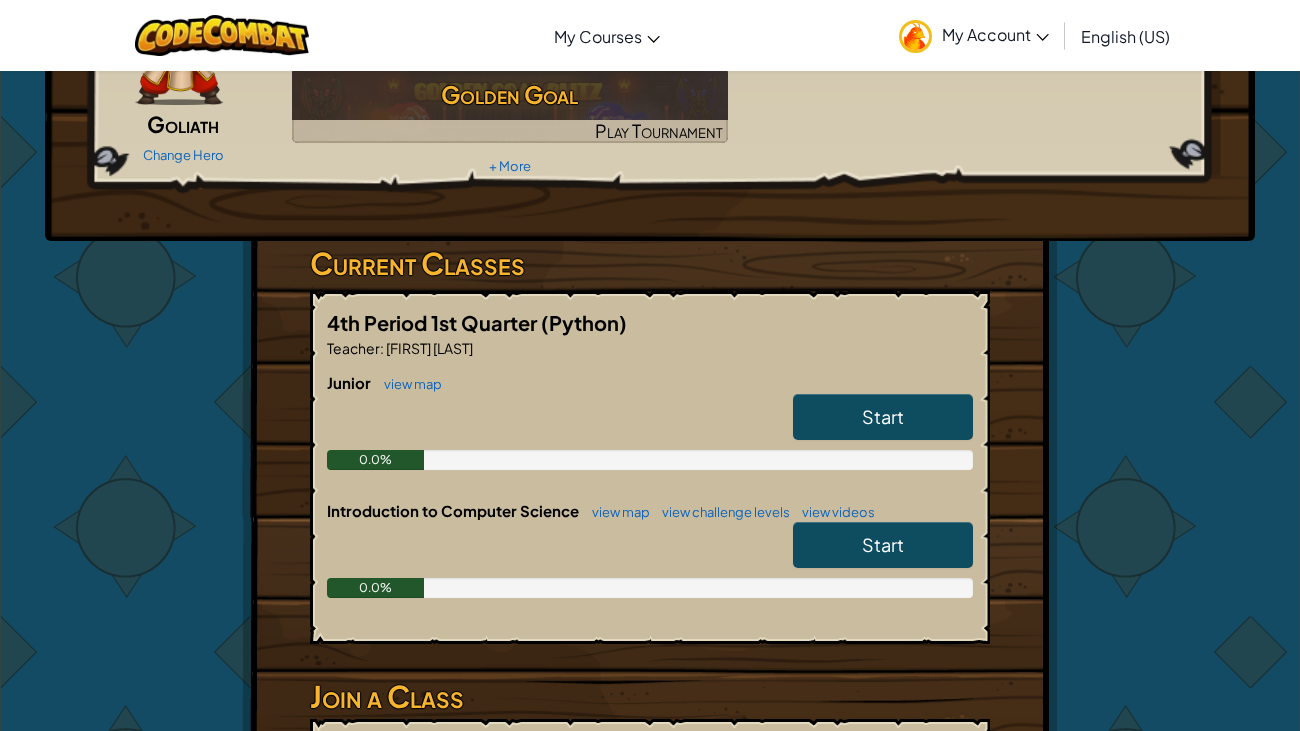 scroll, scrollTop: 221, scrollLeft: 0, axis: vertical 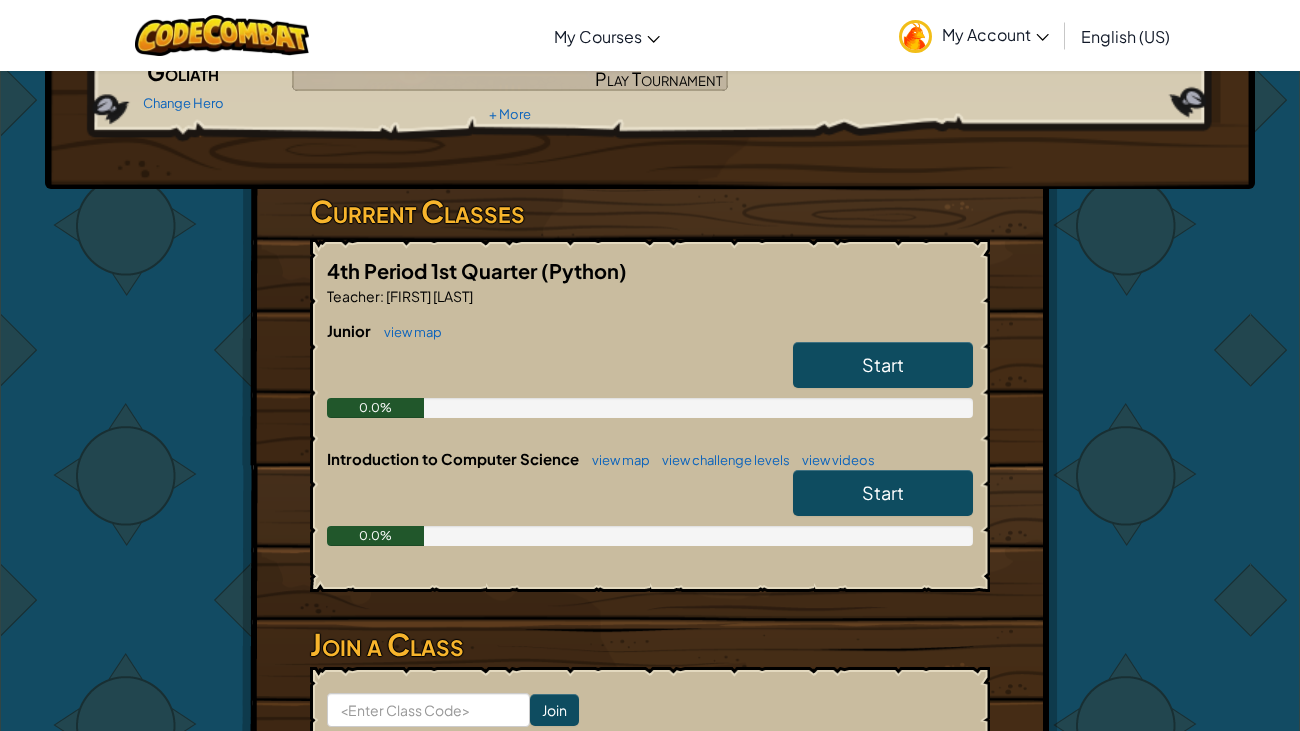 click on "Start" at bounding box center [873, 370] 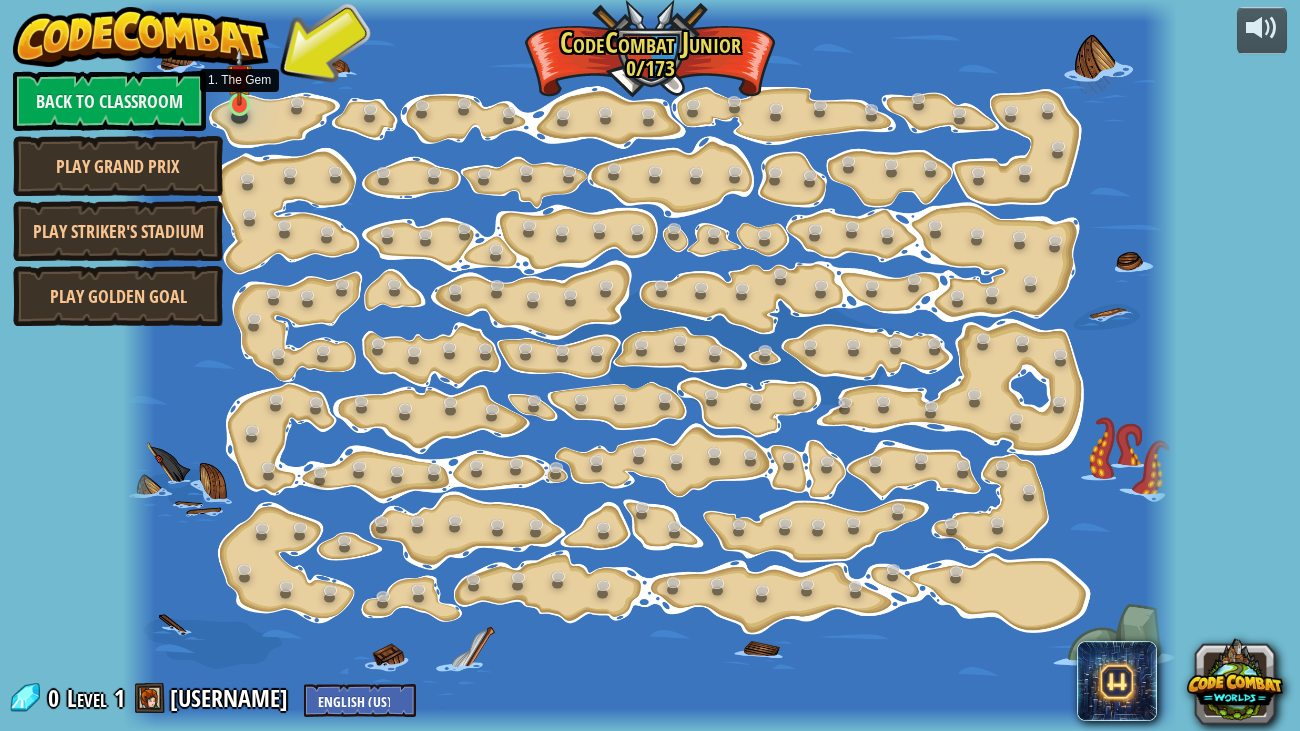 click at bounding box center [240, 77] 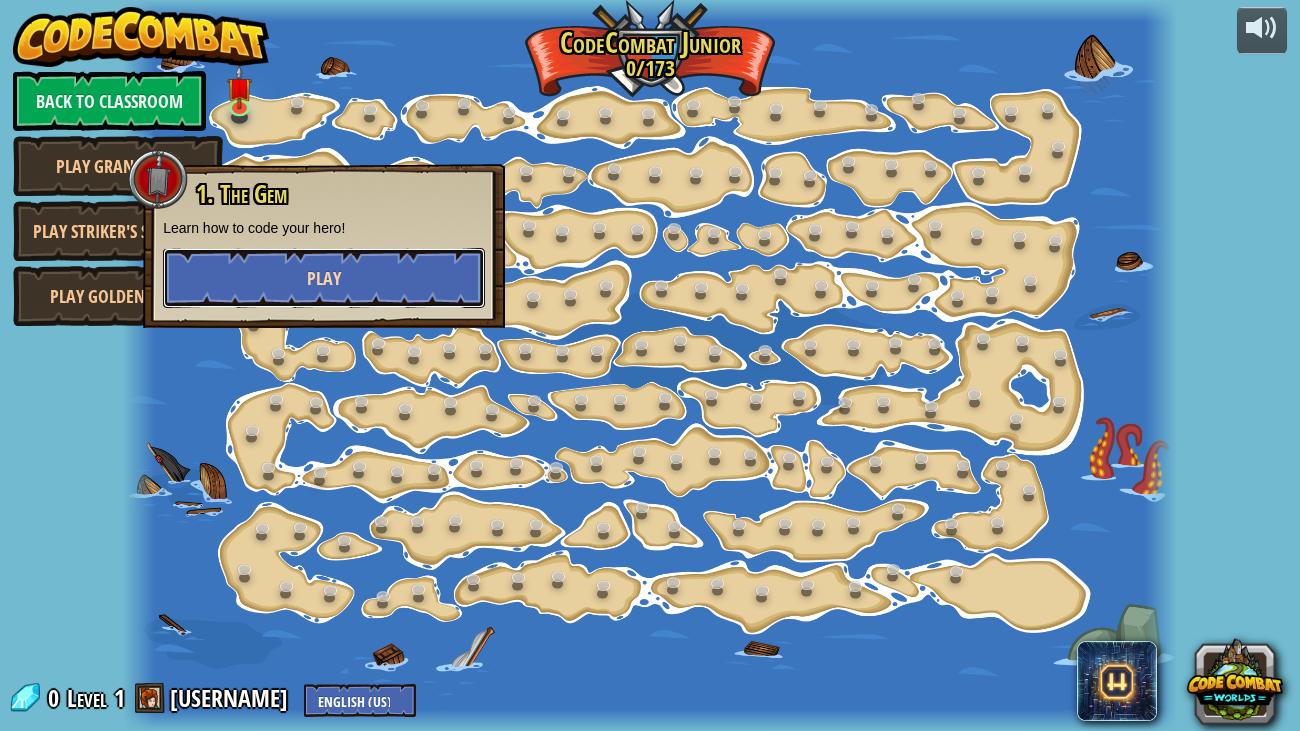 click on "Play" at bounding box center (324, 278) 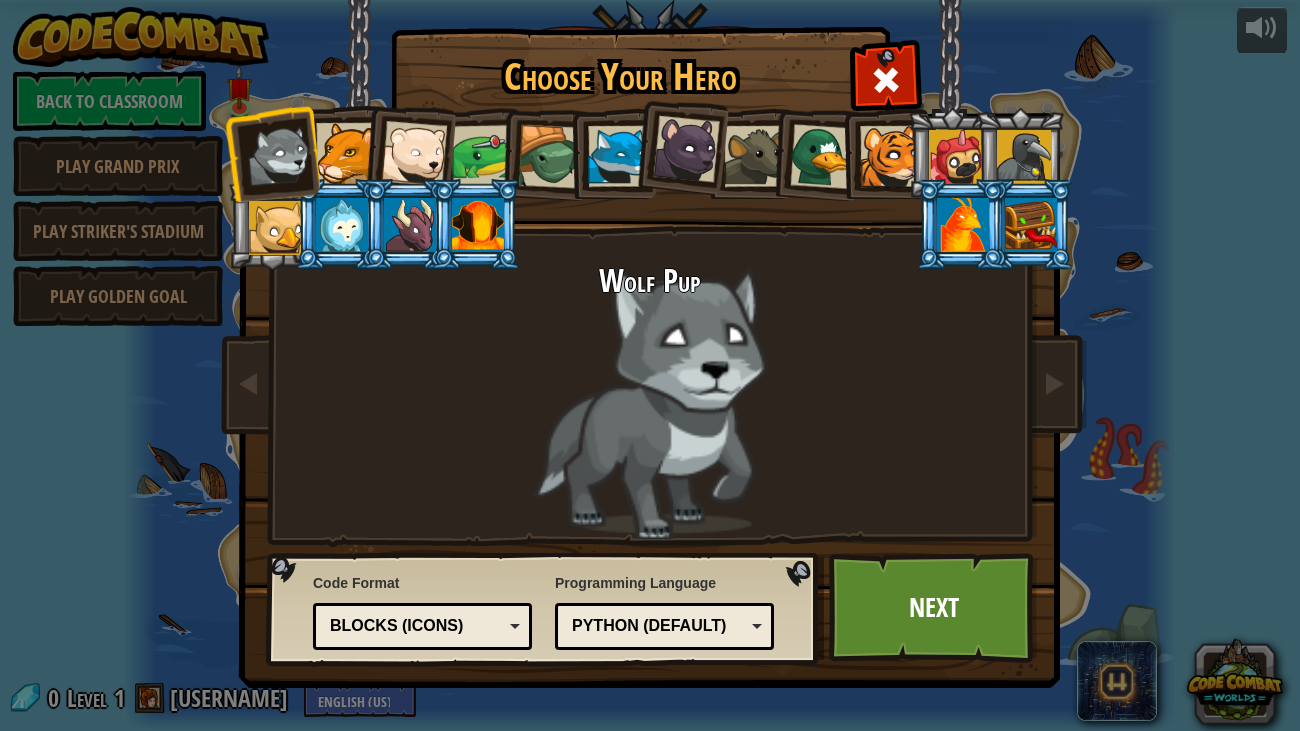 click at bounding box center (346, 153) 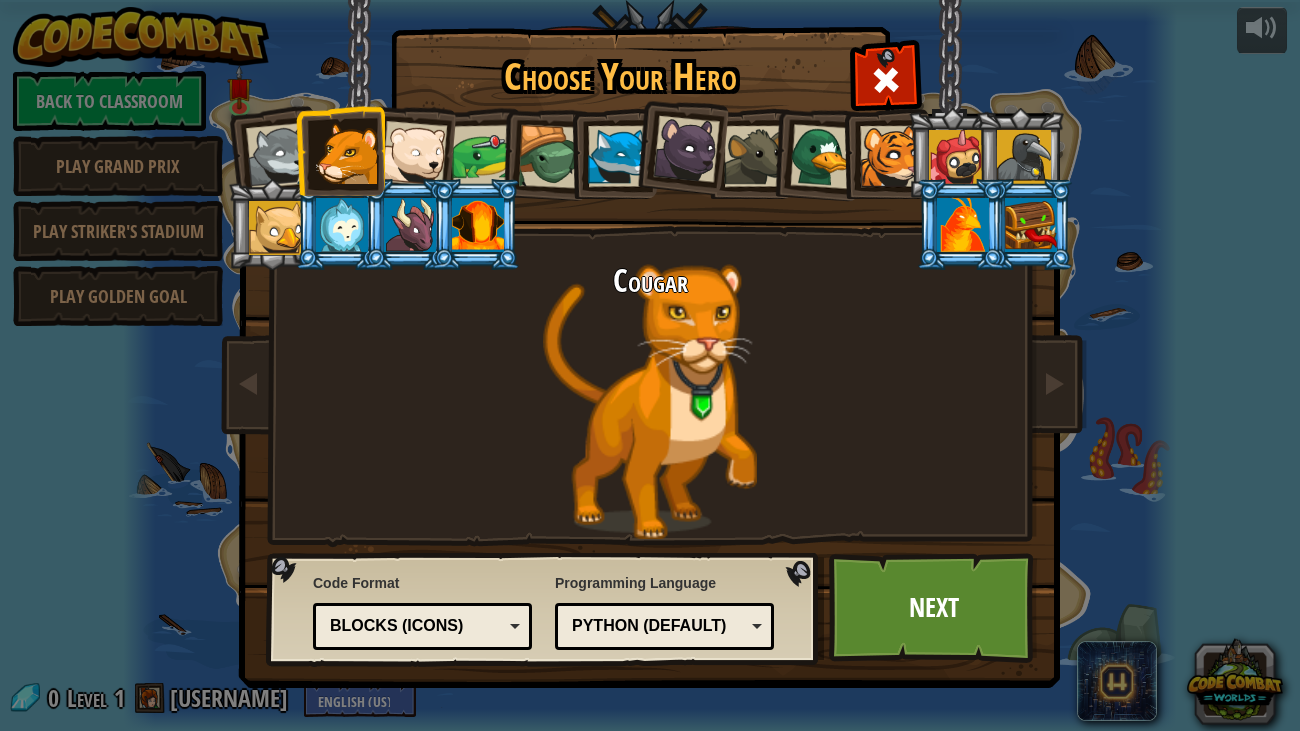 click at bounding box center (414, 154) 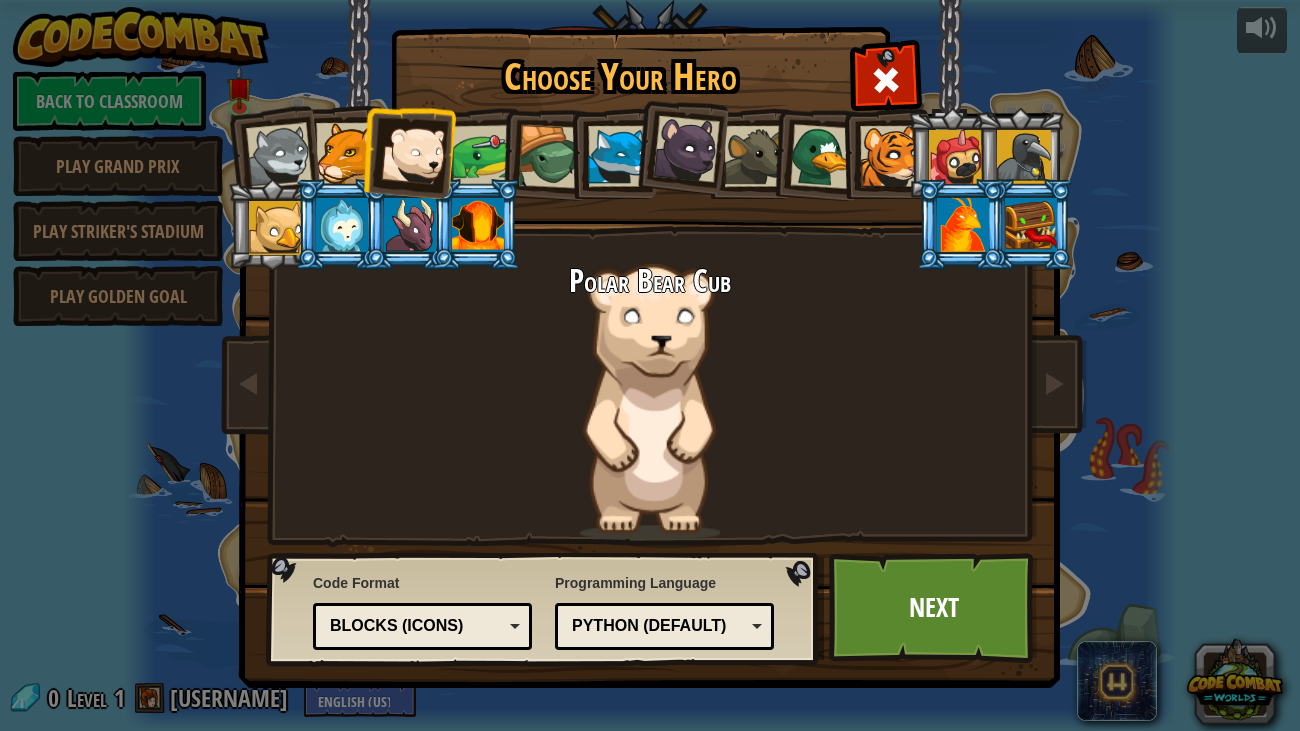 click at bounding box center [483, 156] 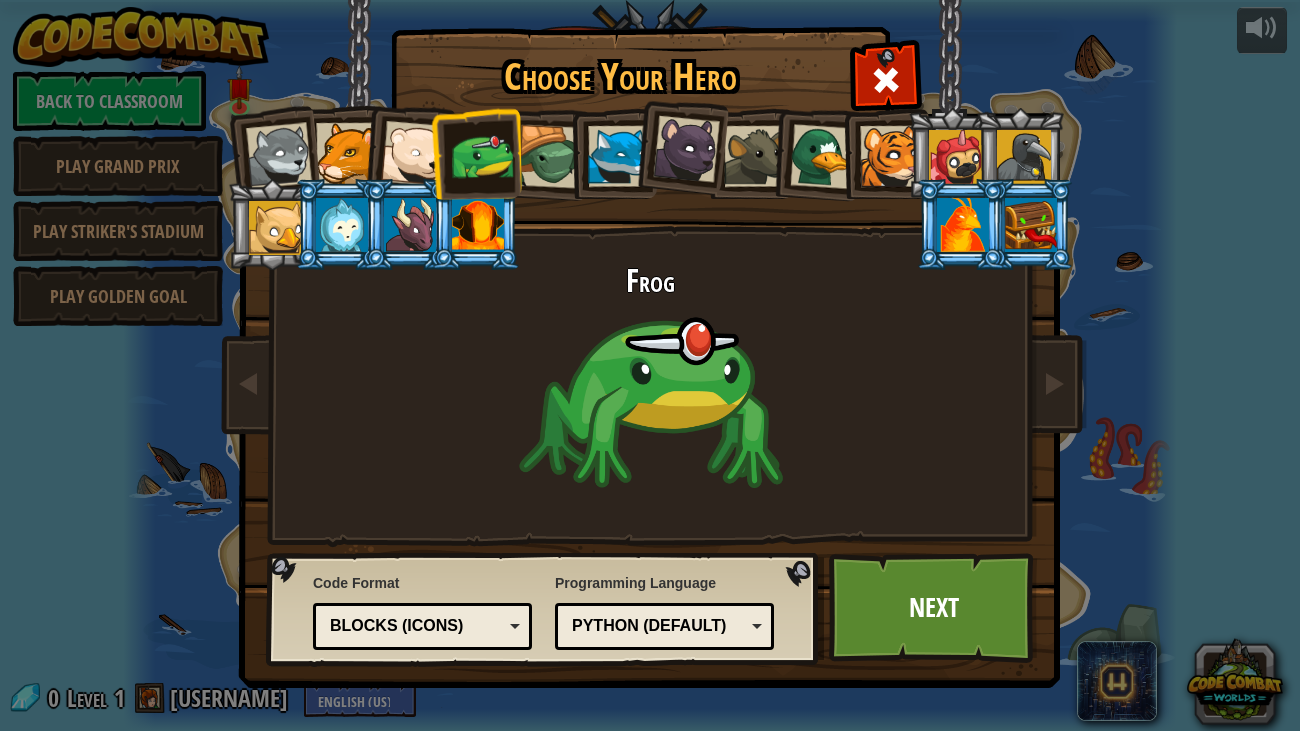 click at bounding box center (550, 157) 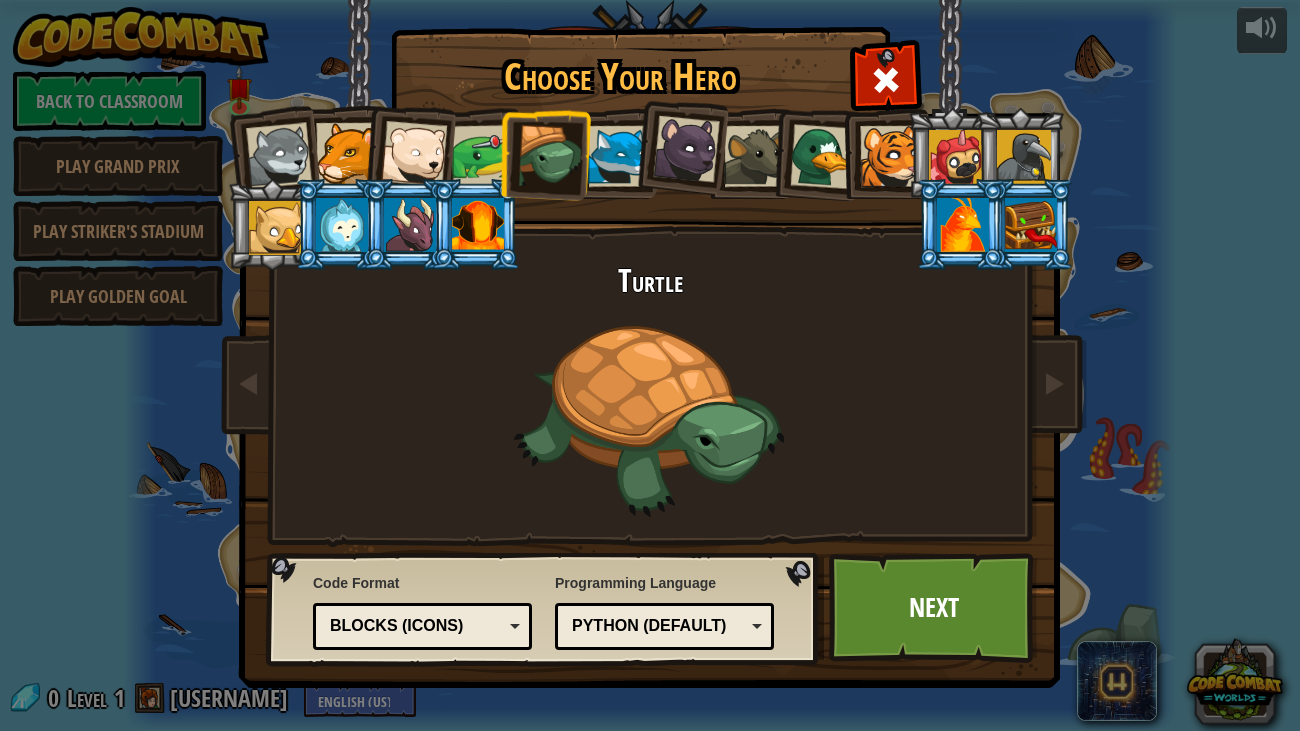 click at bounding box center [679, 146] 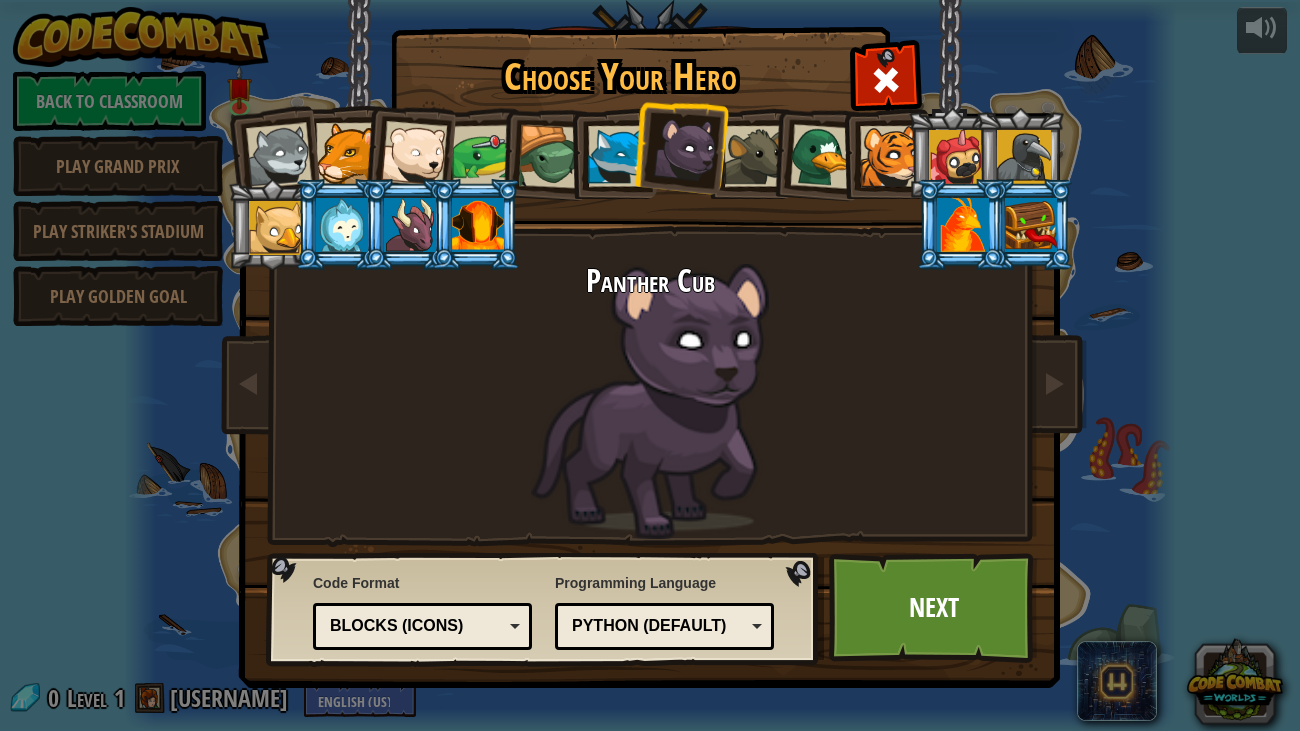 click at bounding box center [754, 156] 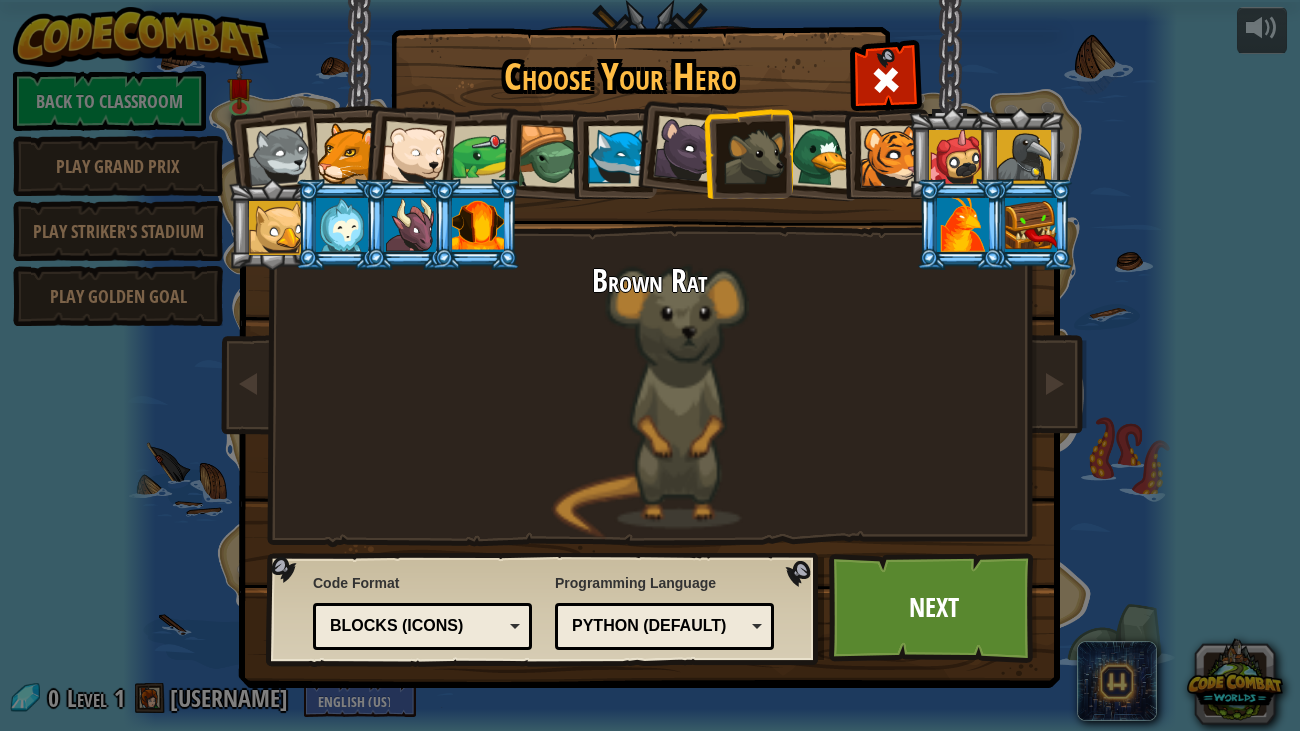 click at bounding box center (963, 225) 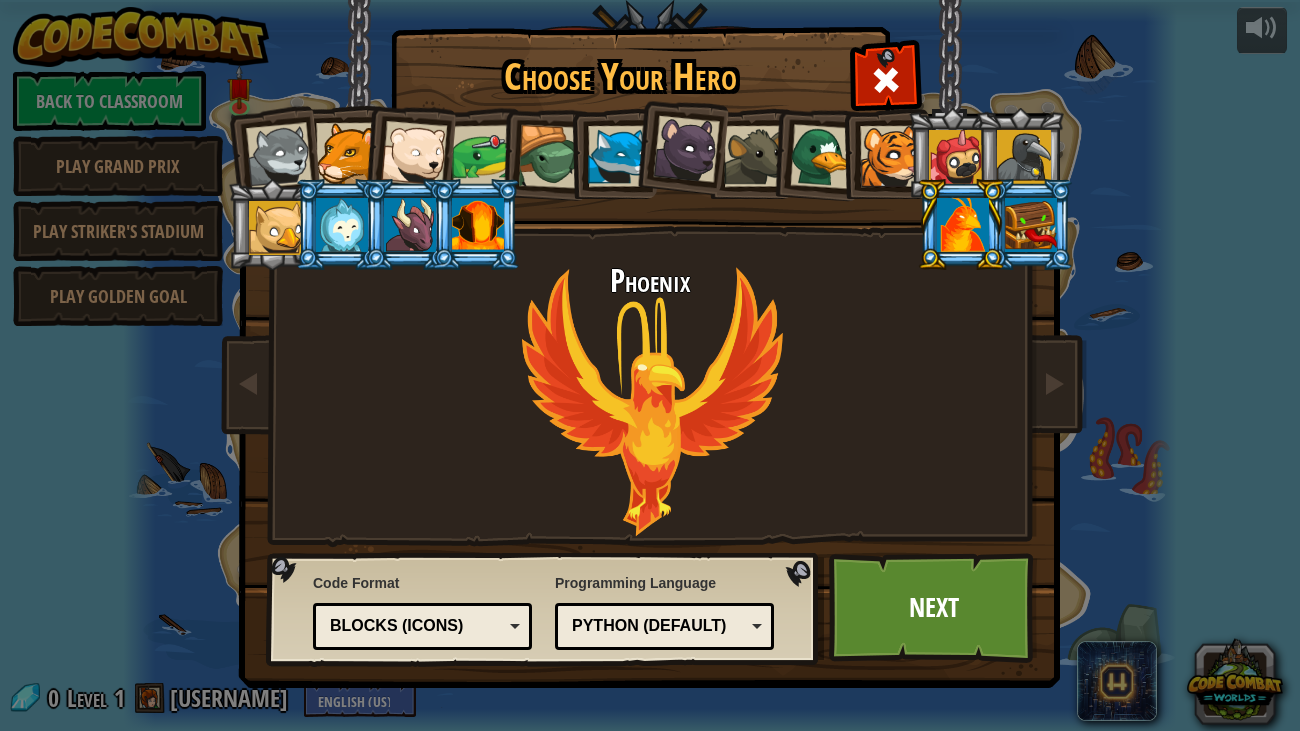 click at bounding box center [478, 225] 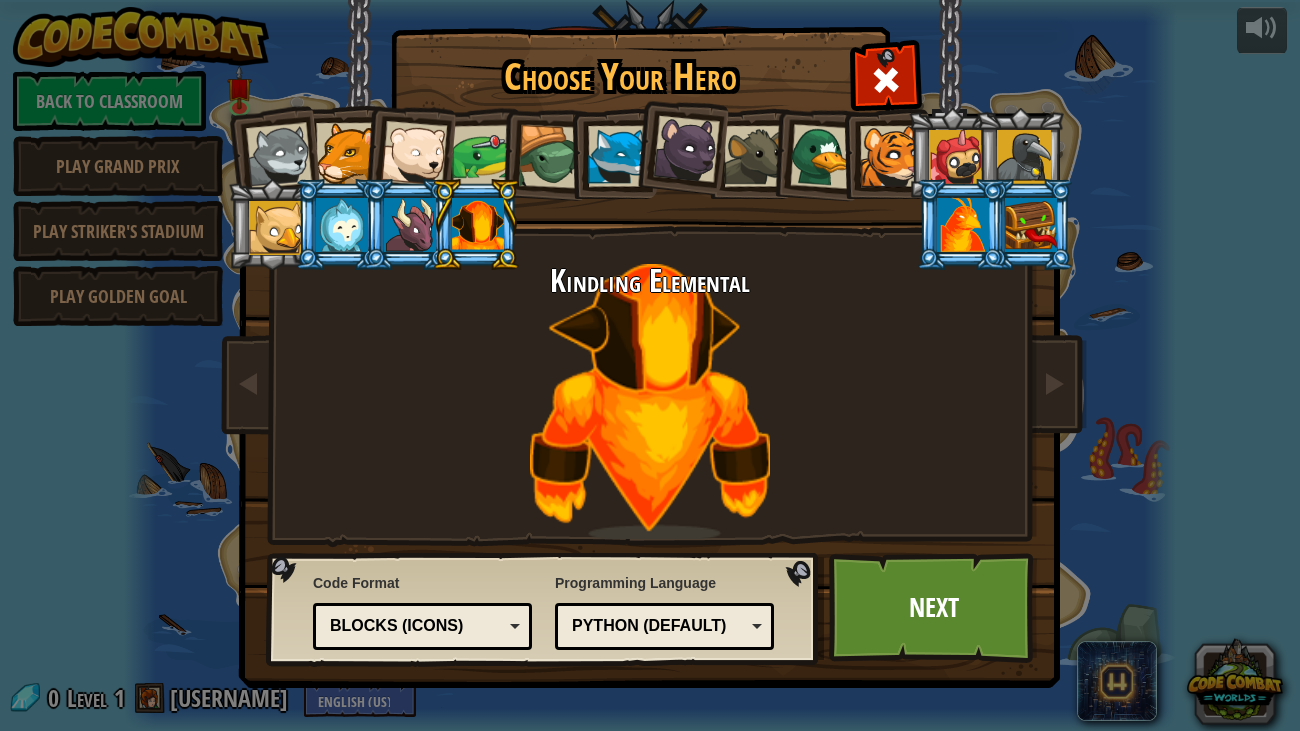 click at bounding box center [963, 225] 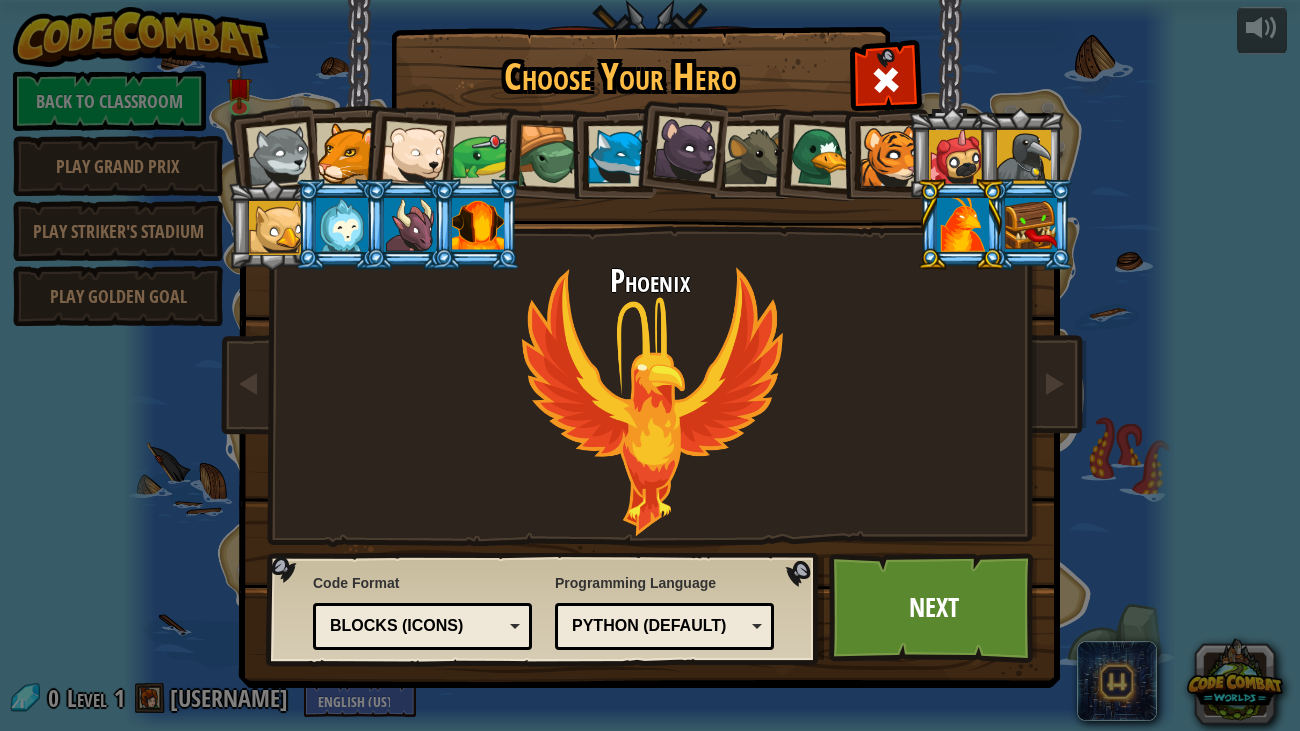 click at bounding box center [478, 225] 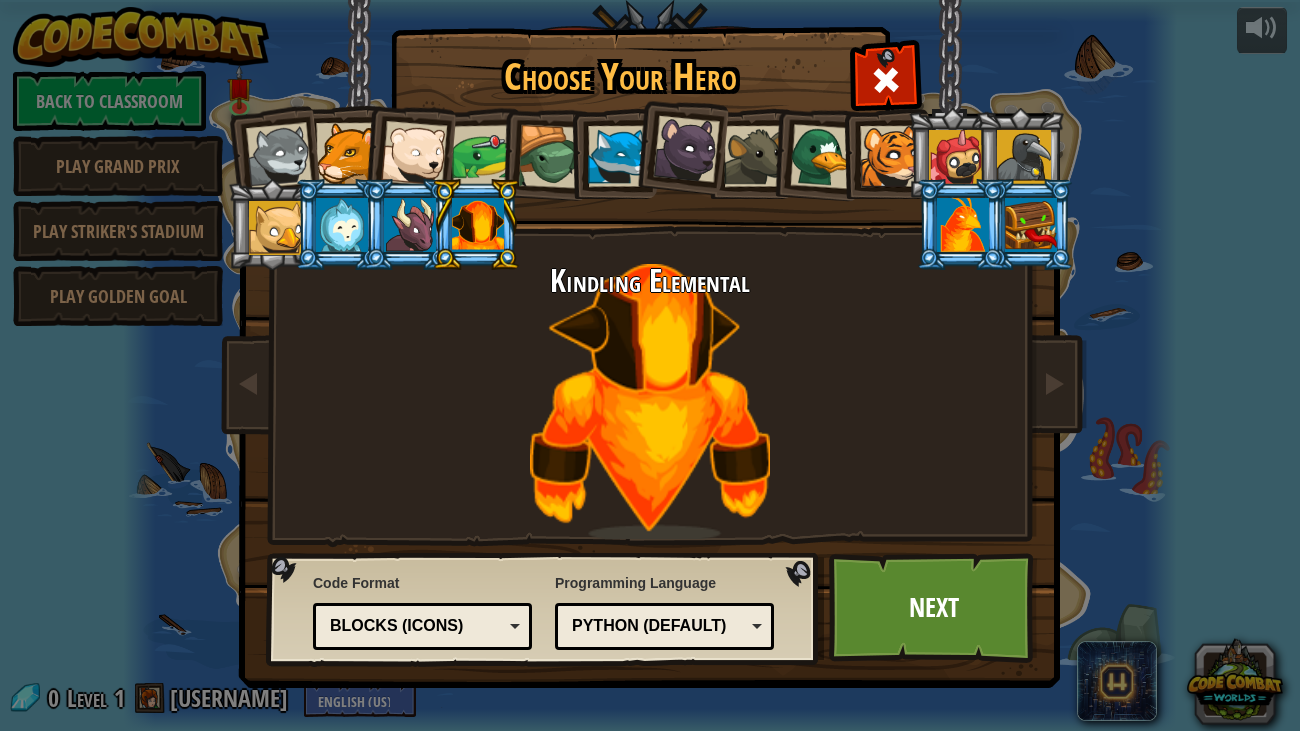 click on "Blocks (Icons)" at bounding box center [422, 626] 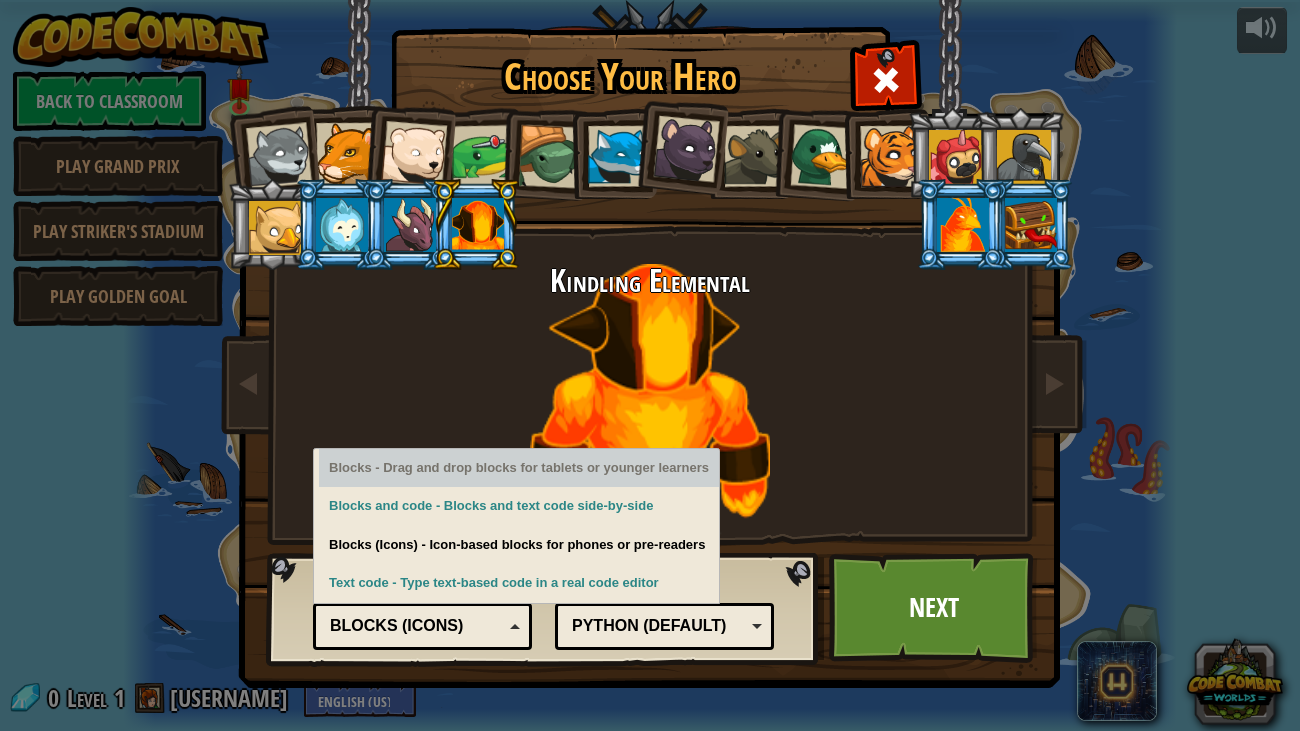 click on "Kindling Elemental" at bounding box center [650, 401] 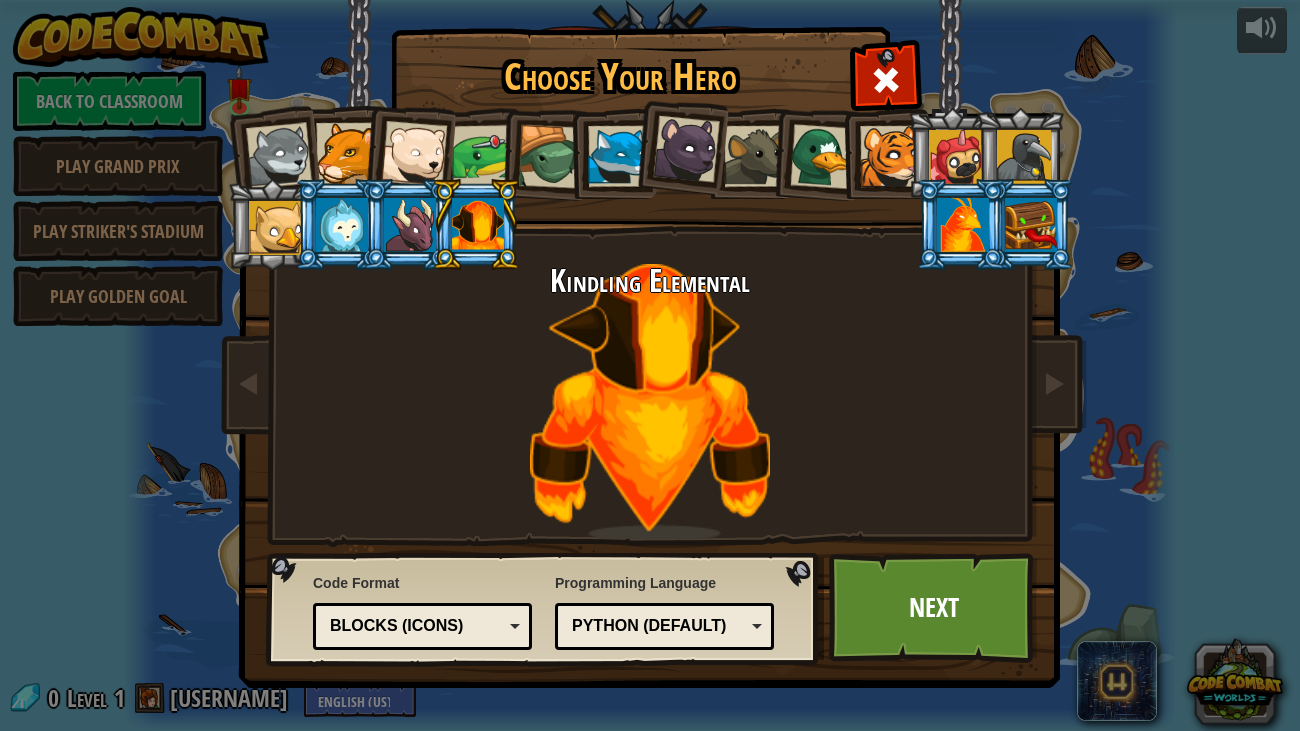 click at bounding box center [963, 225] 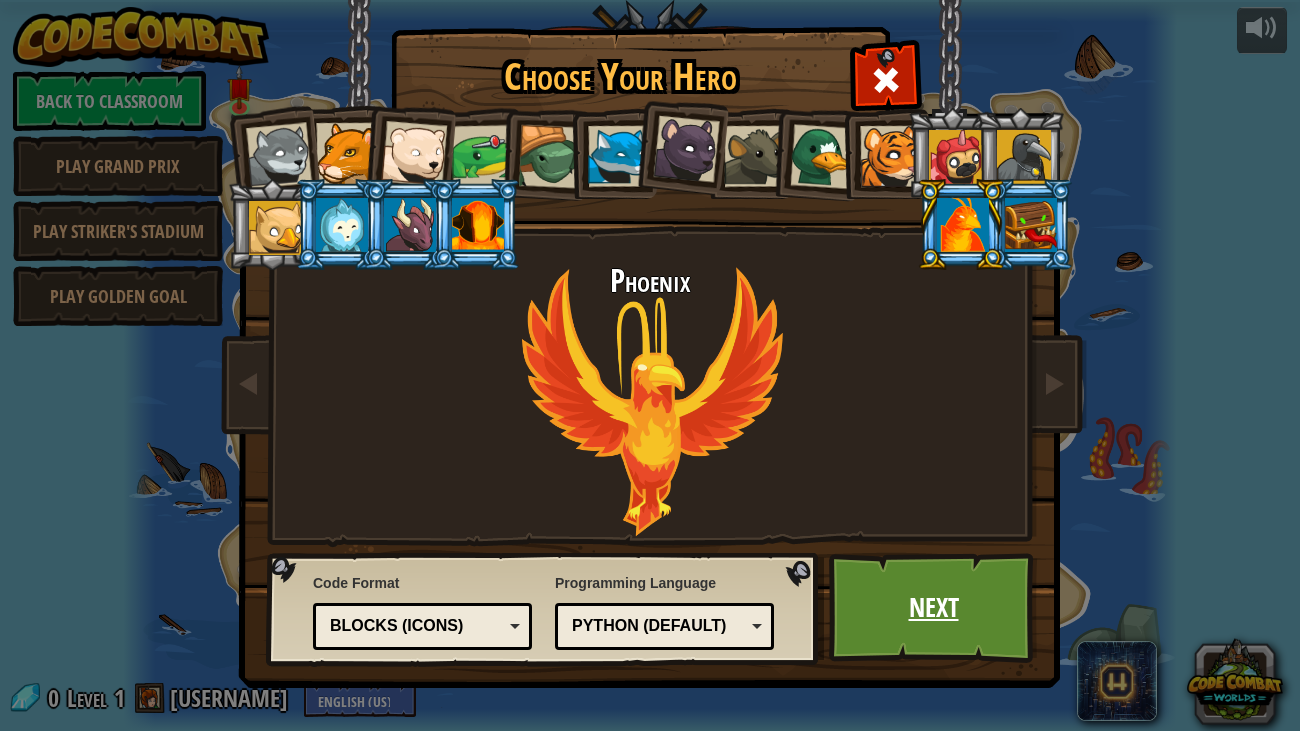 click on "Next" at bounding box center (933, 608) 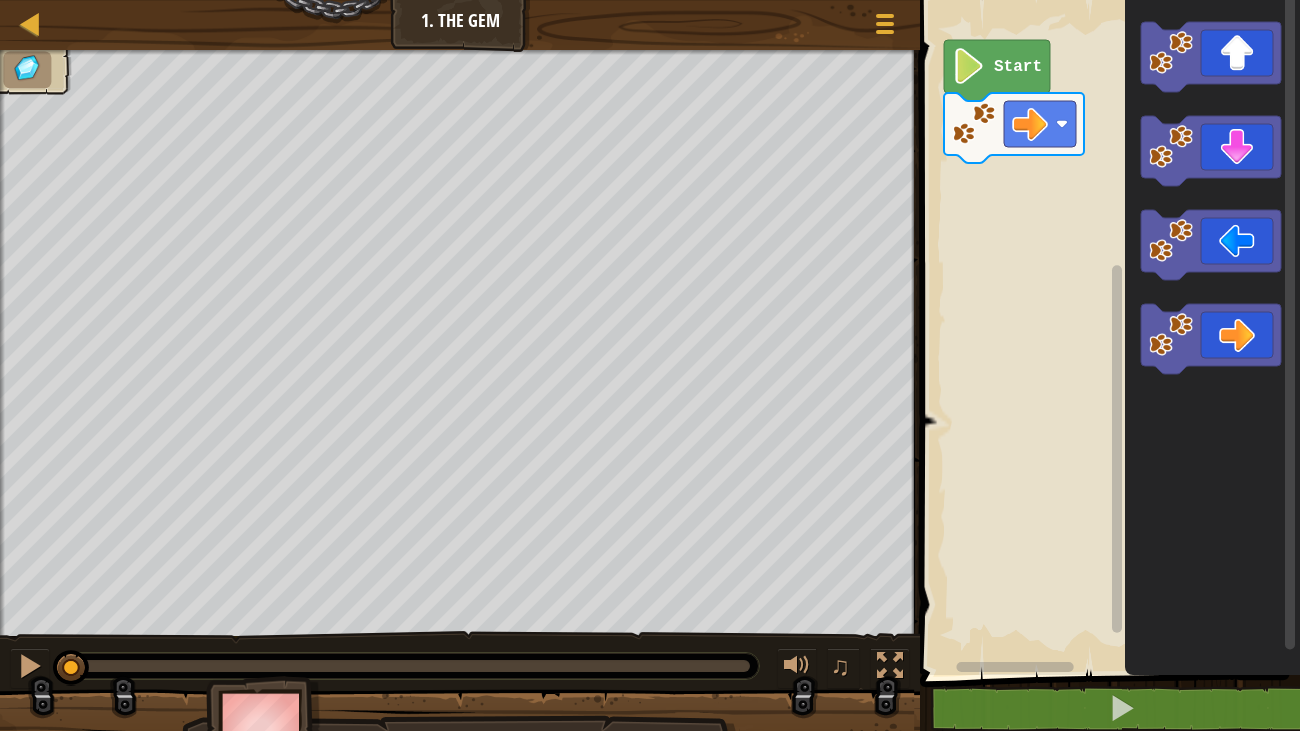 click 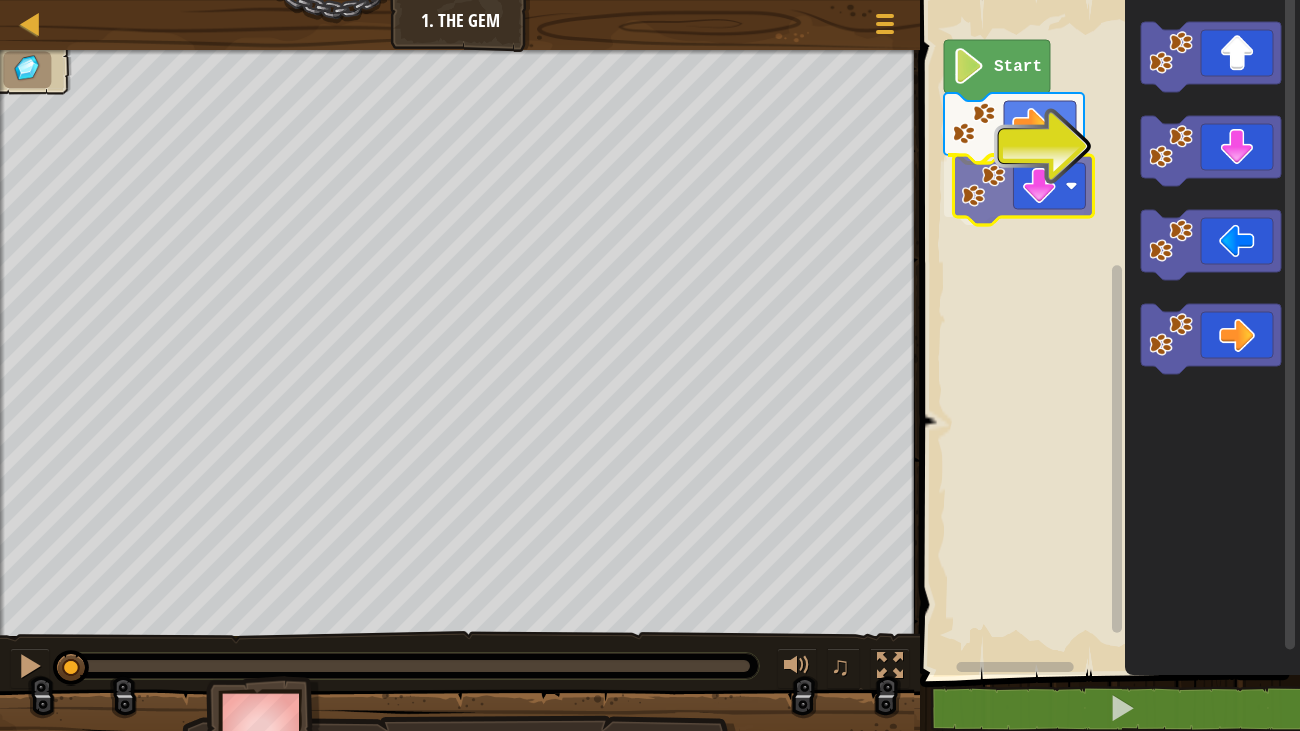 click on "Start" at bounding box center (1107, 332) 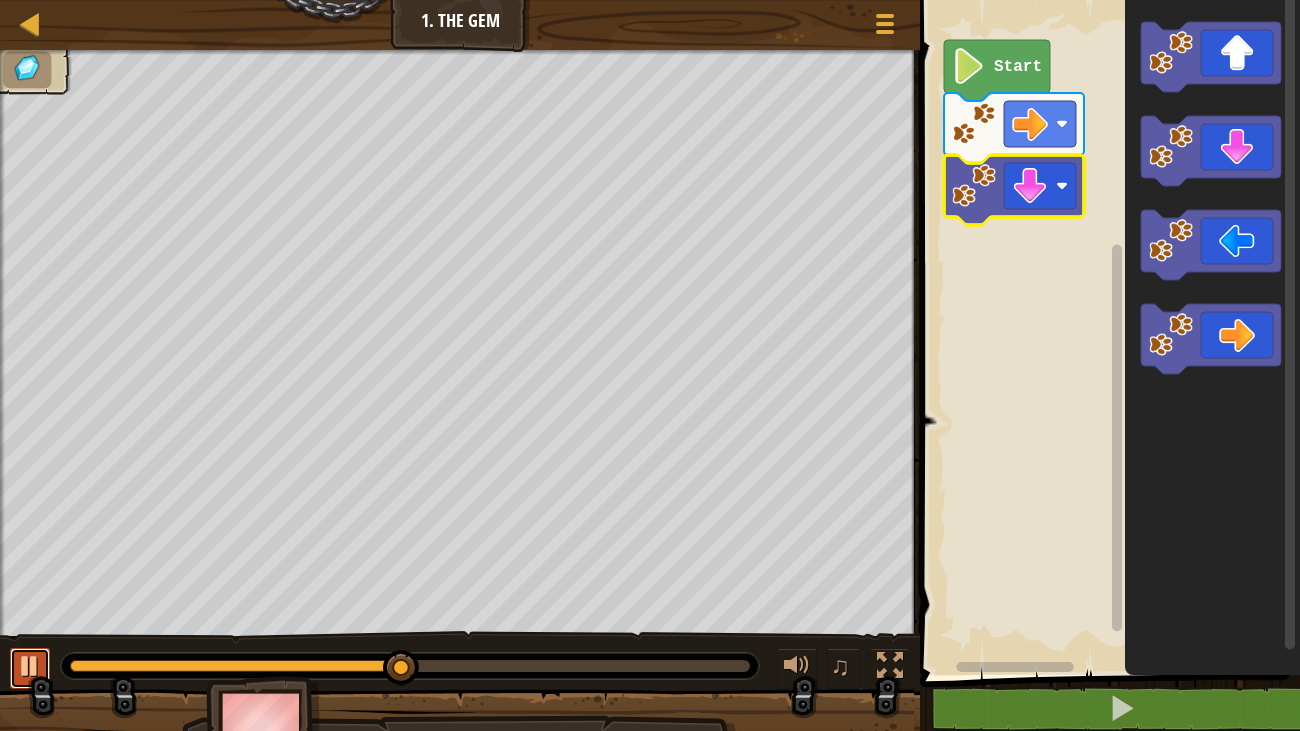 click at bounding box center [30, 666] 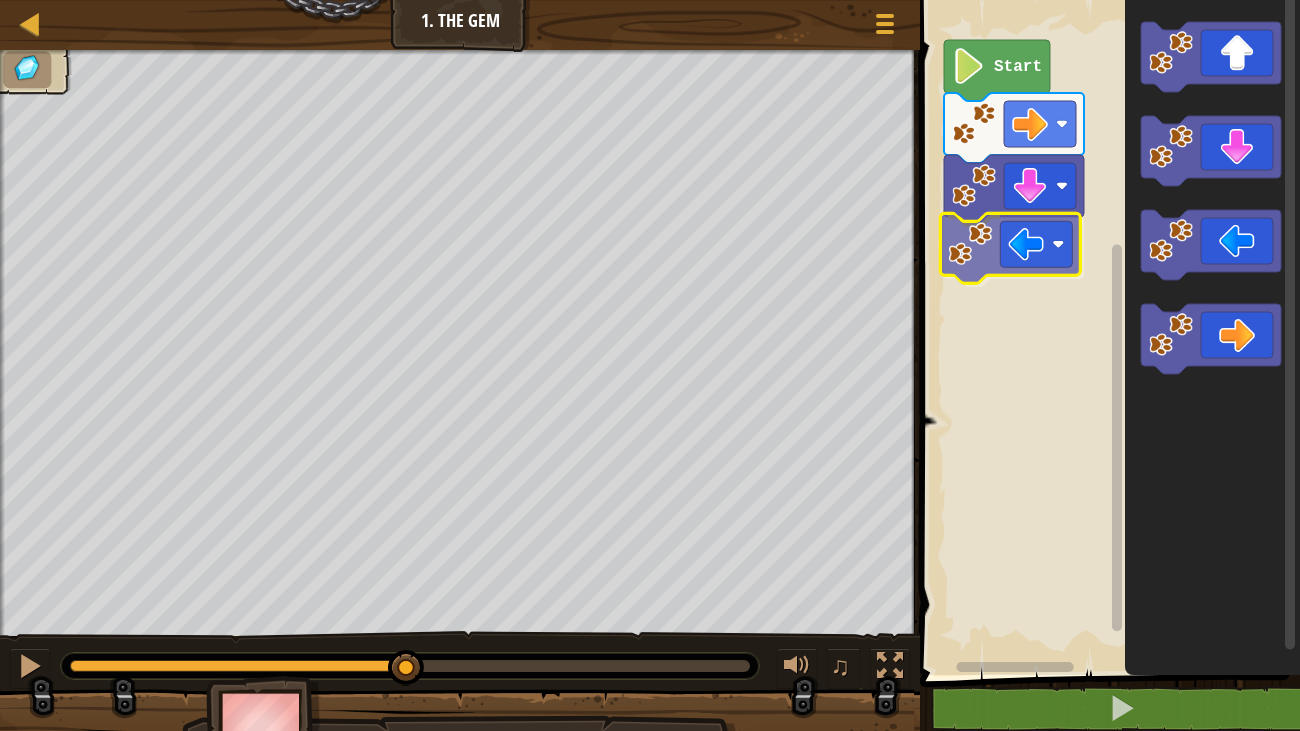 click on "Start" at bounding box center (1107, 332) 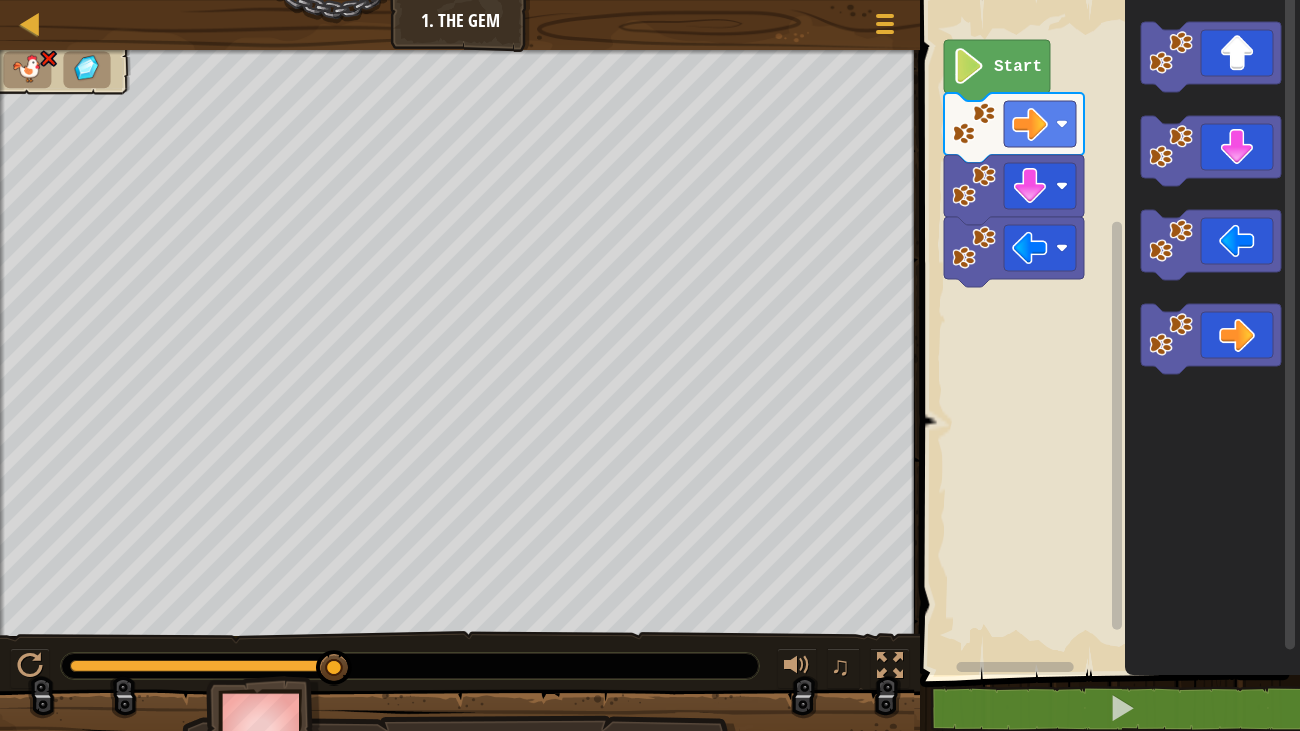 click on "Start" at bounding box center (1107, 332) 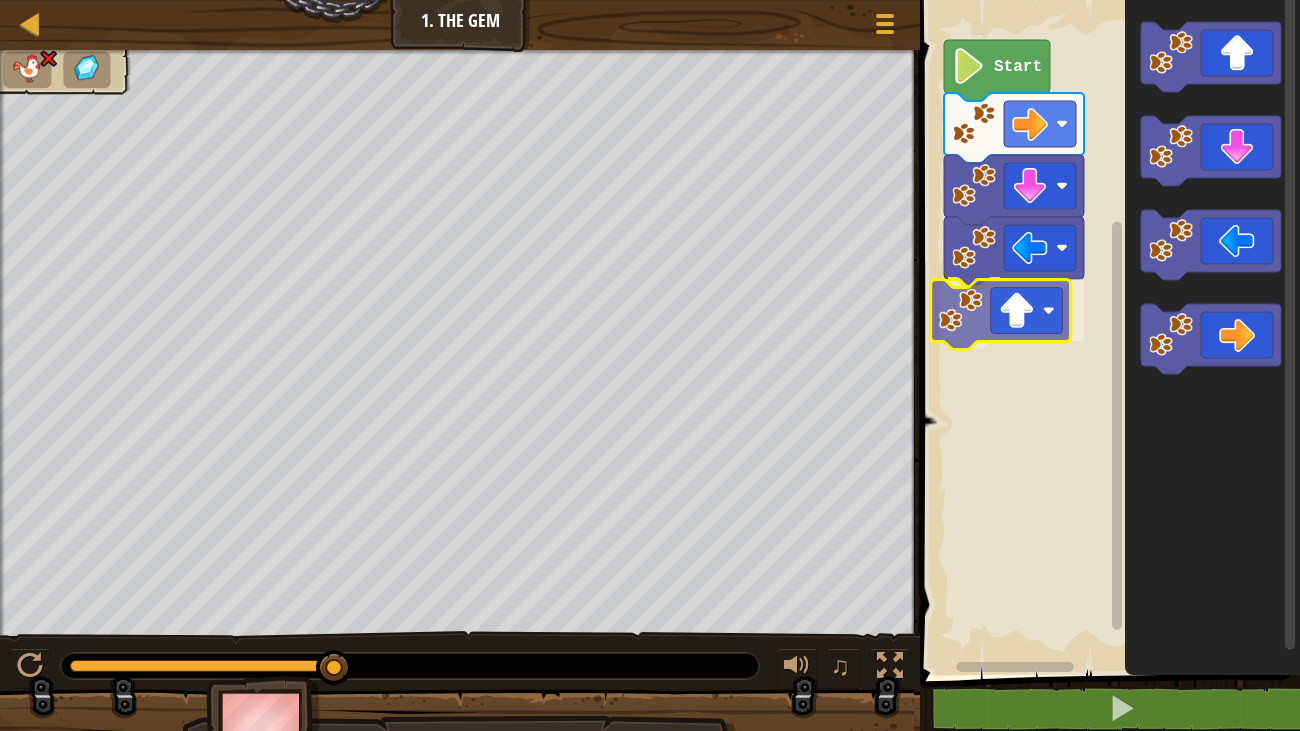 click on "Start" at bounding box center [1107, 332] 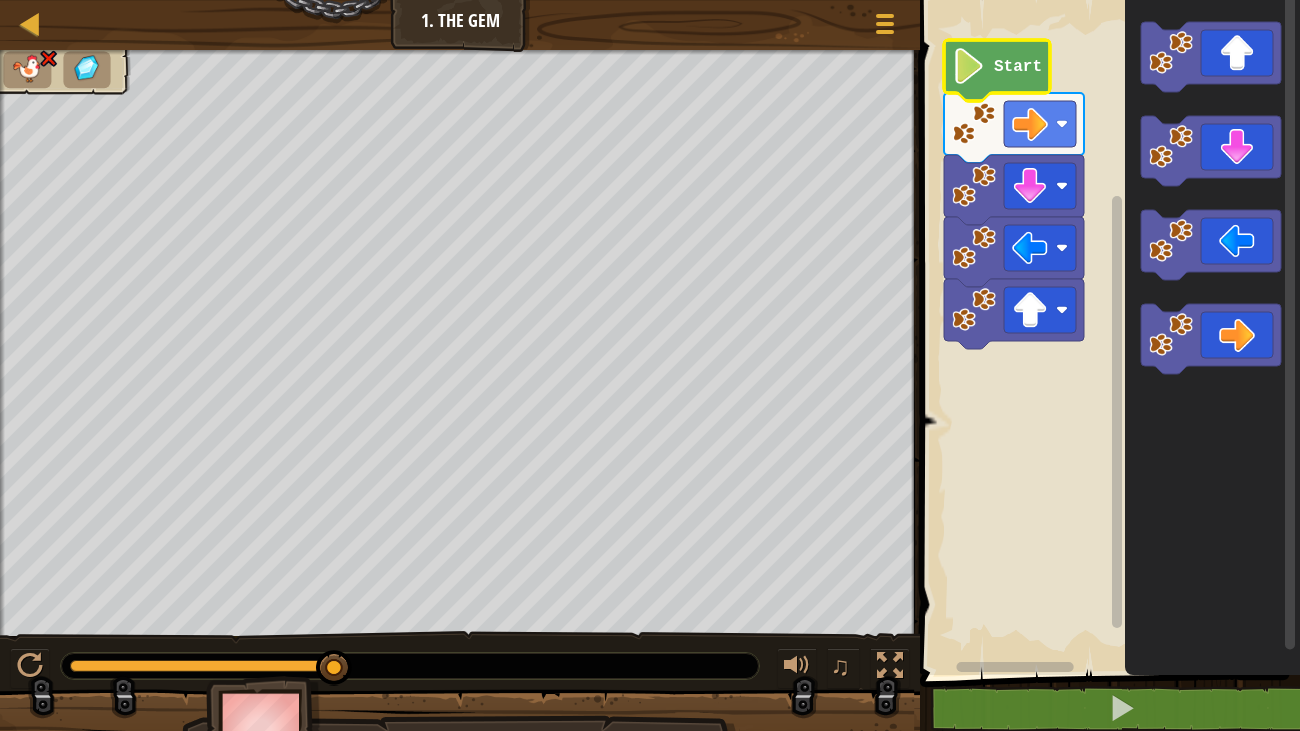 click 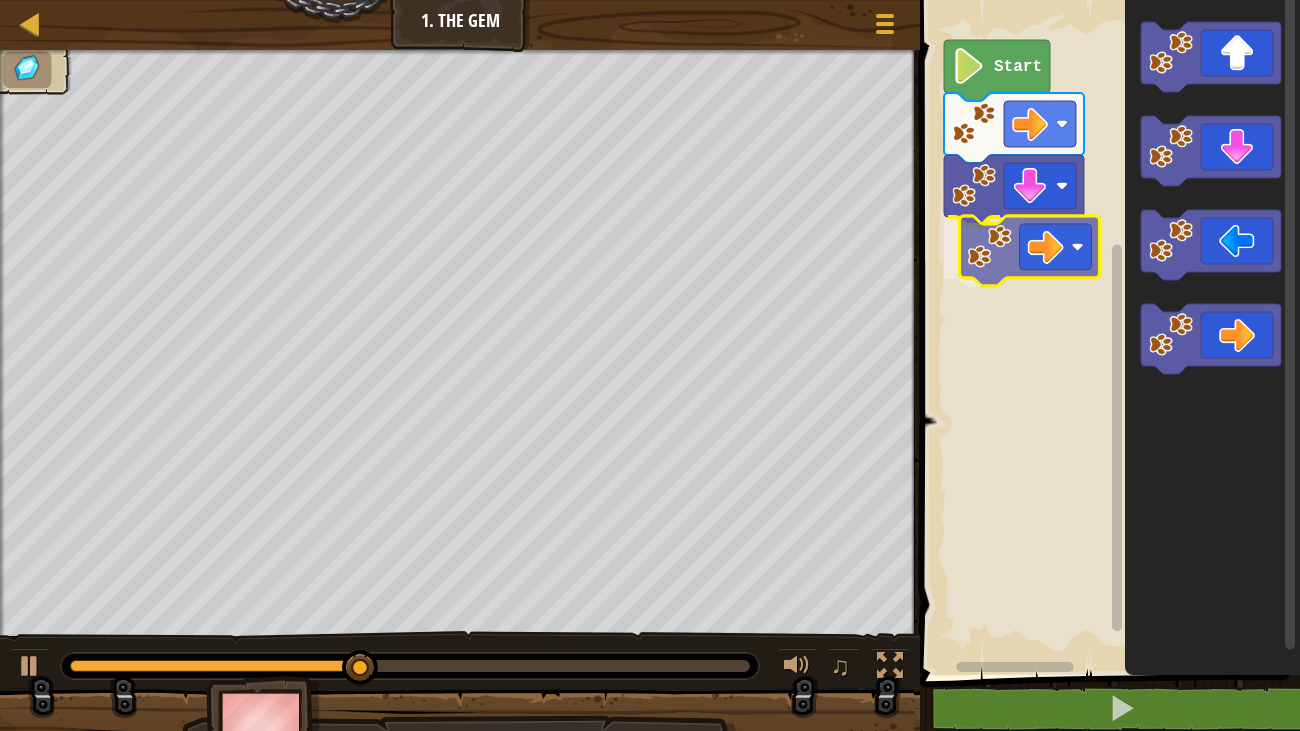 click on "Start" at bounding box center (1107, 332) 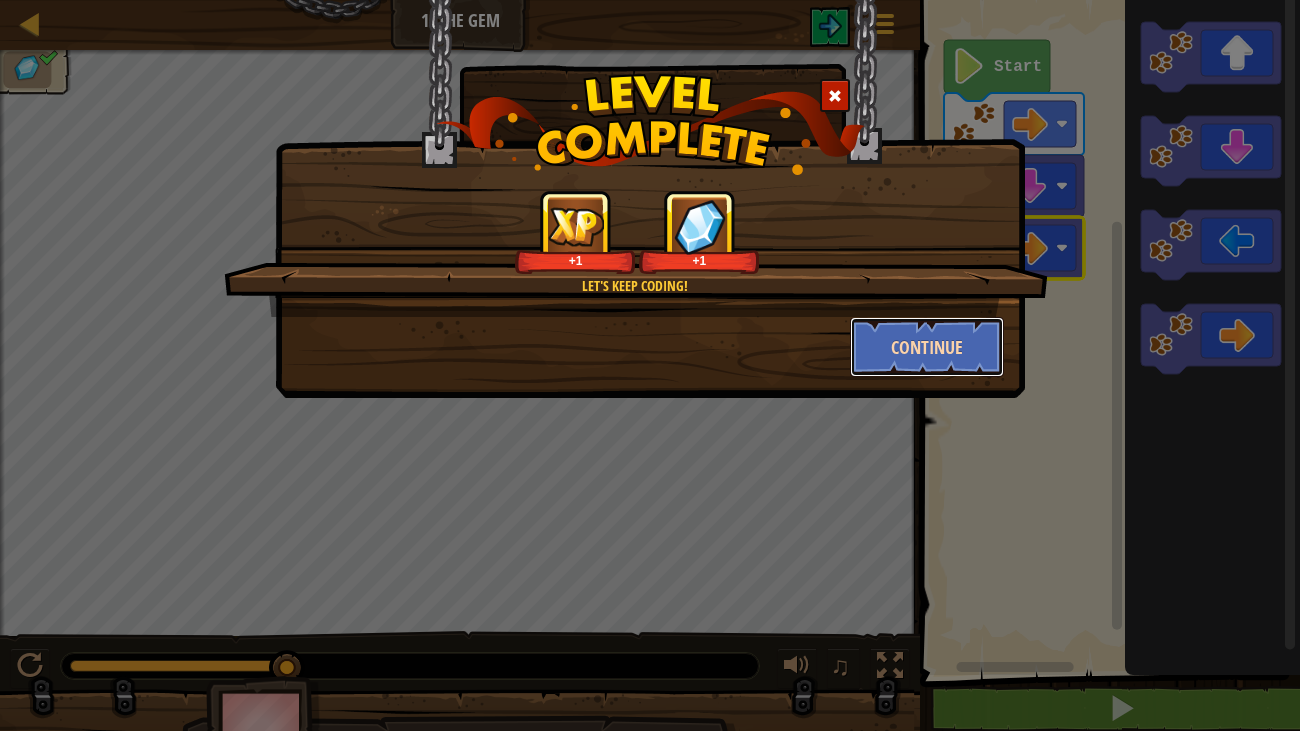 click on "Continue" at bounding box center [927, 347] 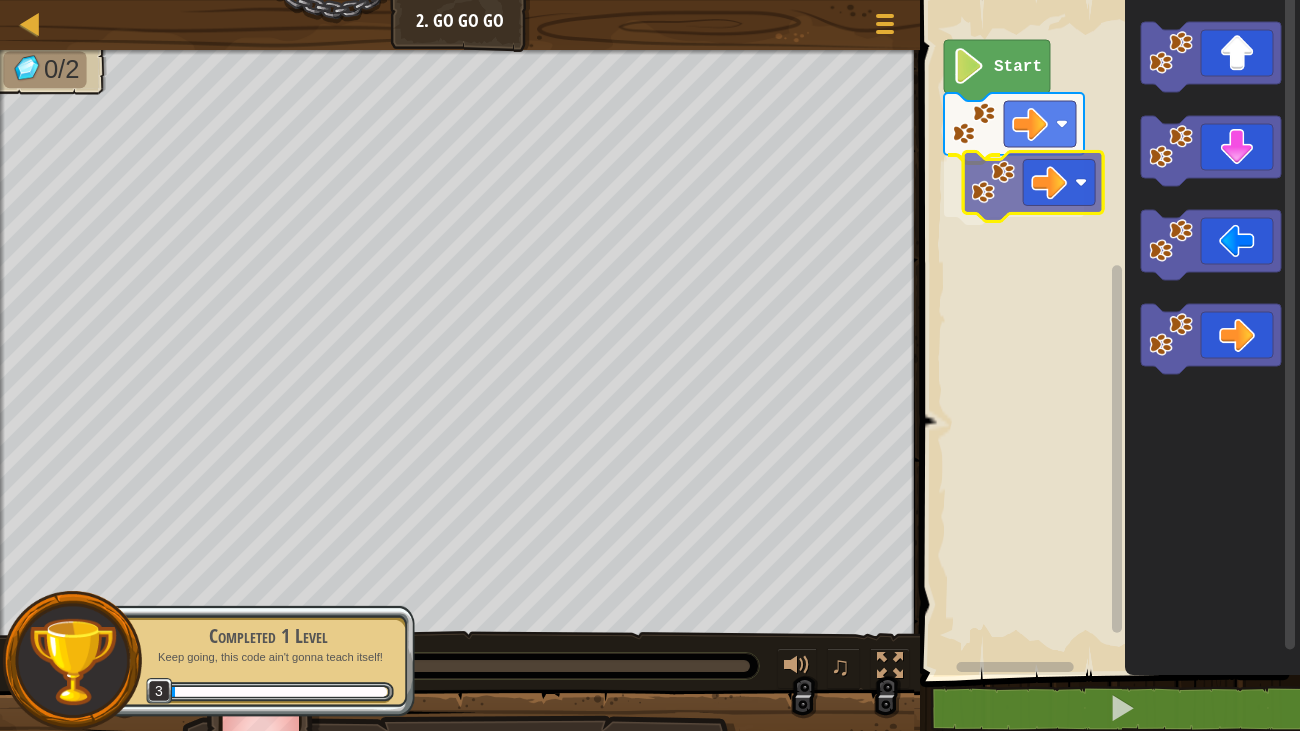 click on "Start" at bounding box center (1107, 332) 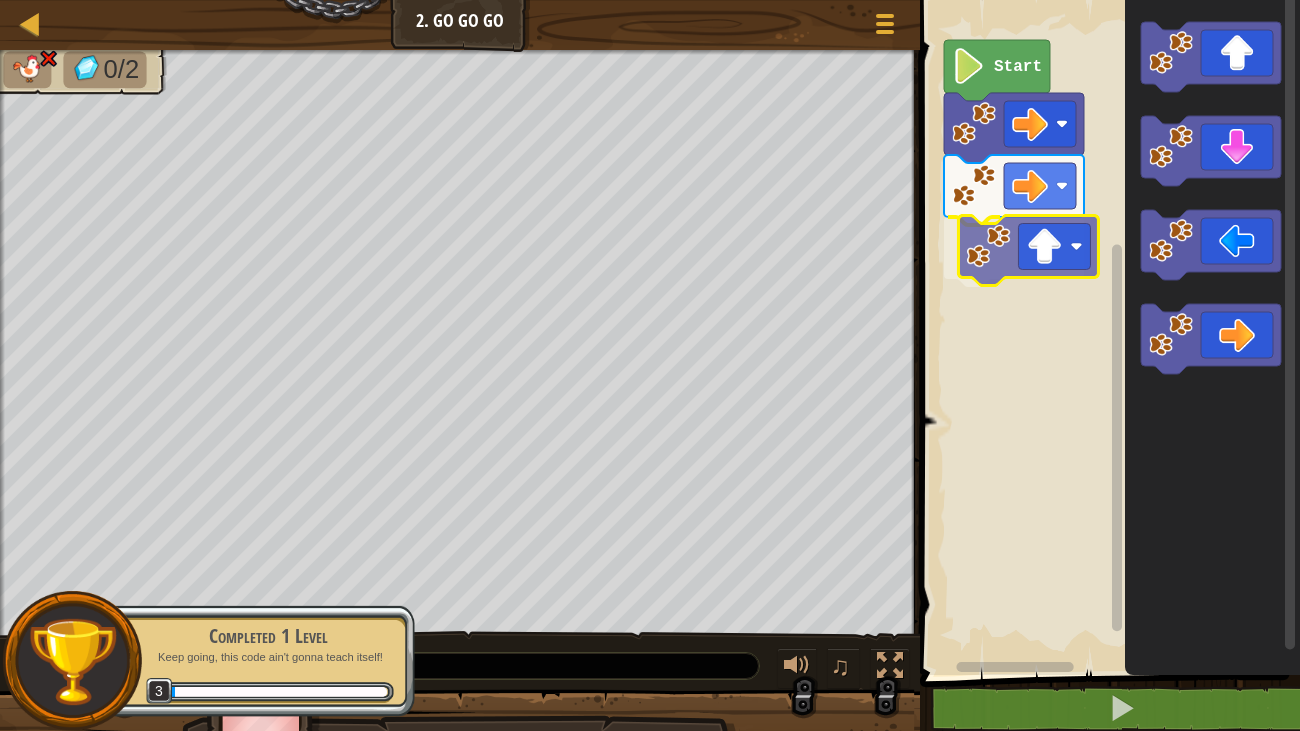click on "Start" at bounding box center (1107, 332) 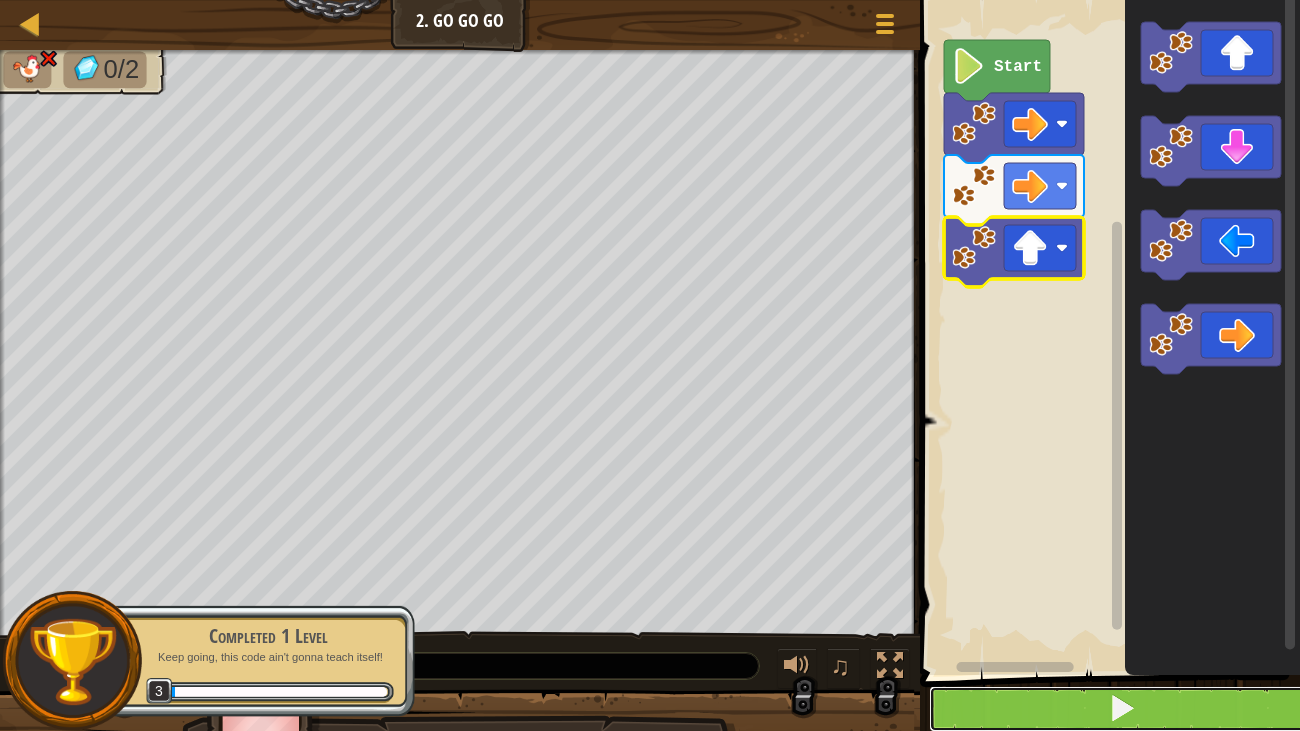click at bounding box center (1122, 709) 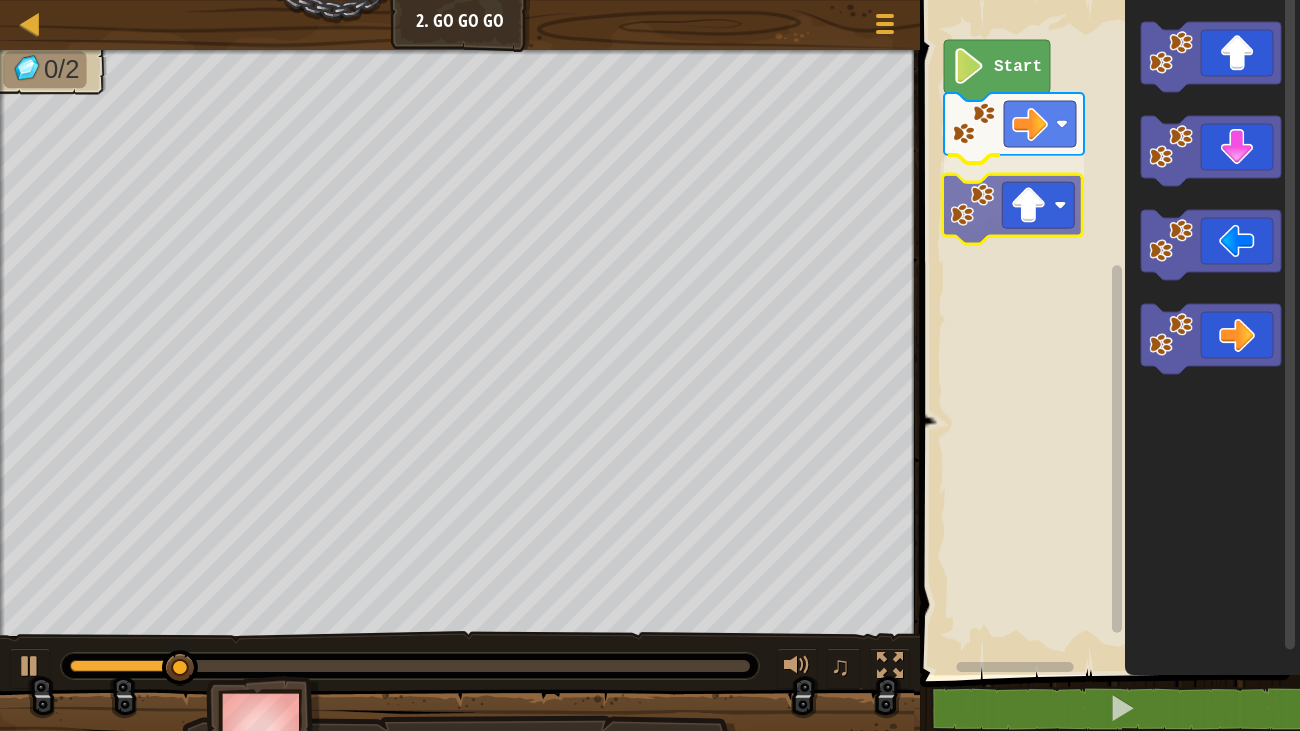 click on "Start" at bounding box center [1107, 332] 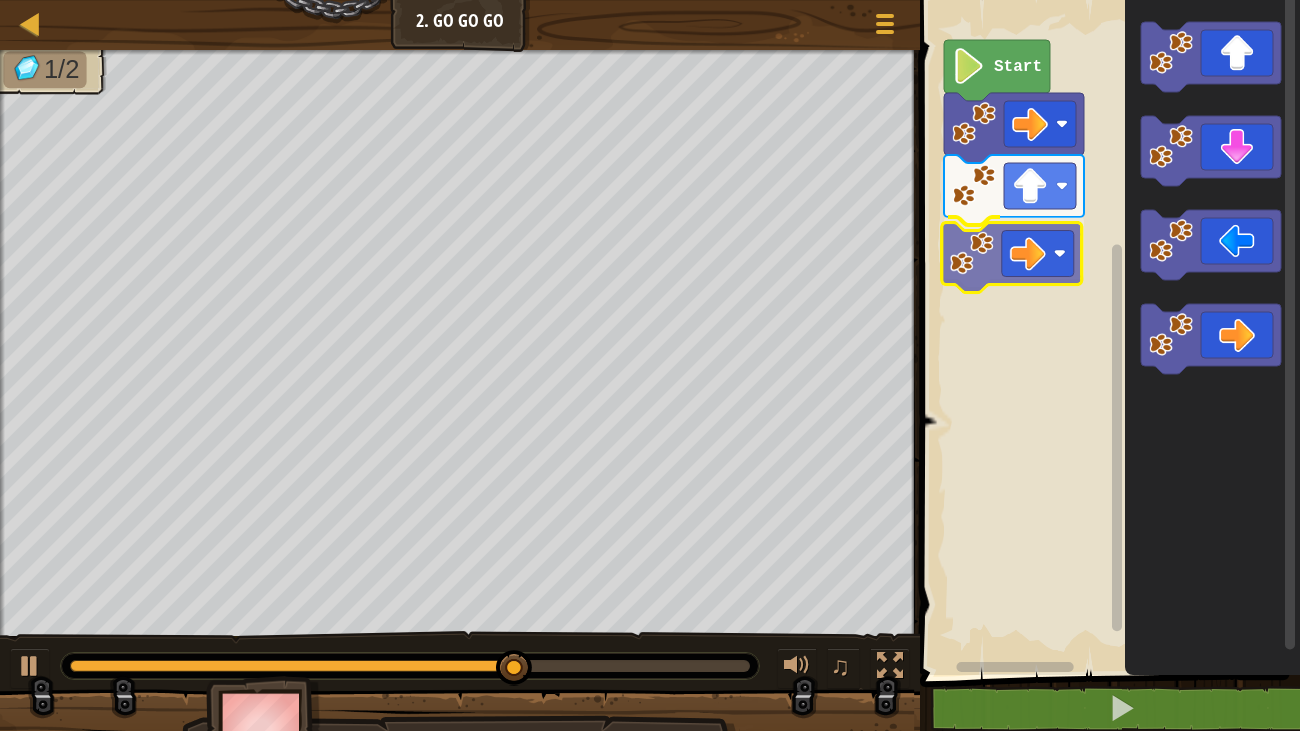 click on "Start" at bounding box center (1107, 332) 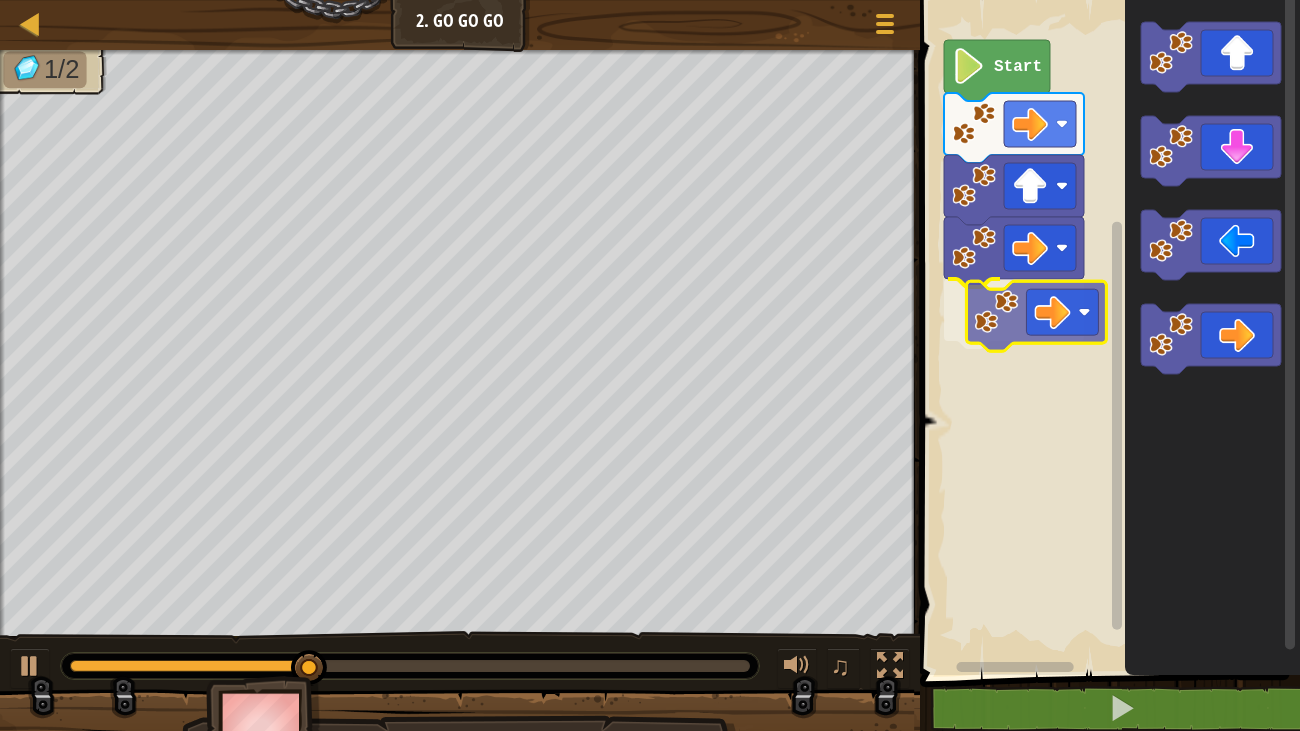 click on "Start" at bounding box center [1107, 332] 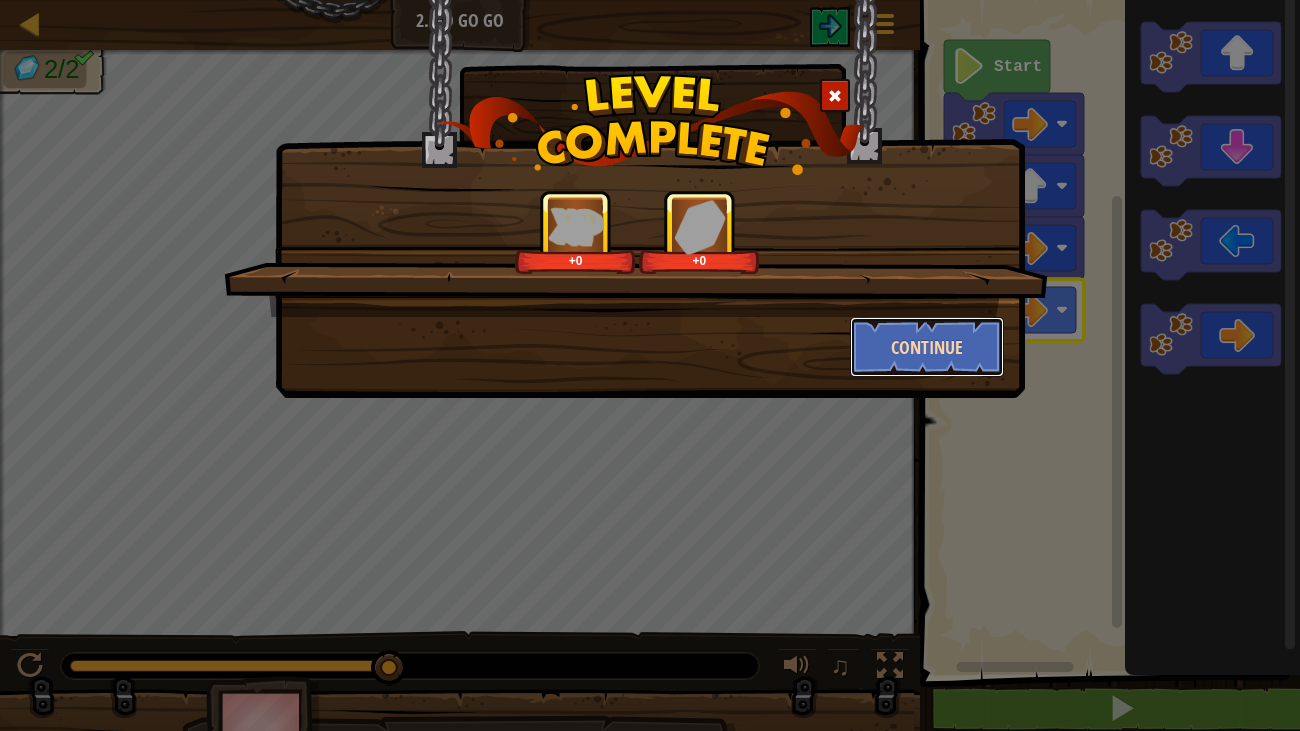 click on "Continue" at bounding box center (927, 347) 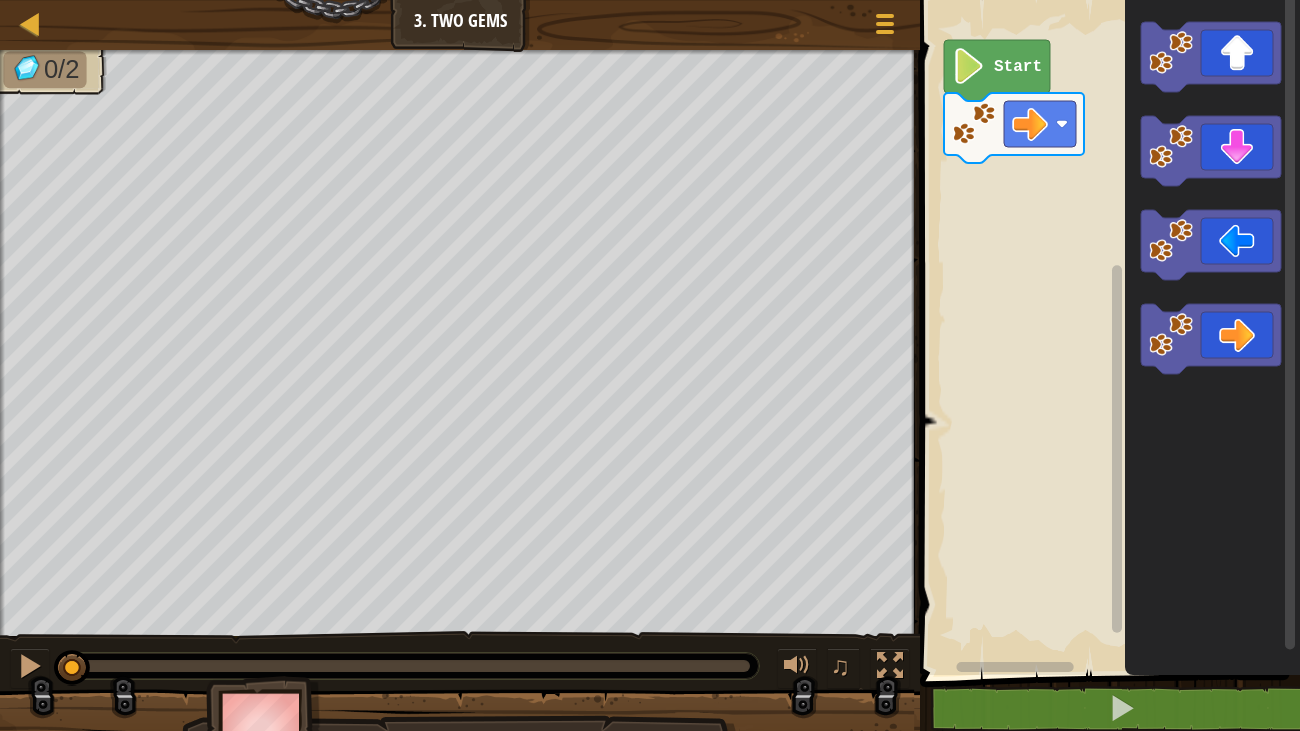 click 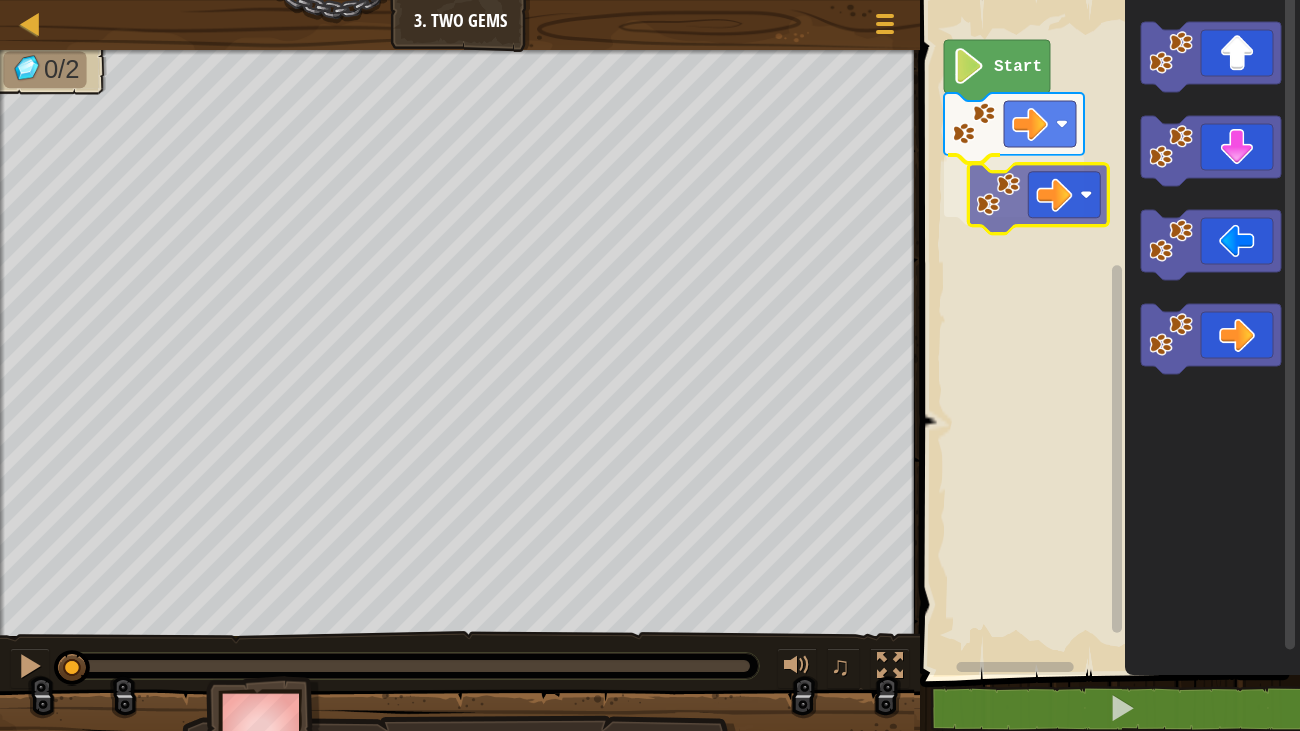 click on "Start" at bounding box center [1107, 332] 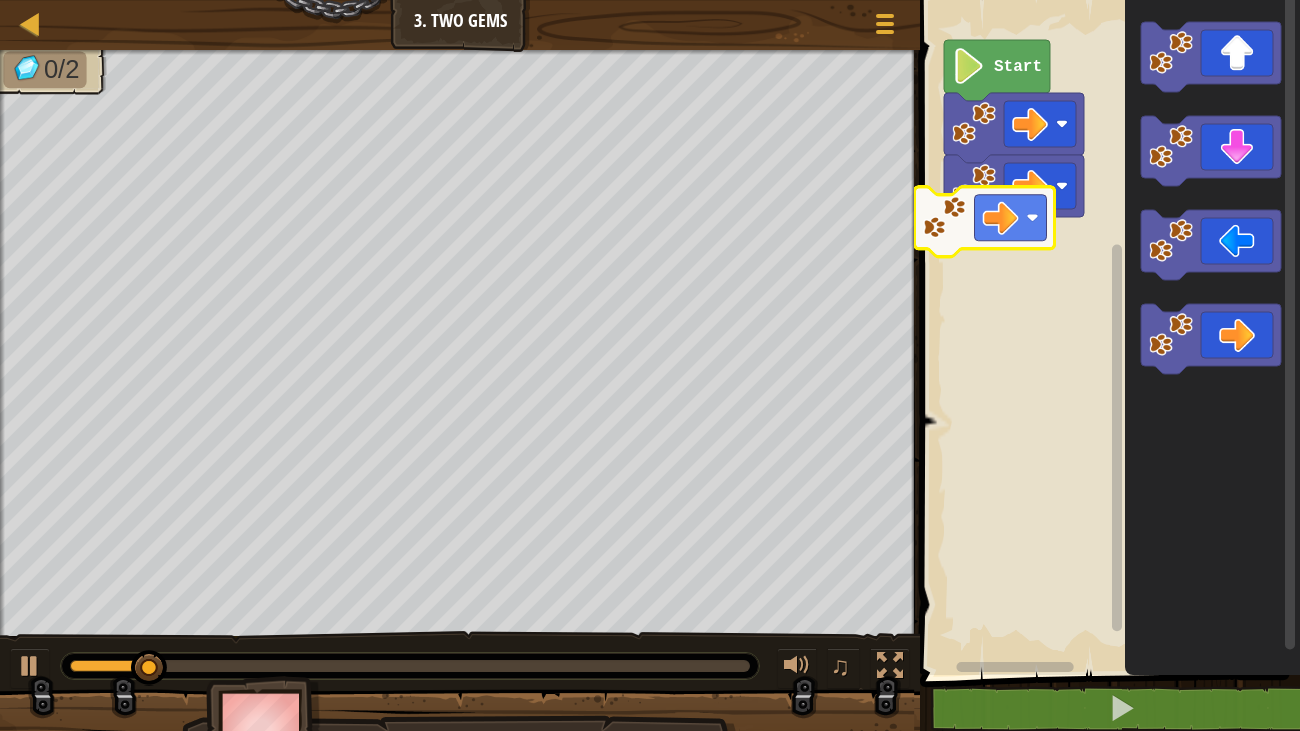 click on "Start" at bounding box center [1107, 332] 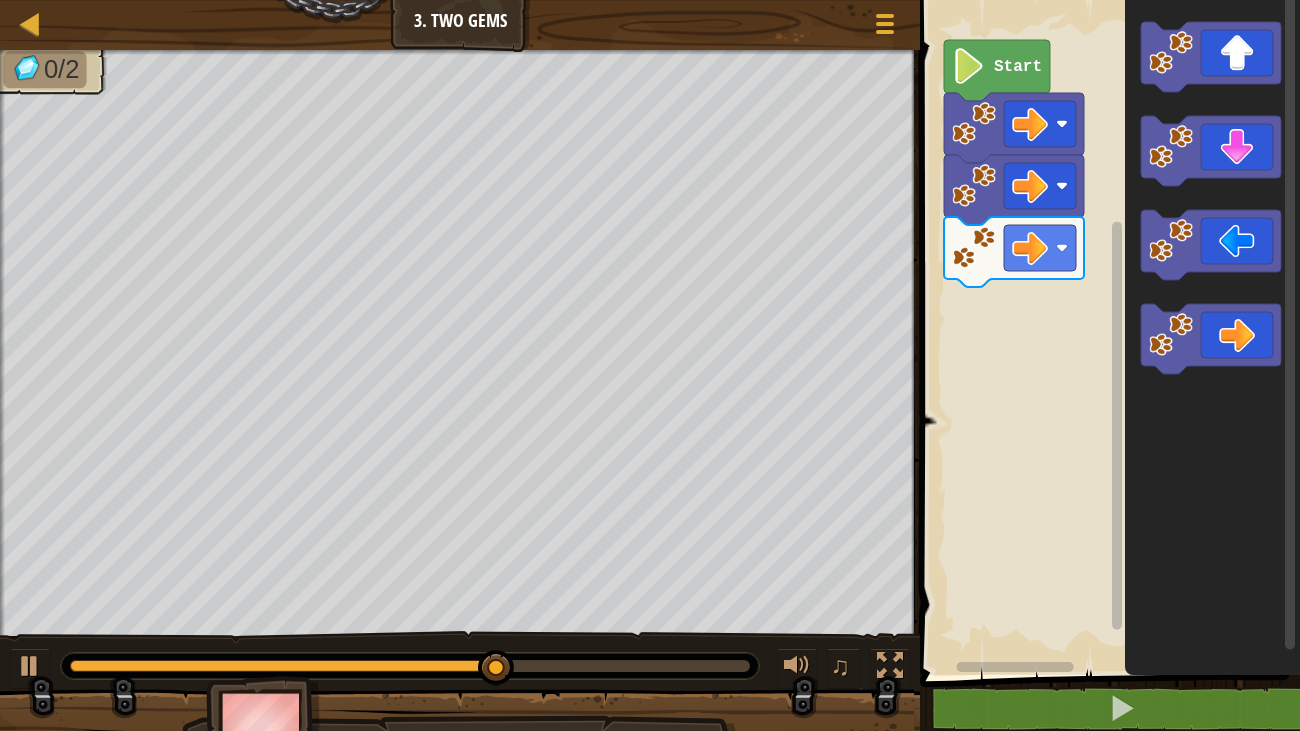 click on "Start" at bounding box center [1107, 332] 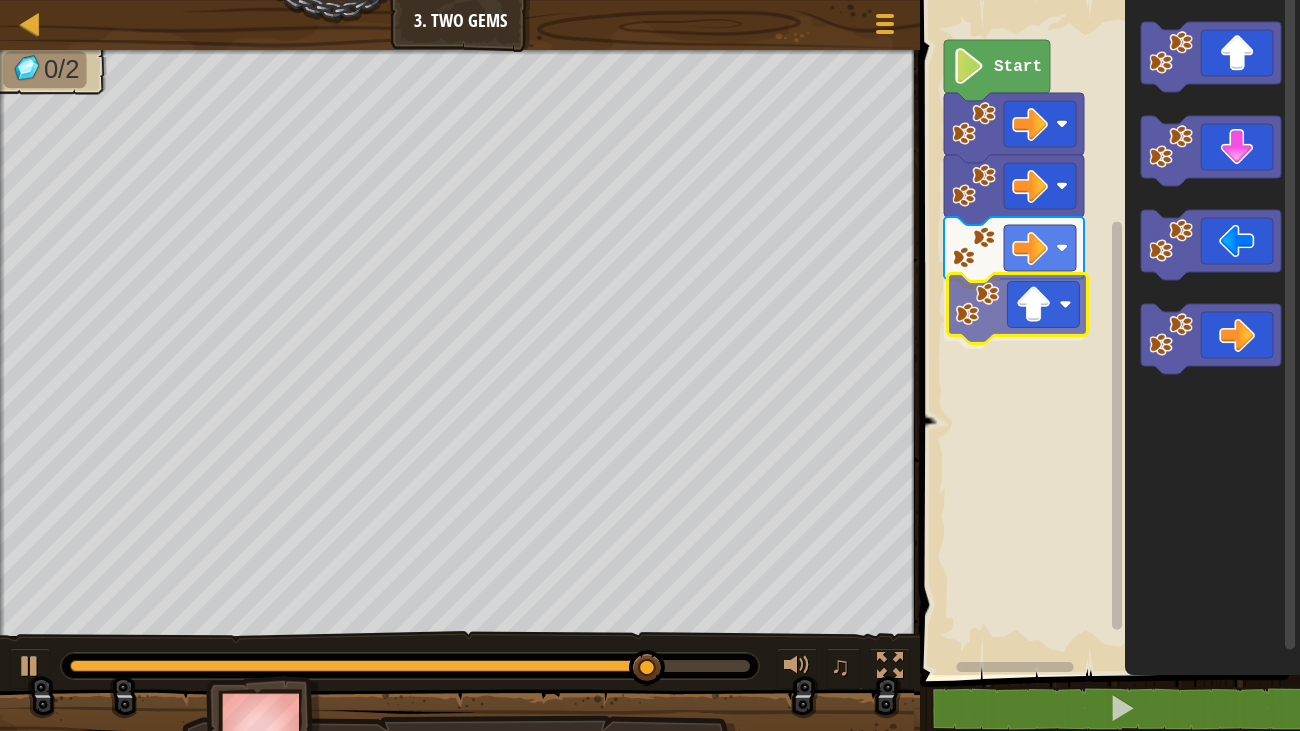 click on "Start" at bounding box center (1107, 332) 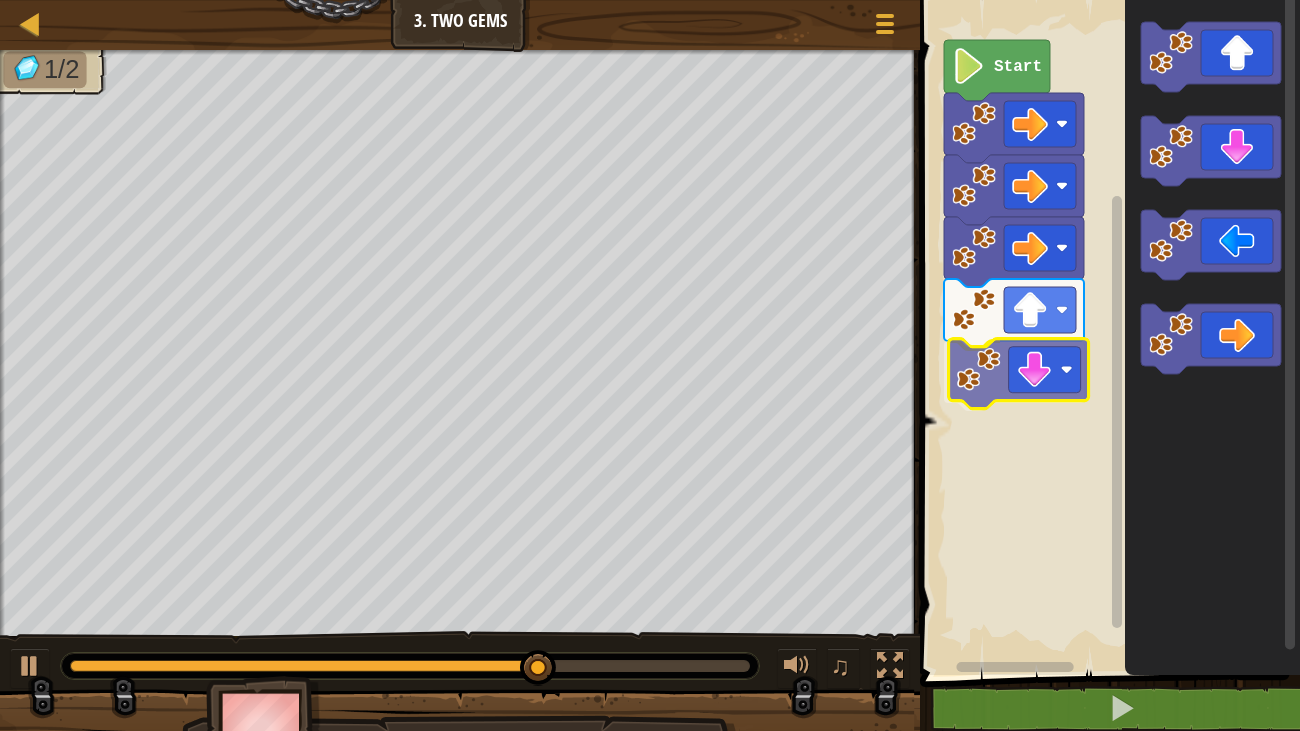 click on "Start" at bounding box center [1107, 332] 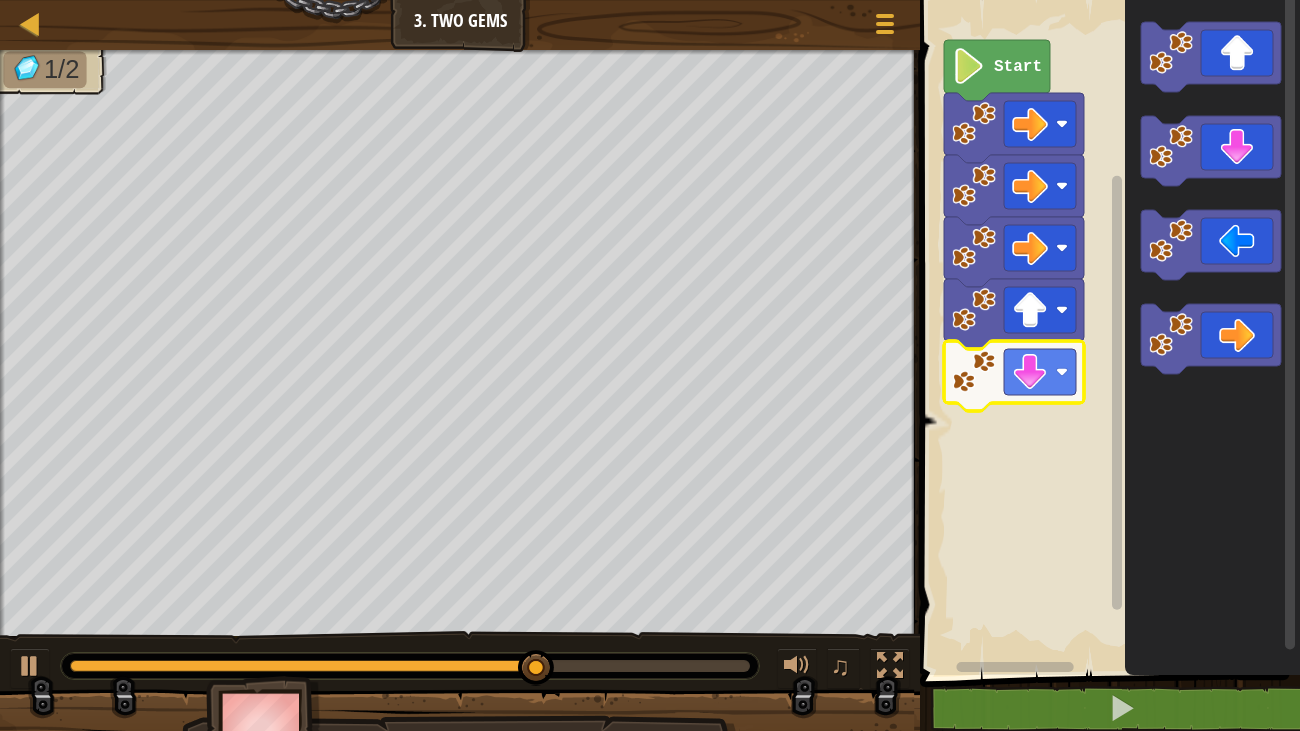 click 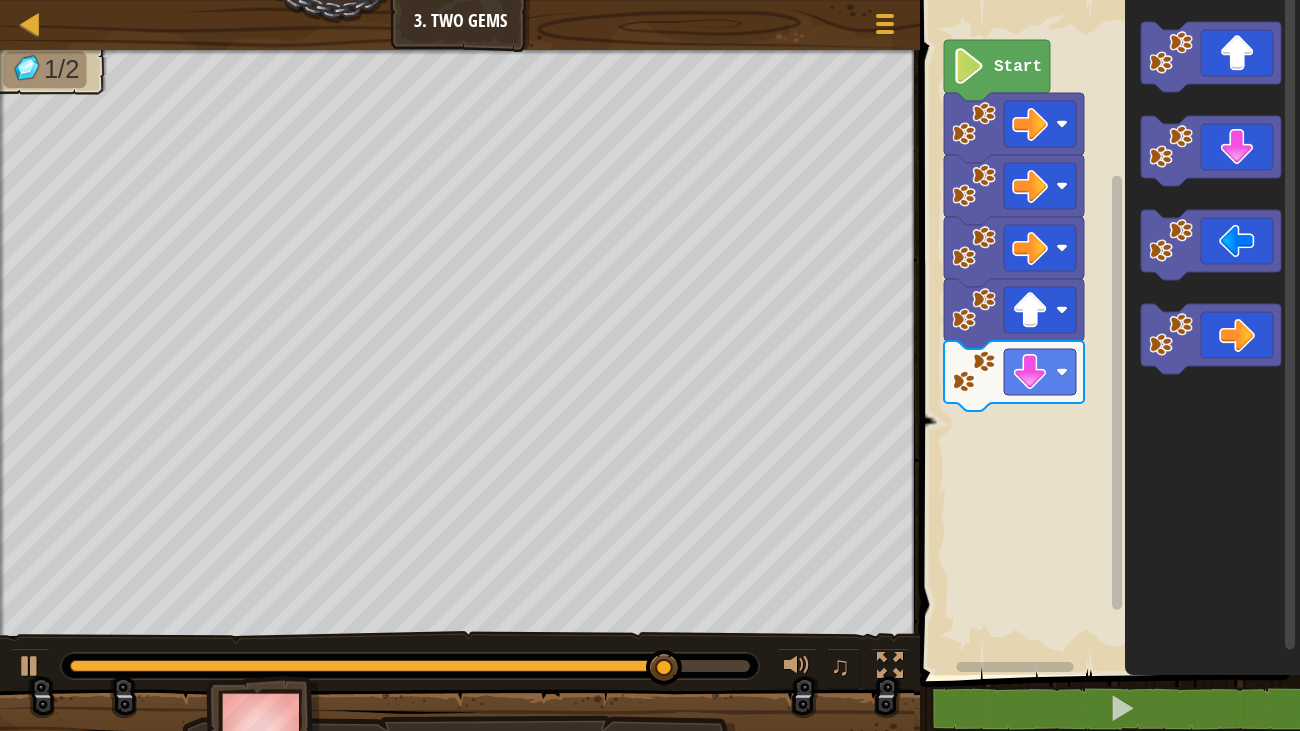 click on "Start" at bounding box center (1107, 332) 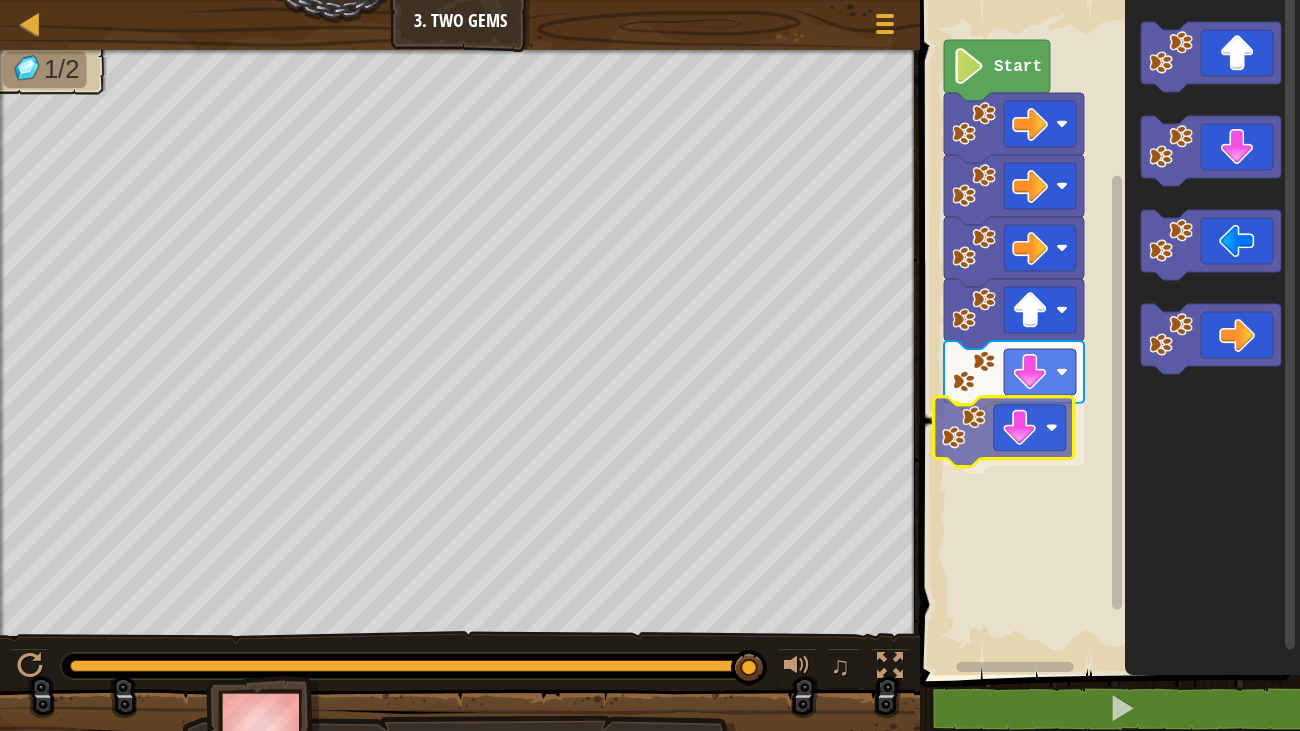click on "Start" at bounding box center (1107, 332) 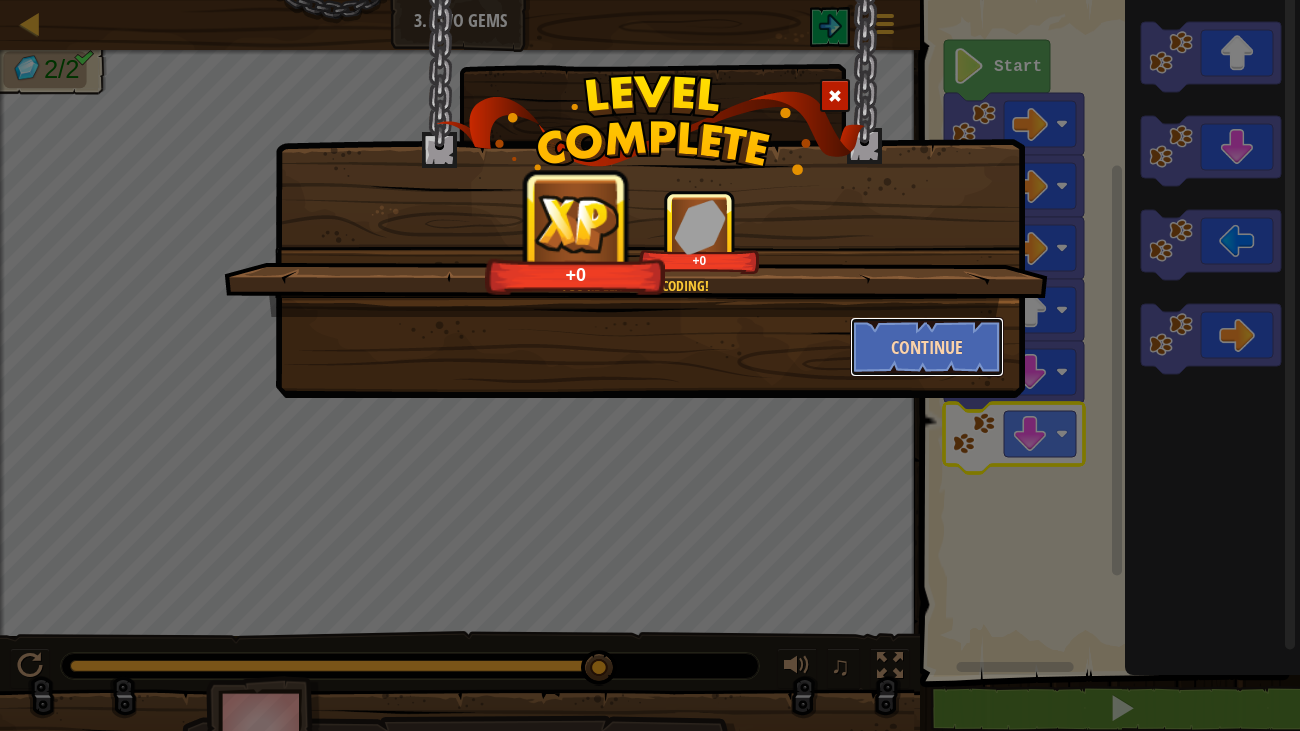 click on "Continue" at bounding box center [927, 347] 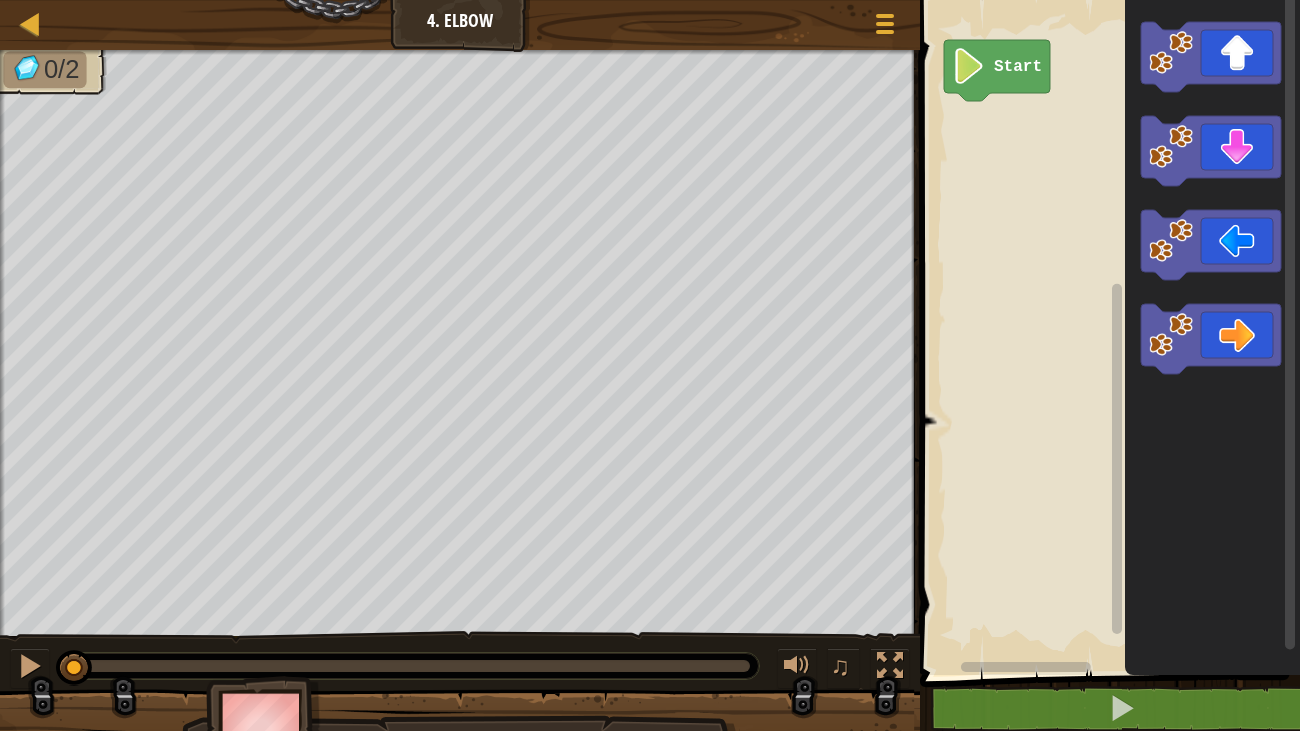 click 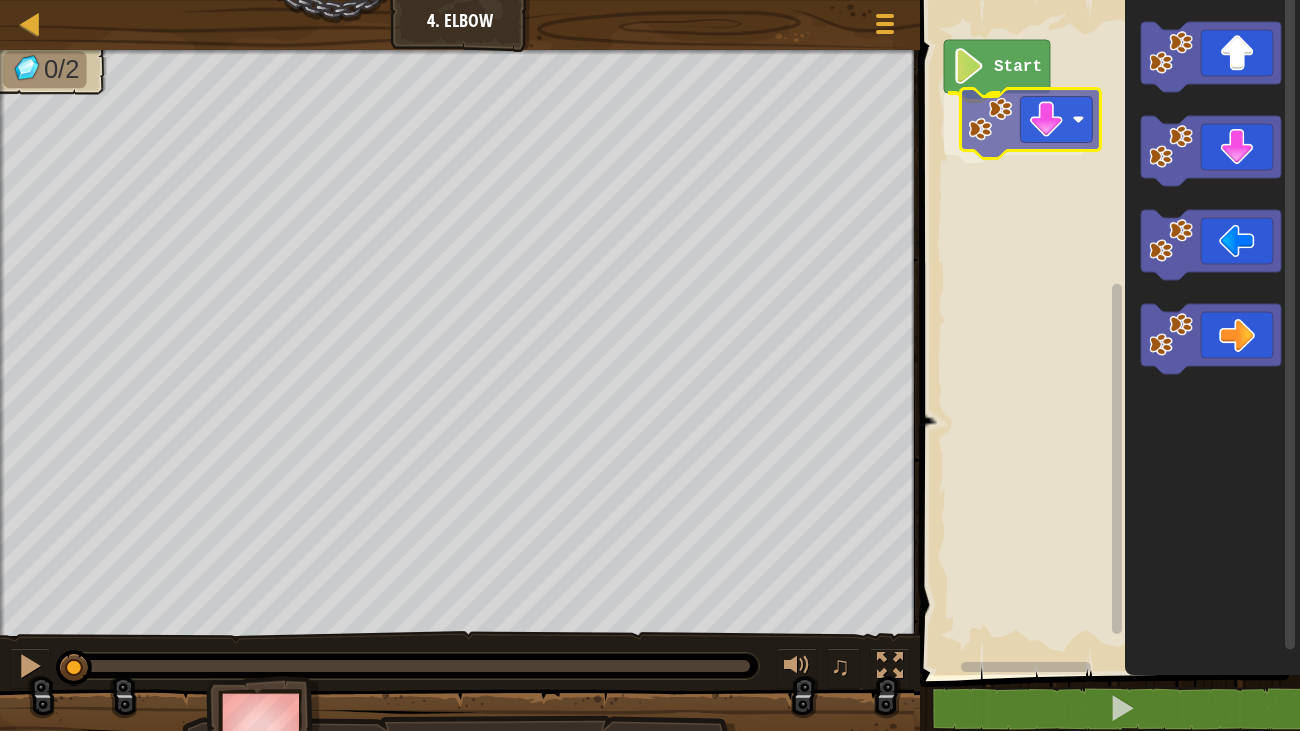 click on "Start" at bounding box center [1107, 332] 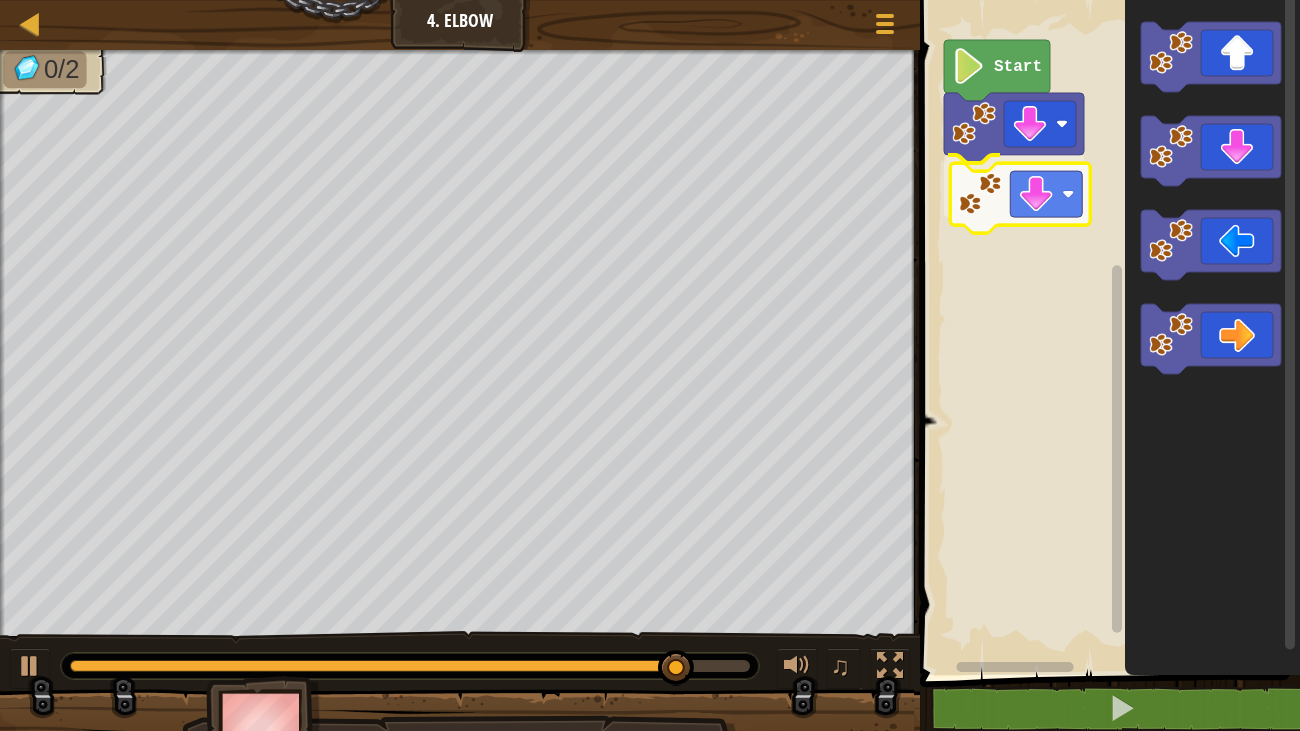 click on "Start" at bounding box center [1107, 332] 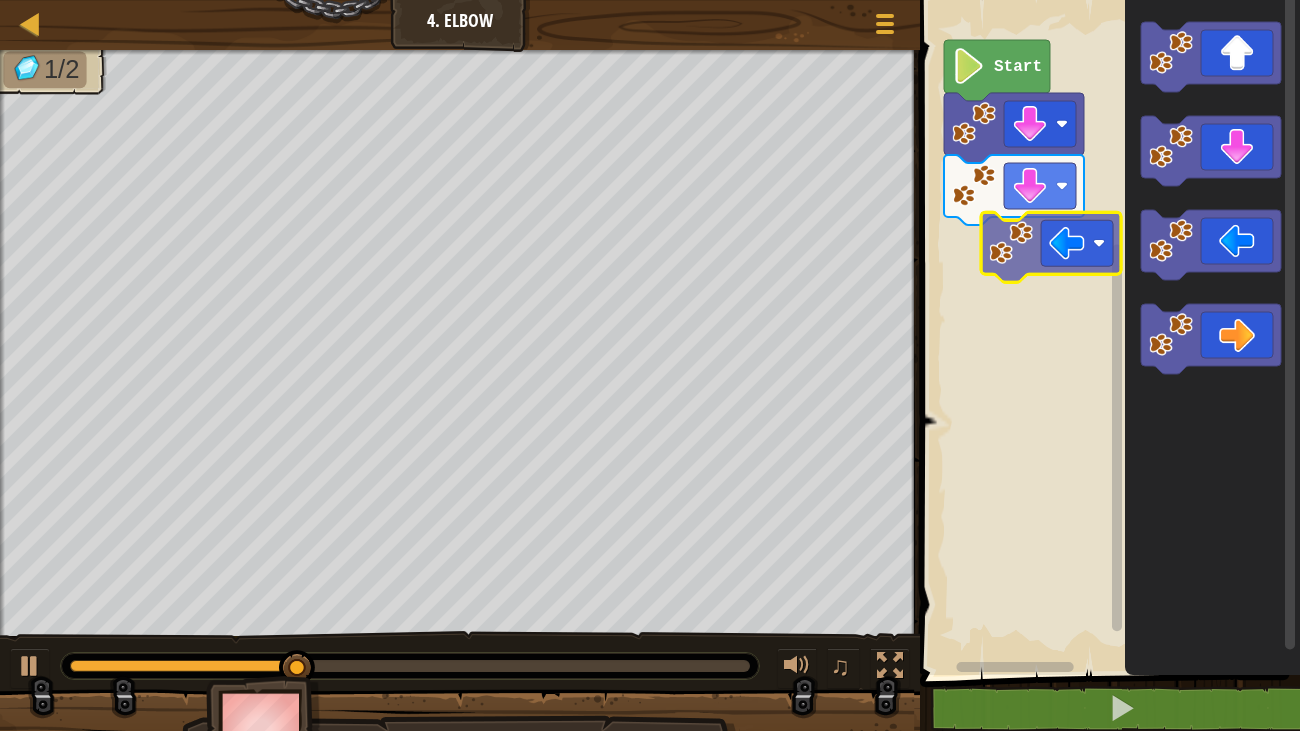 click on "Start" at bounding box center (1107, 332) 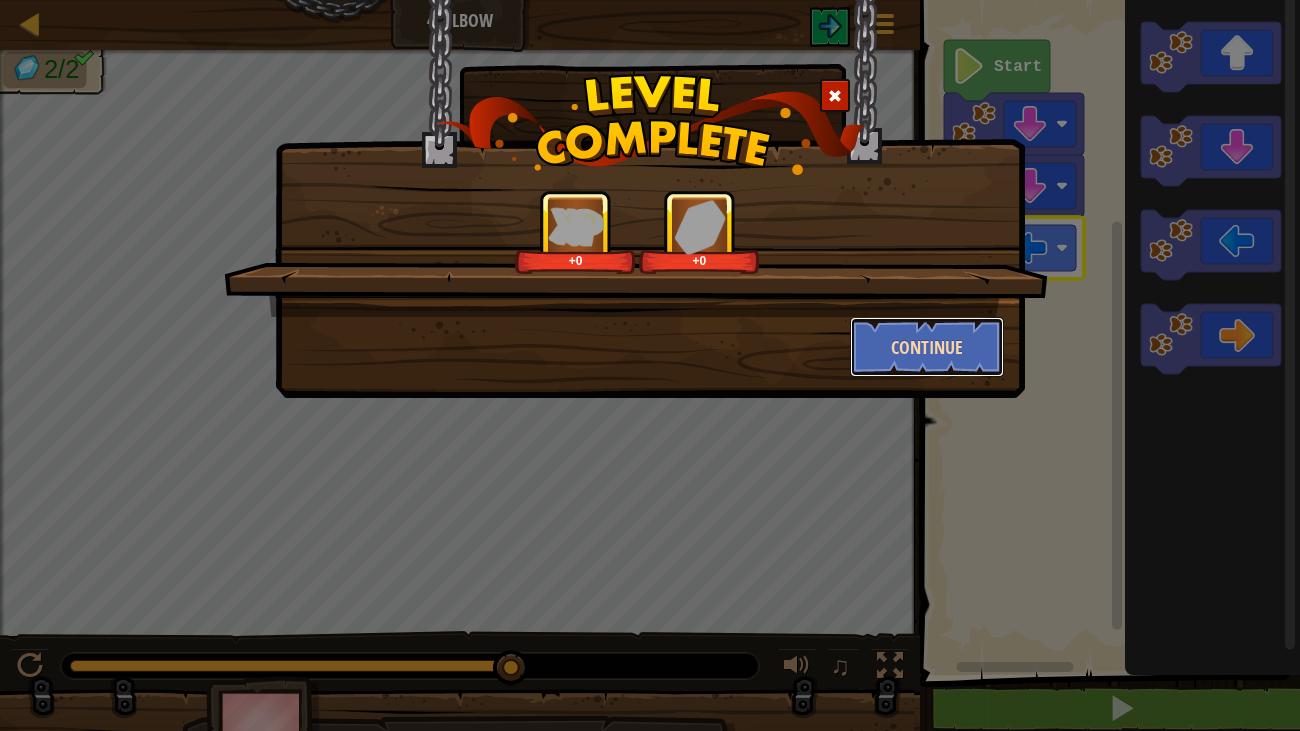 click on "Continue" at bounding box center [927, 347] 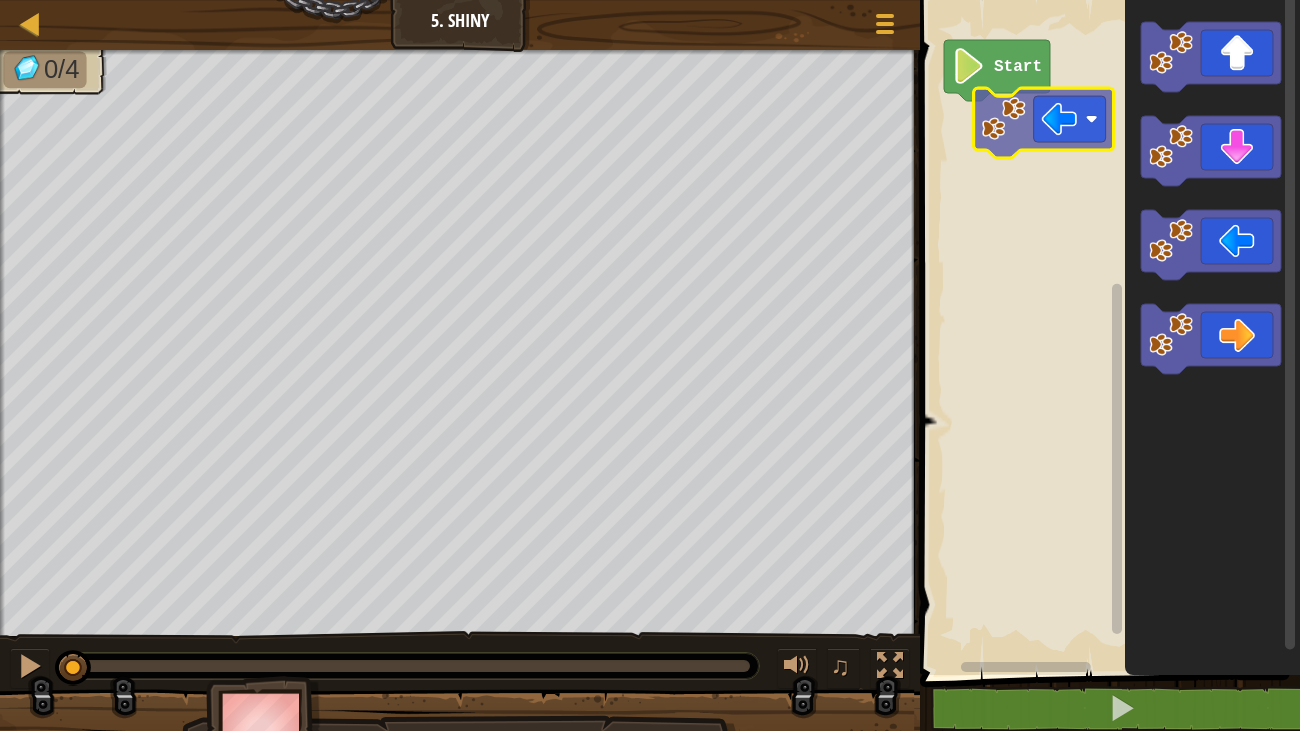 click on "Start" at bounding box center (1107, 332) 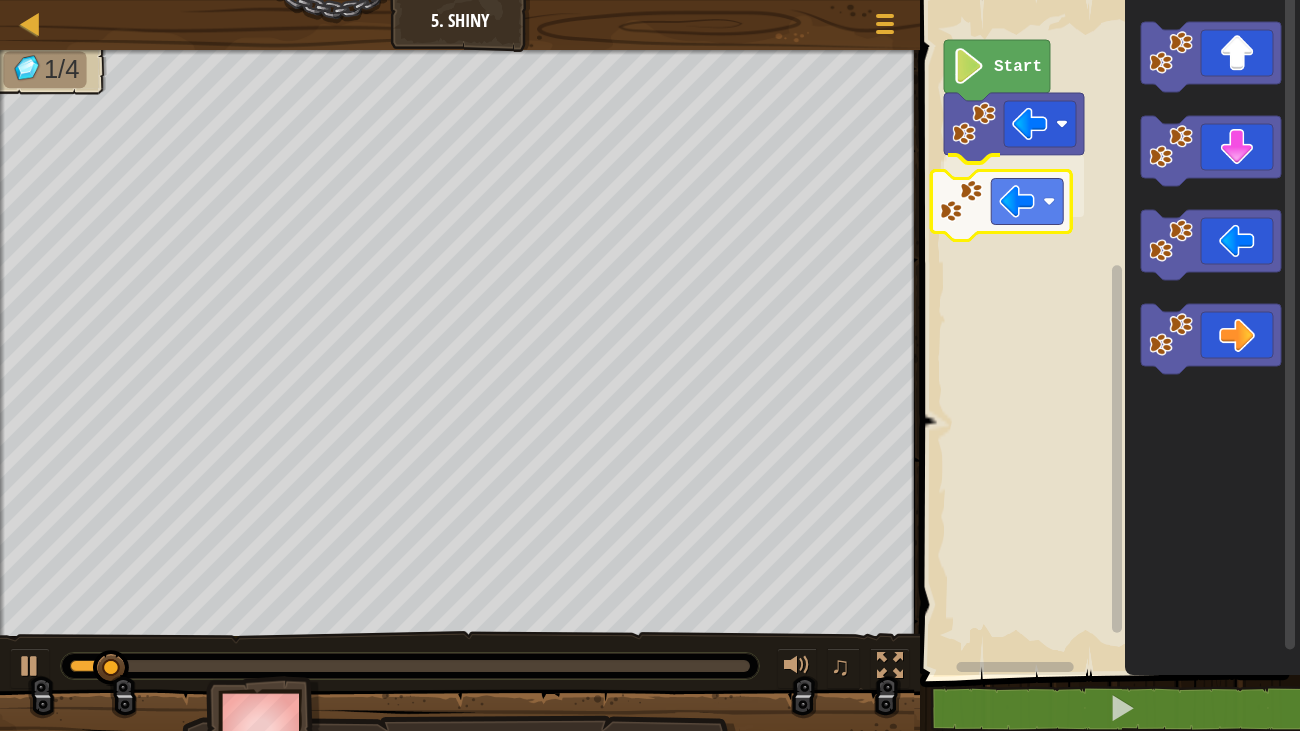click on "Start" at bounding box center (1107, 332) 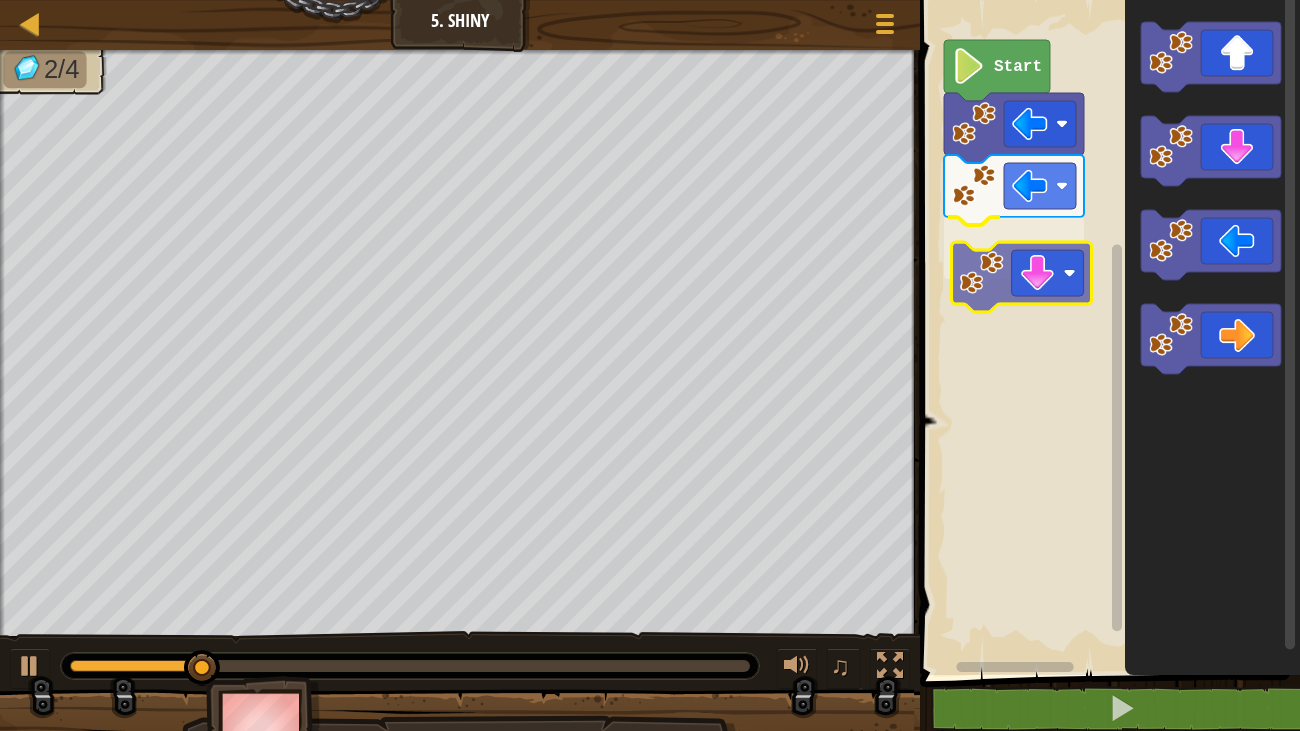 click on "Start" at bounding box center (1107, 332) 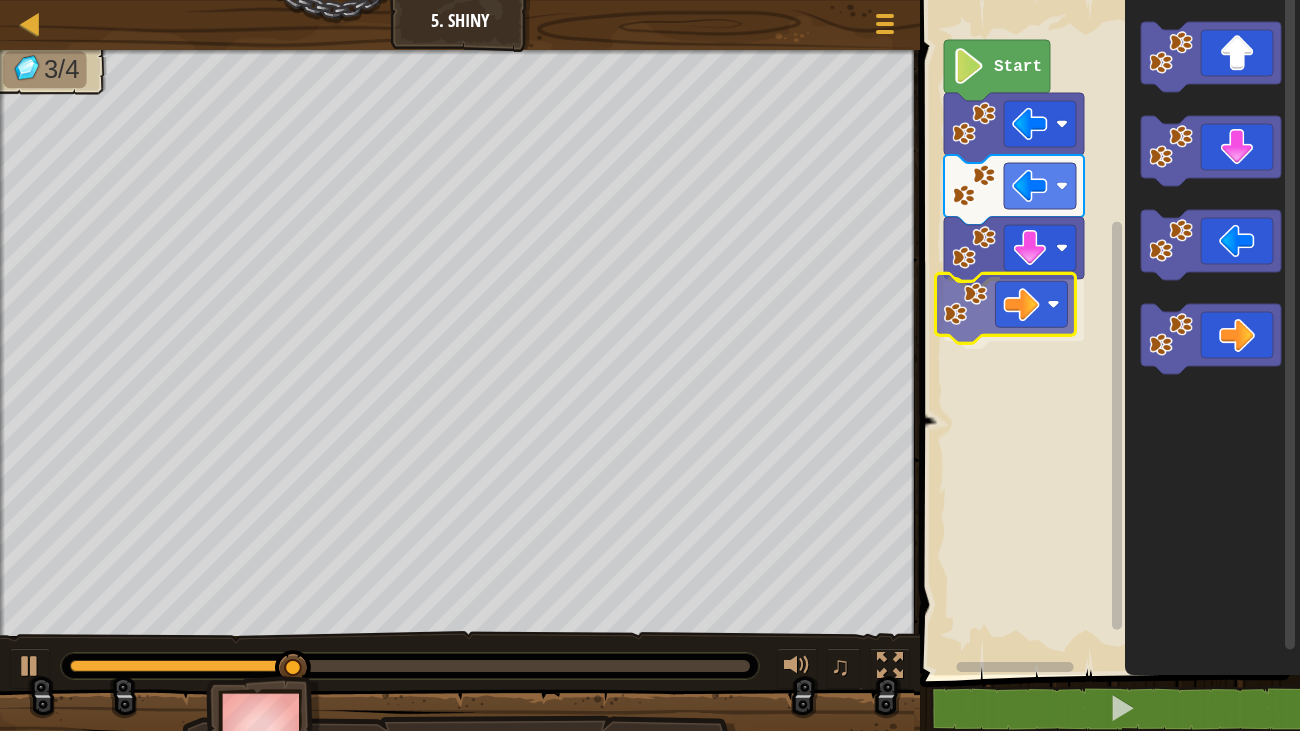 click on "Start" at bounding box center [1107, 332] 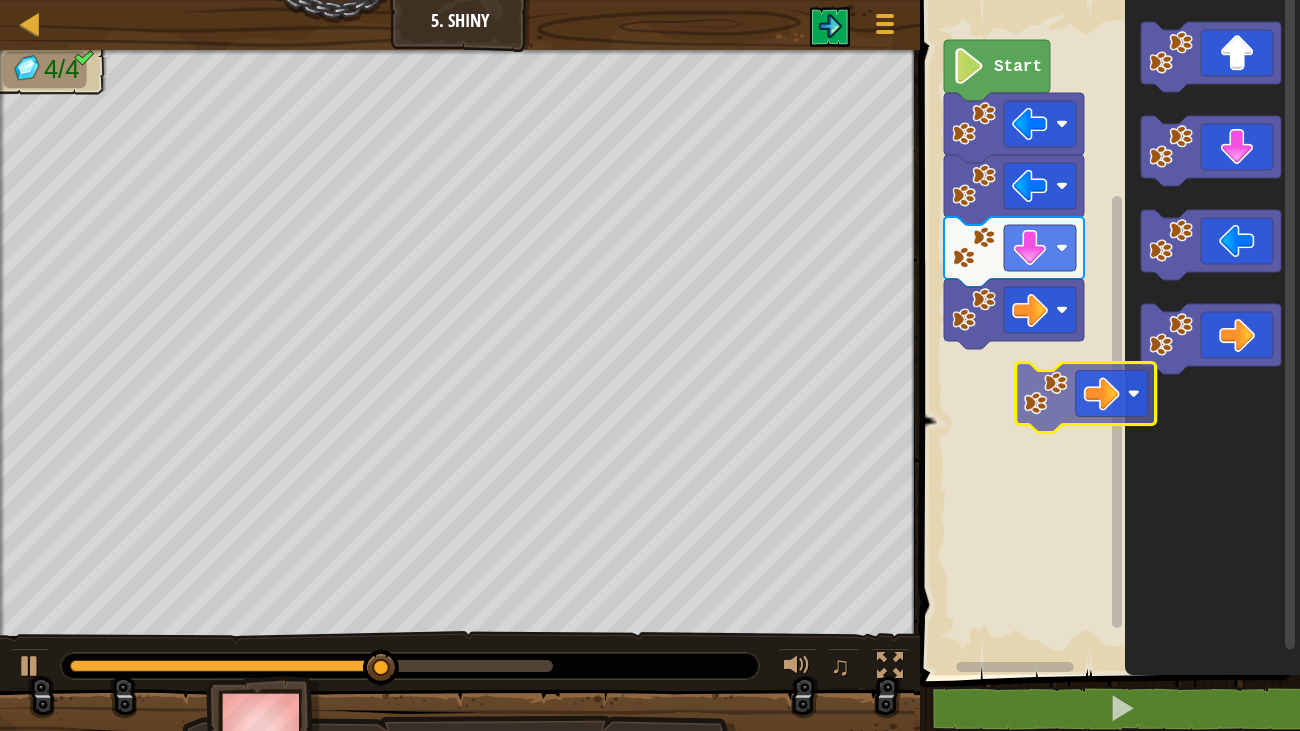 click on "Start" at bounding box center (1107, 332) 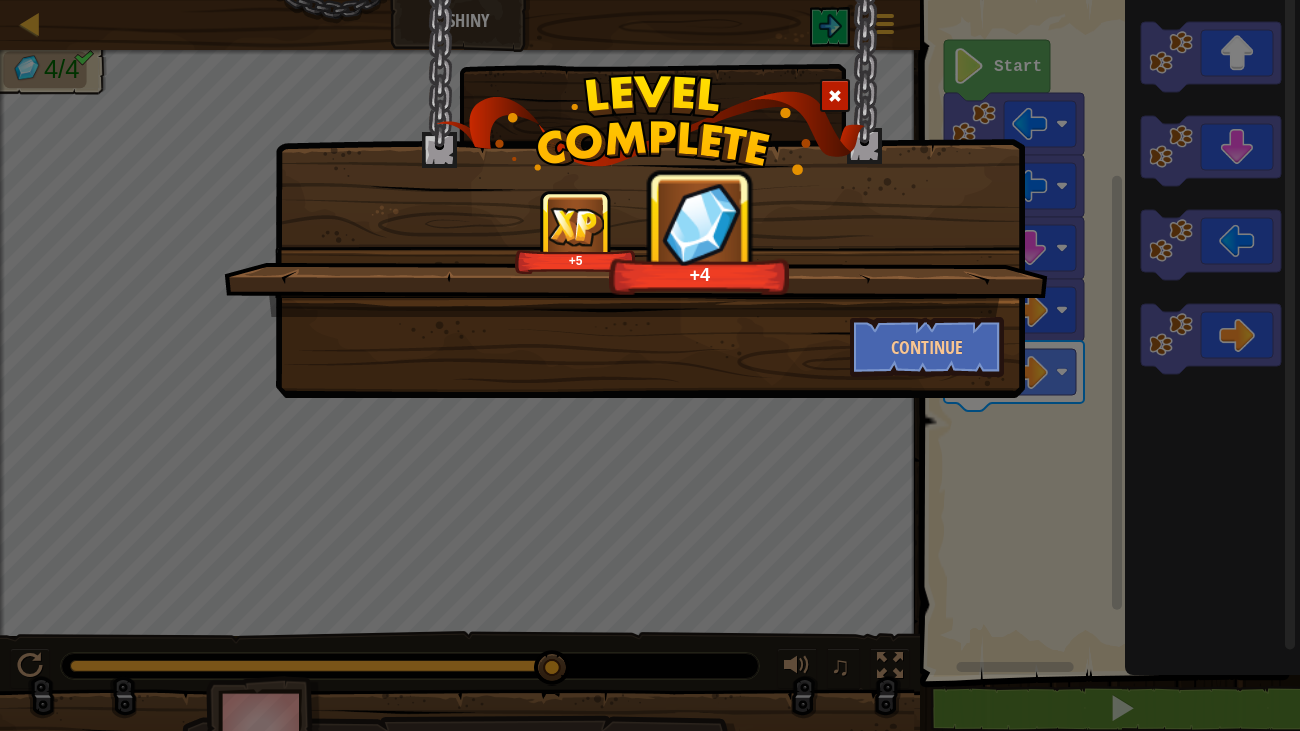 click on "+5 +4 Continue" at bounding box center [650, 199] 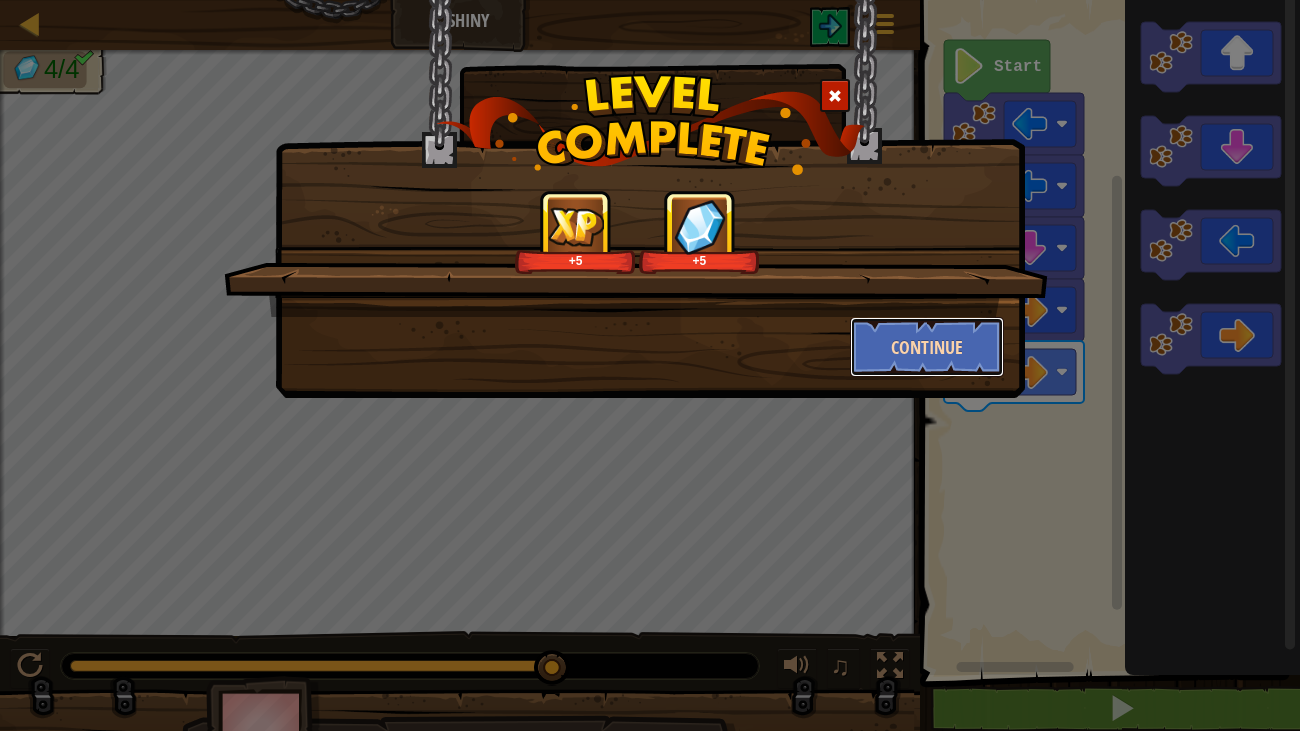 click on "Continue" at bounding box center (927, 347) 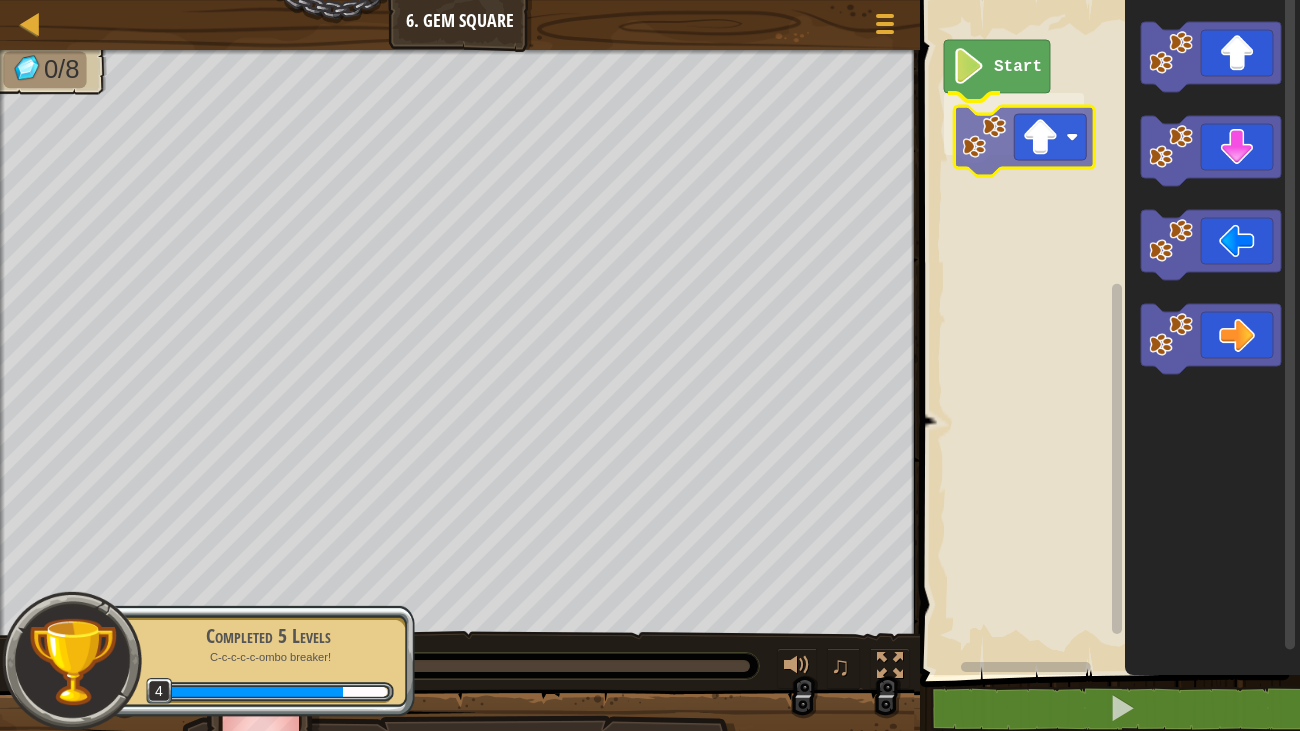 click on "Start" at bounding box center (1107, 332) 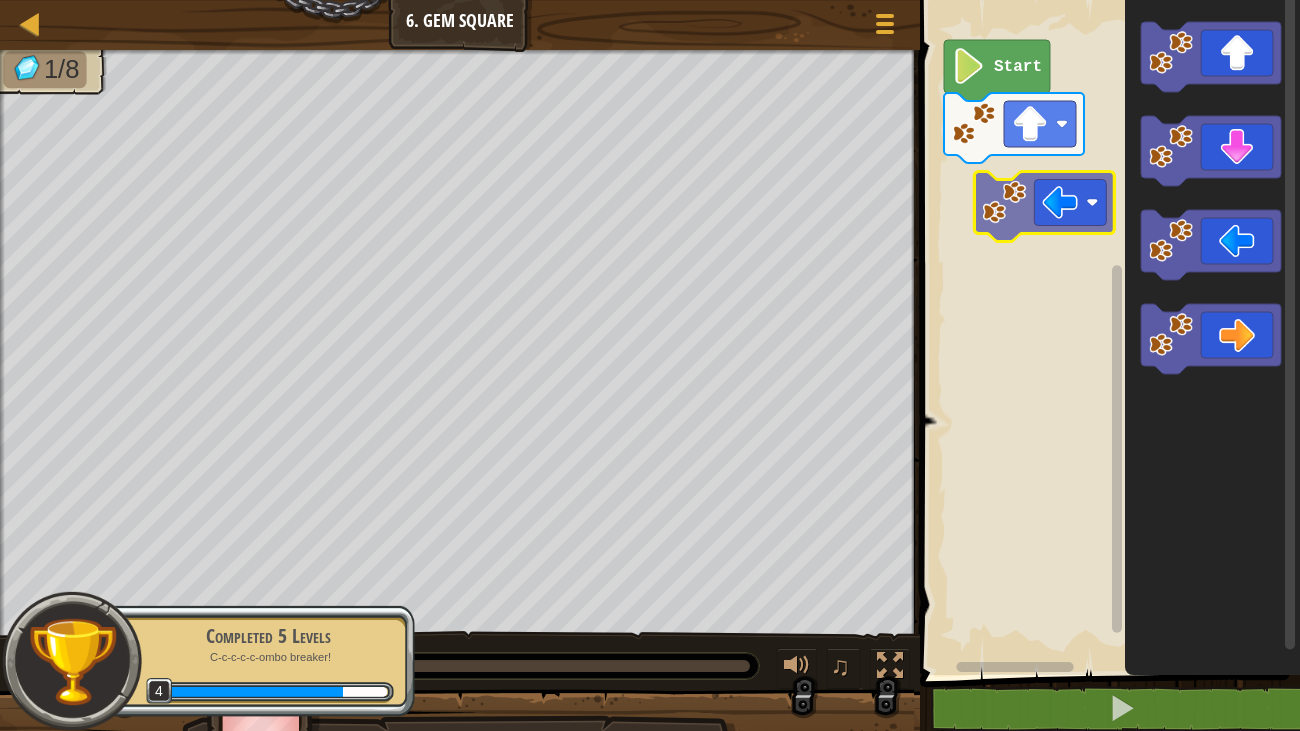 click on "Start" at bounding box center (1107, 332) 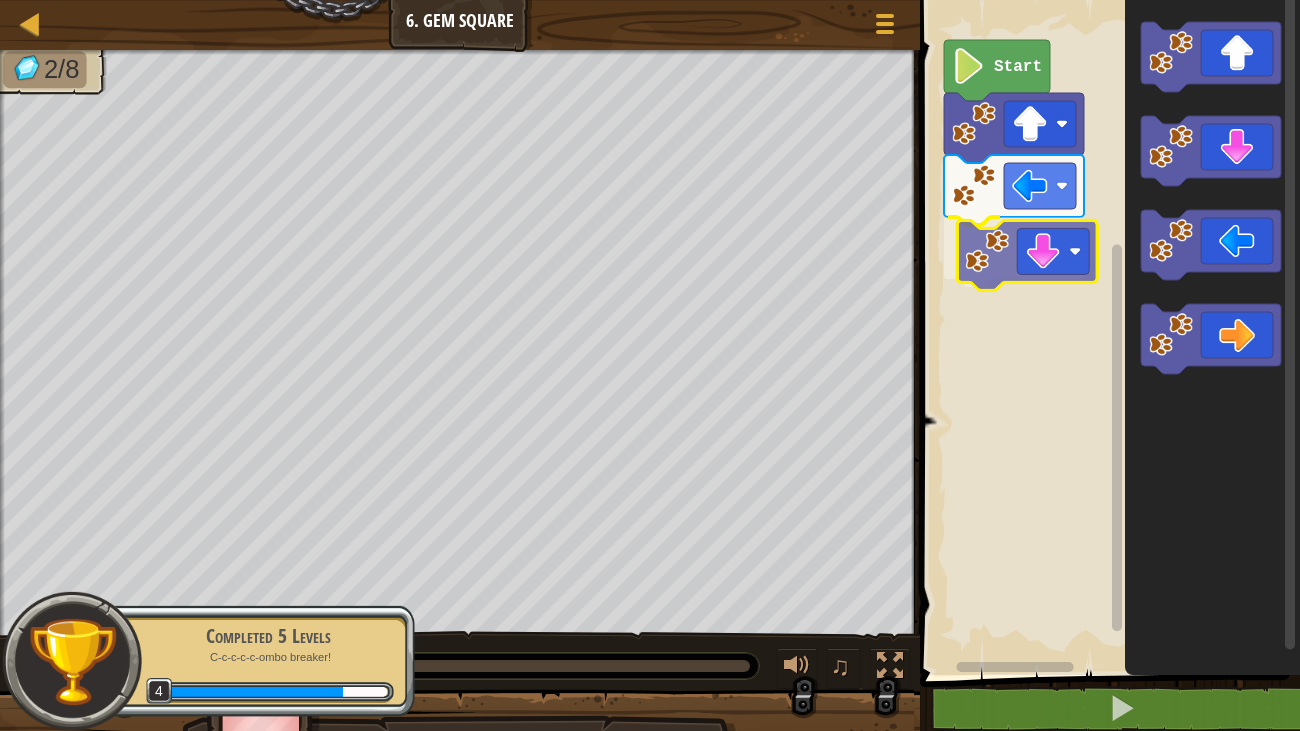 click on "Start" at bounding box center [1107, 332] 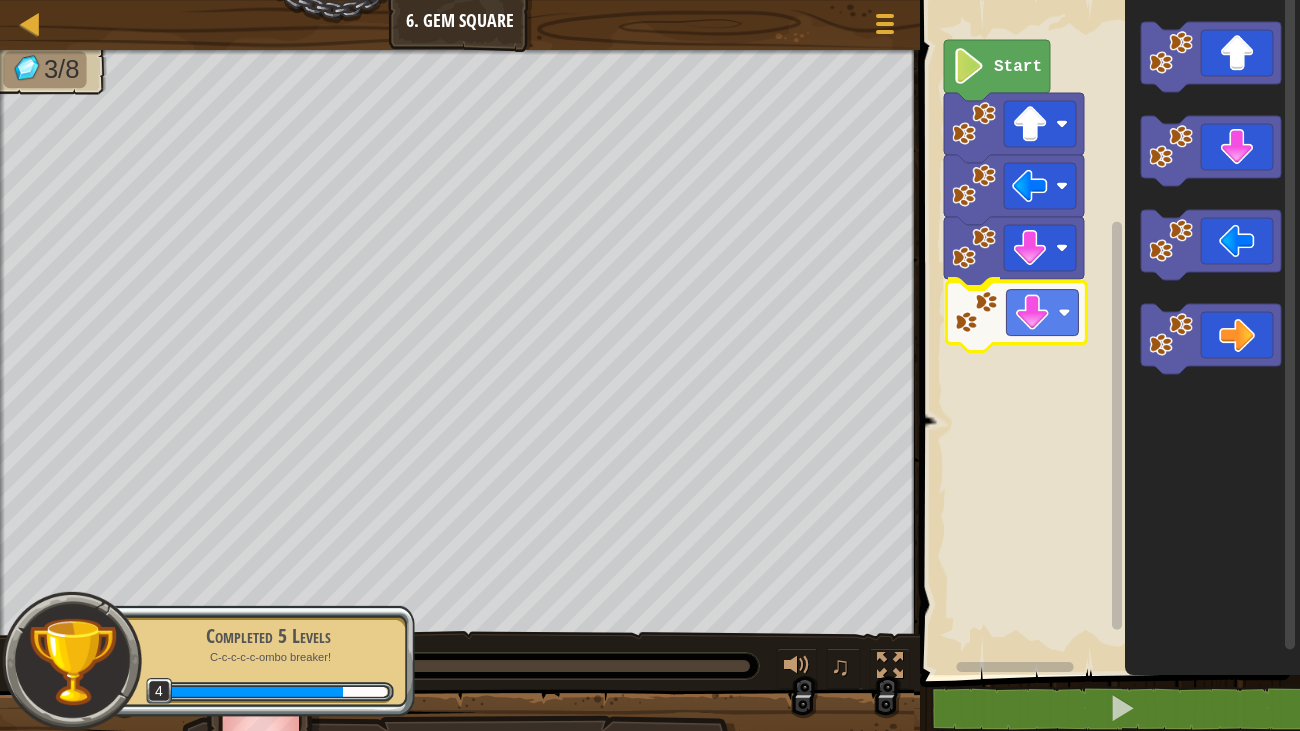 click on "Start" at bounding box center [1107, 332] 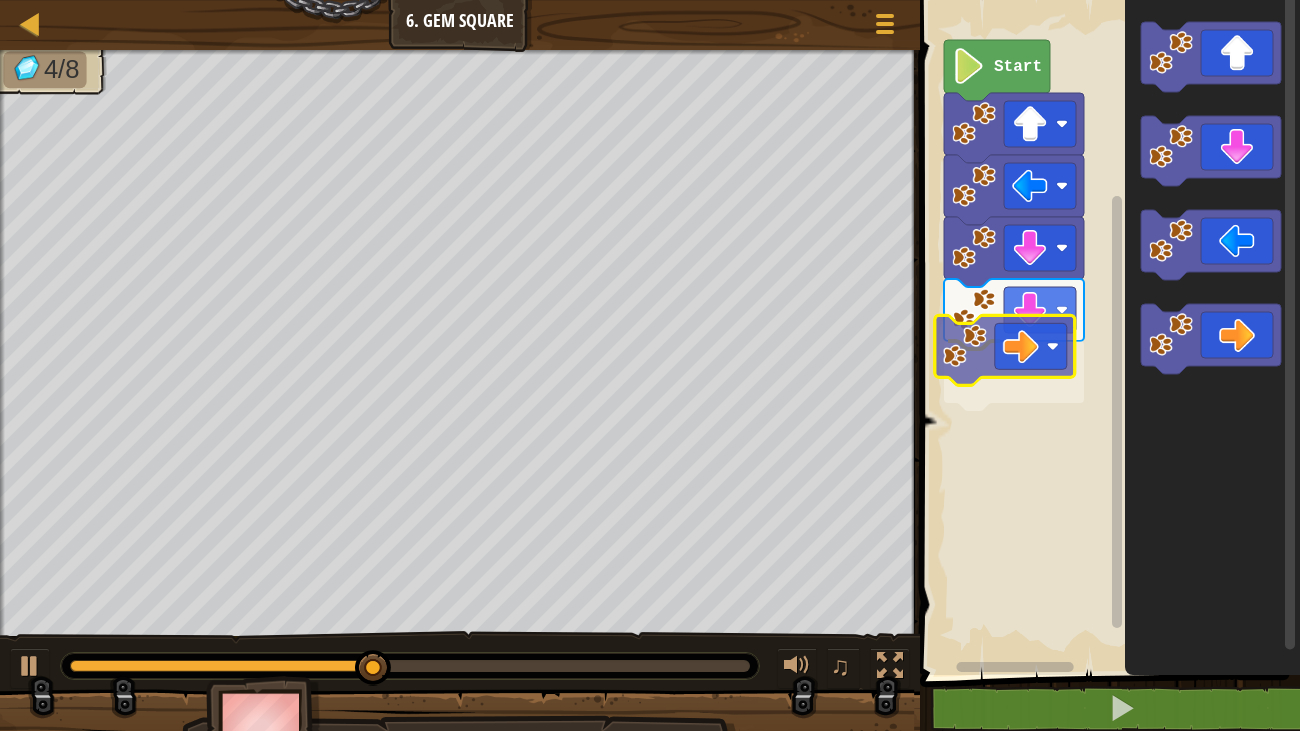 click on "Start" at bounding box center (1107, 332) 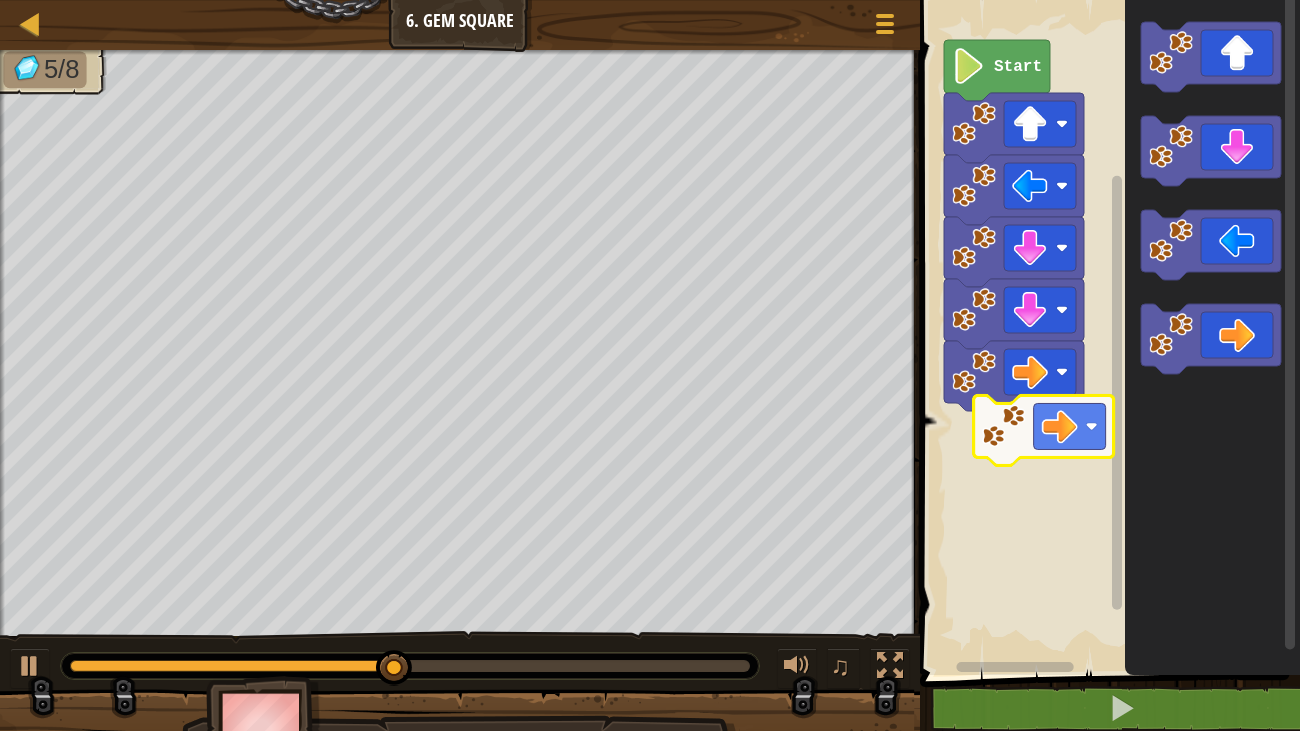click on "Start" at bounding box center (1107, 332) 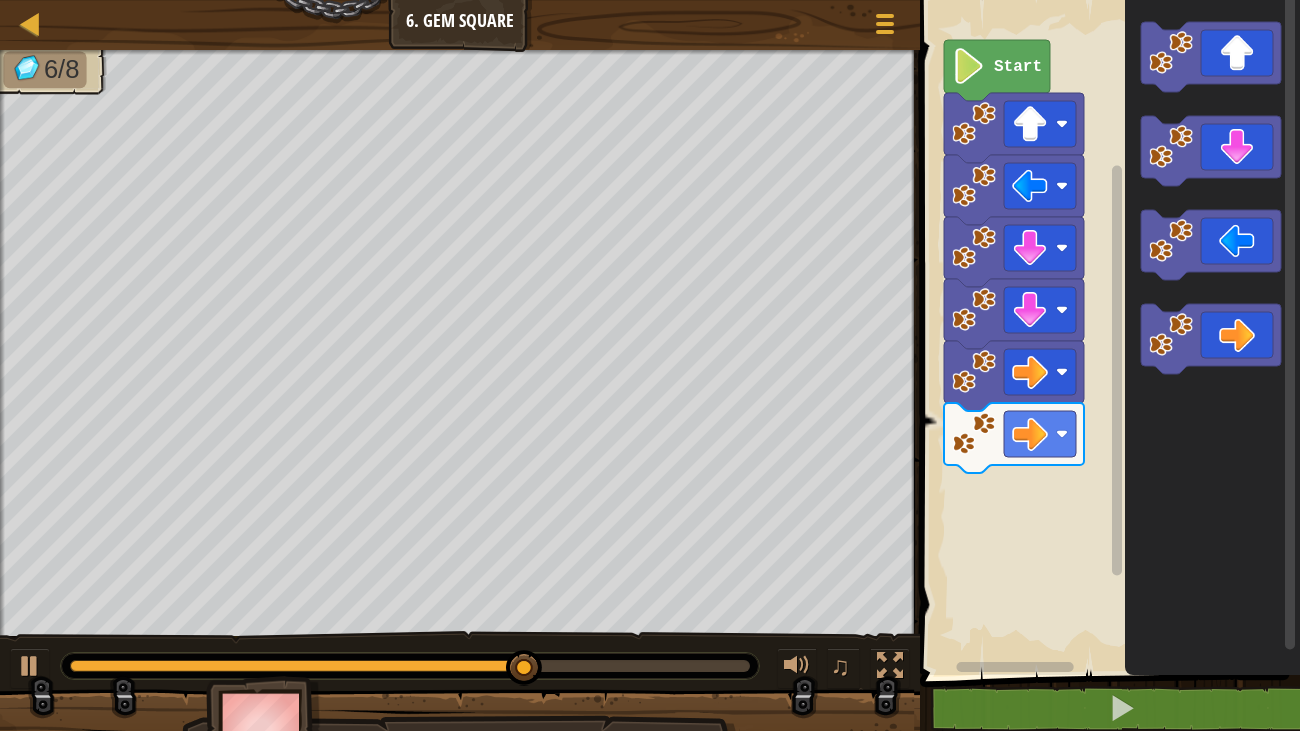 click on "Start" at bounding box center [1107, 332] 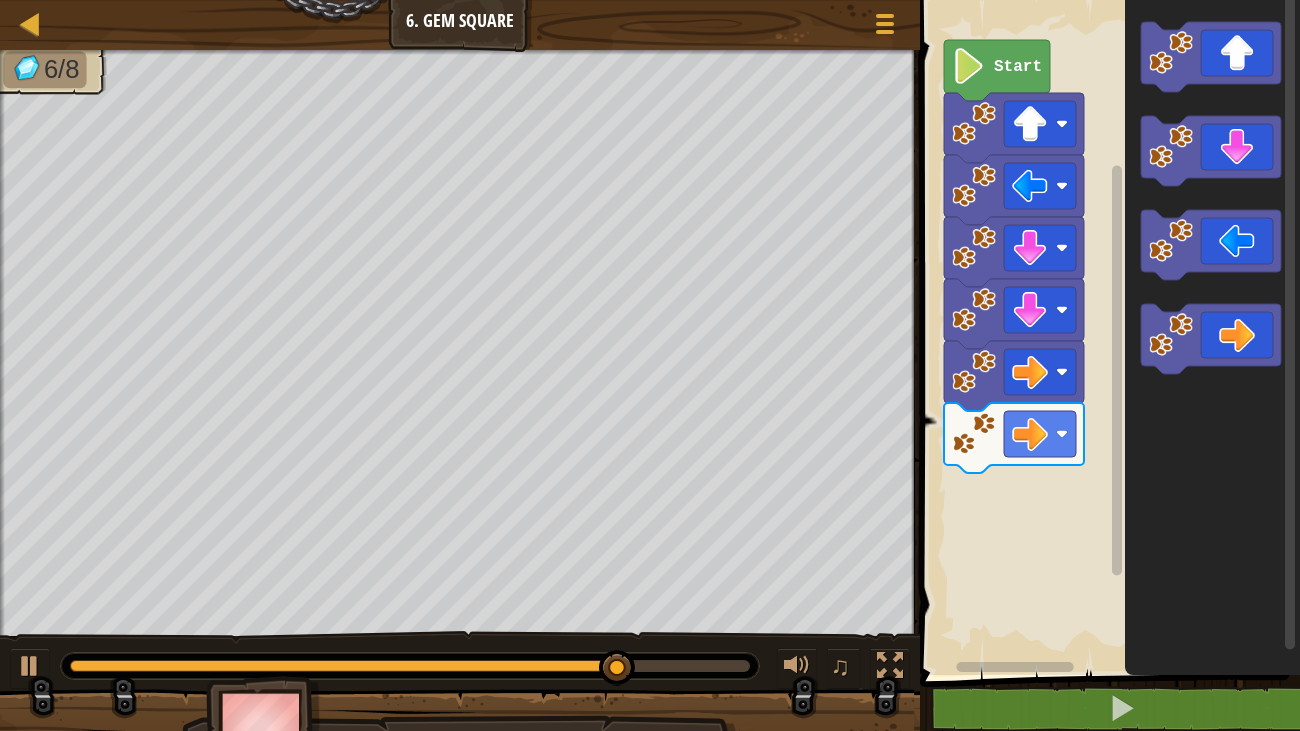 click on "Start" at bounding box center [1107, 332] 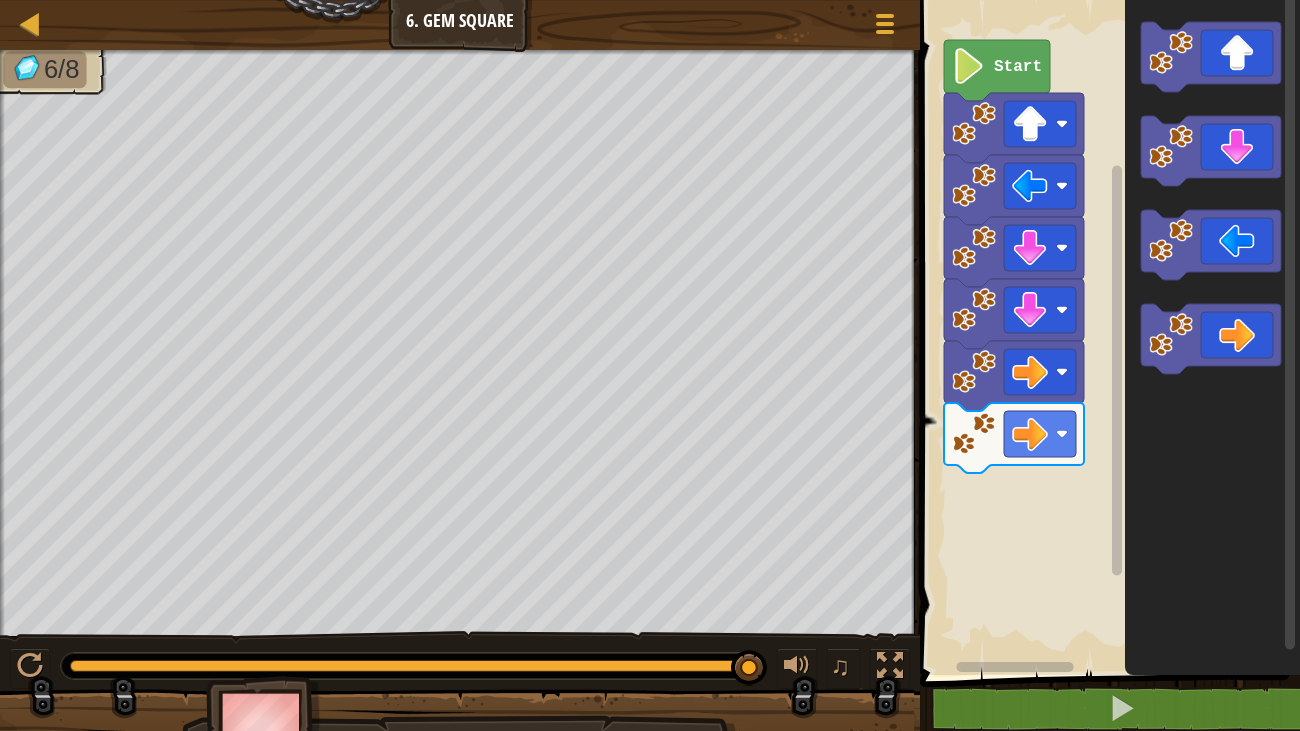 click on "Start" at bounding box center [1107, 332] 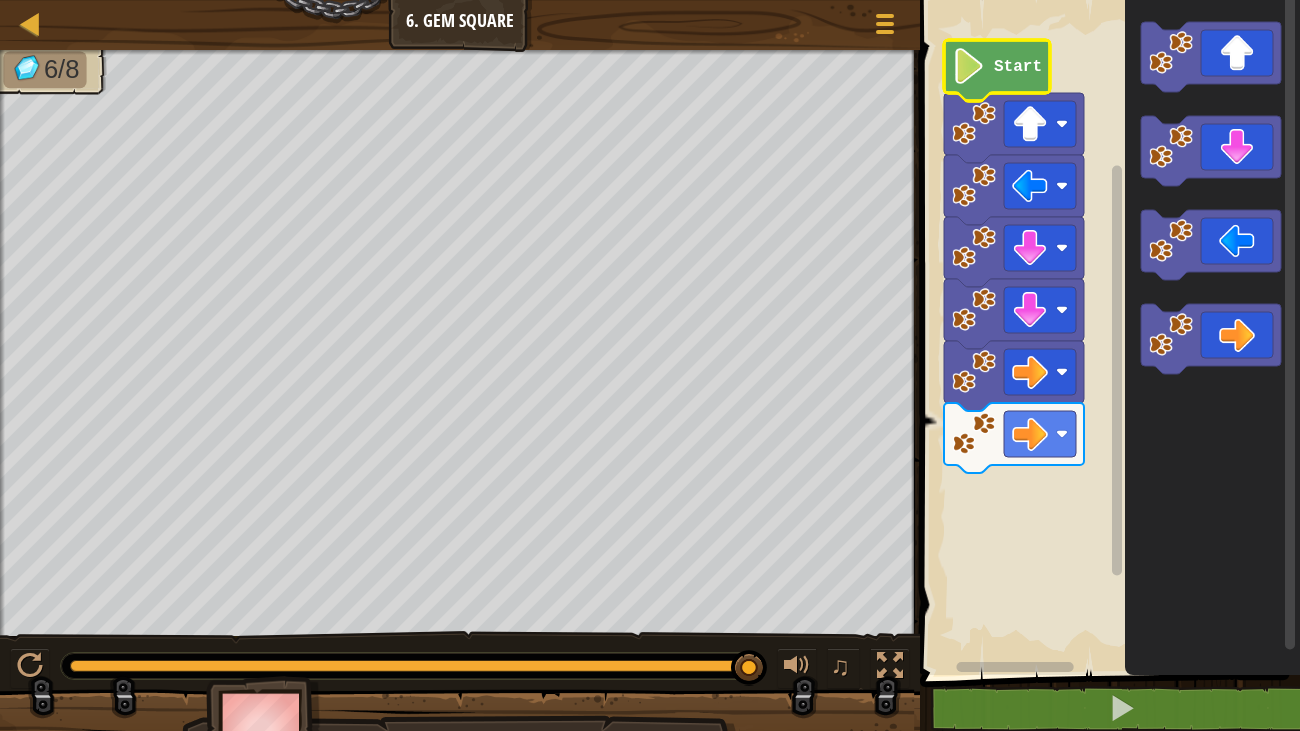 click 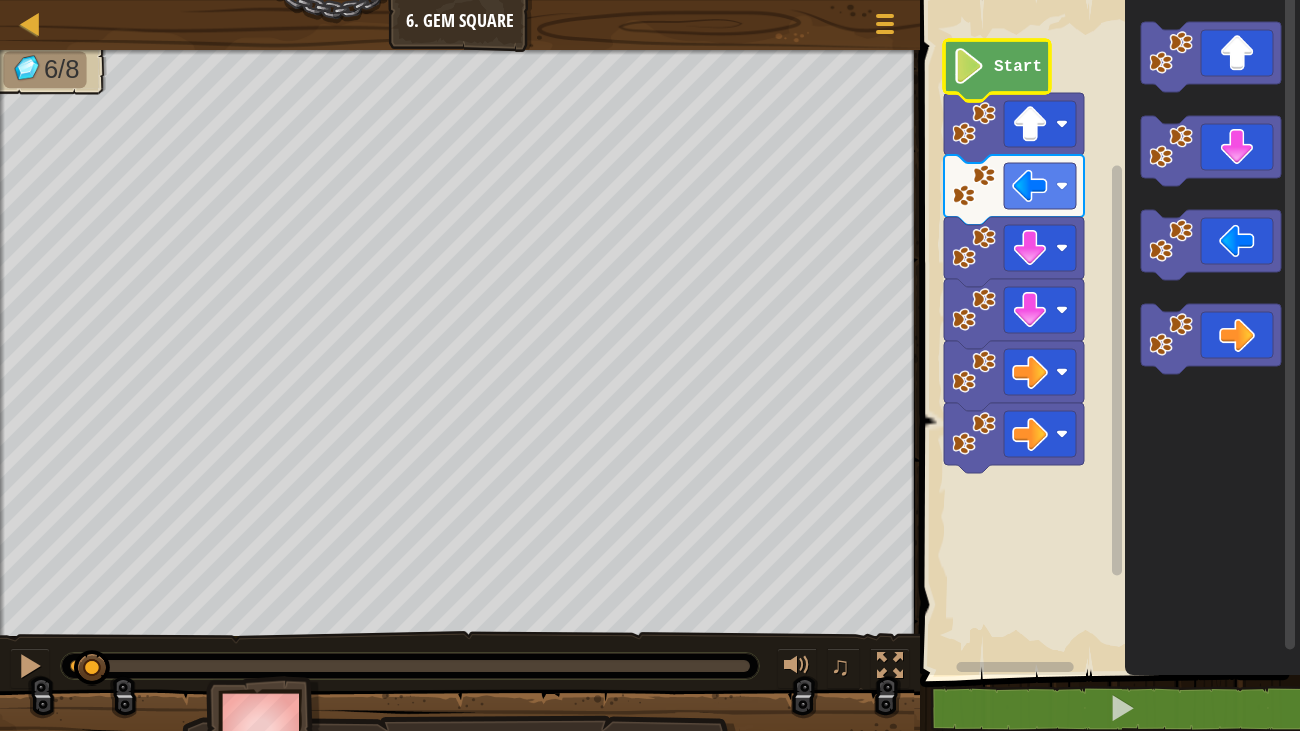 click on "6/8 ♫ Phoenix" at bounding box center (650, 410) 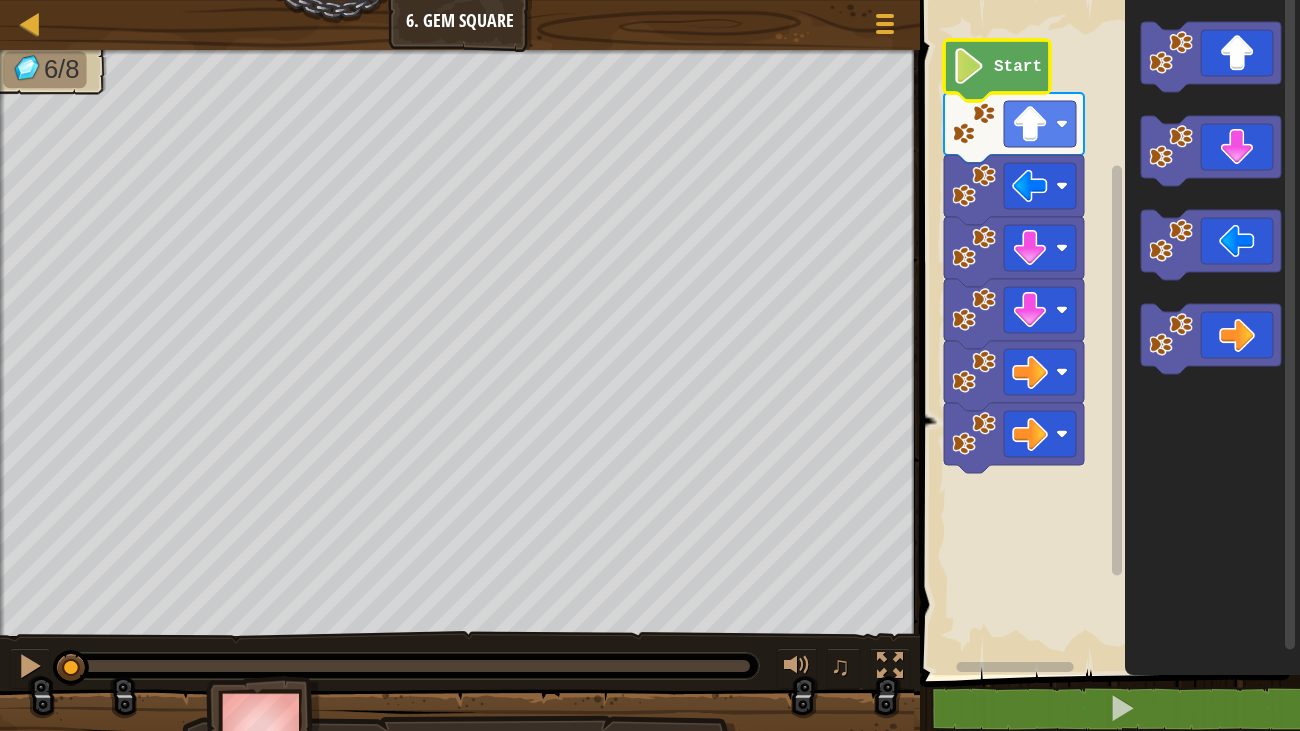 click 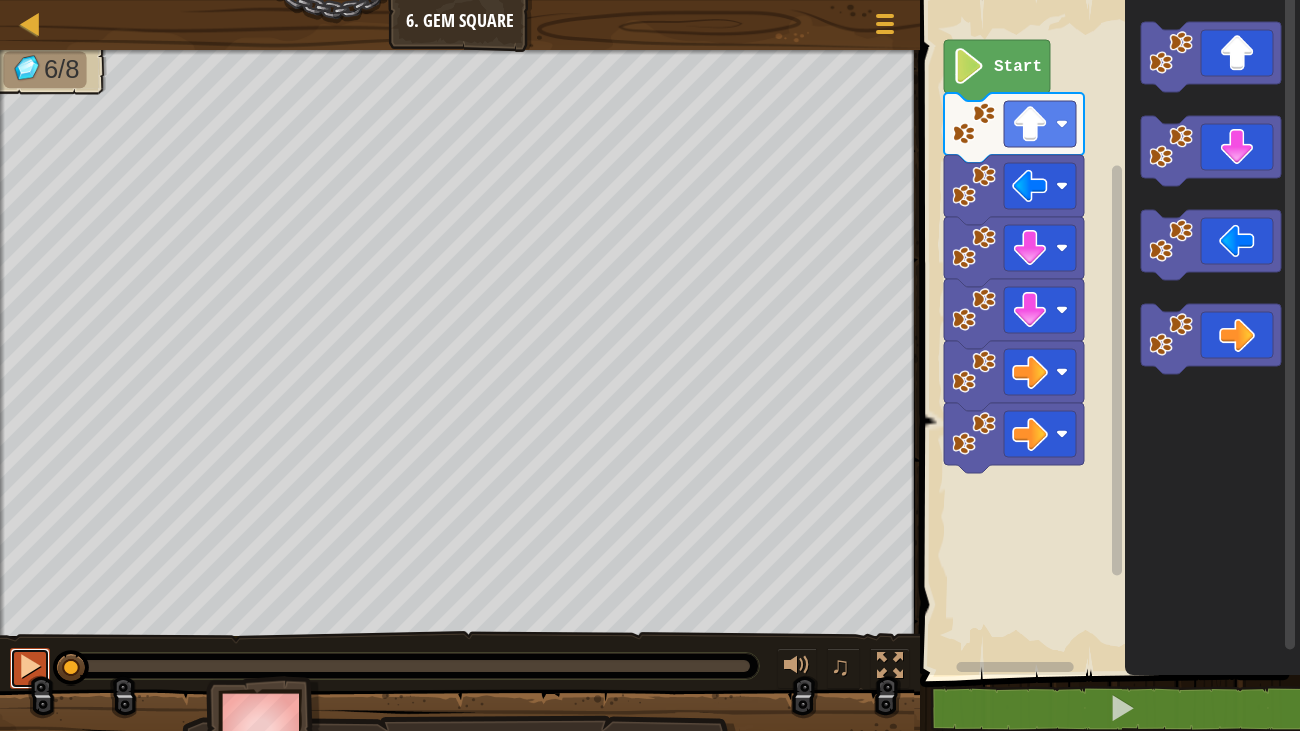 click at bounding box center [30, 666] 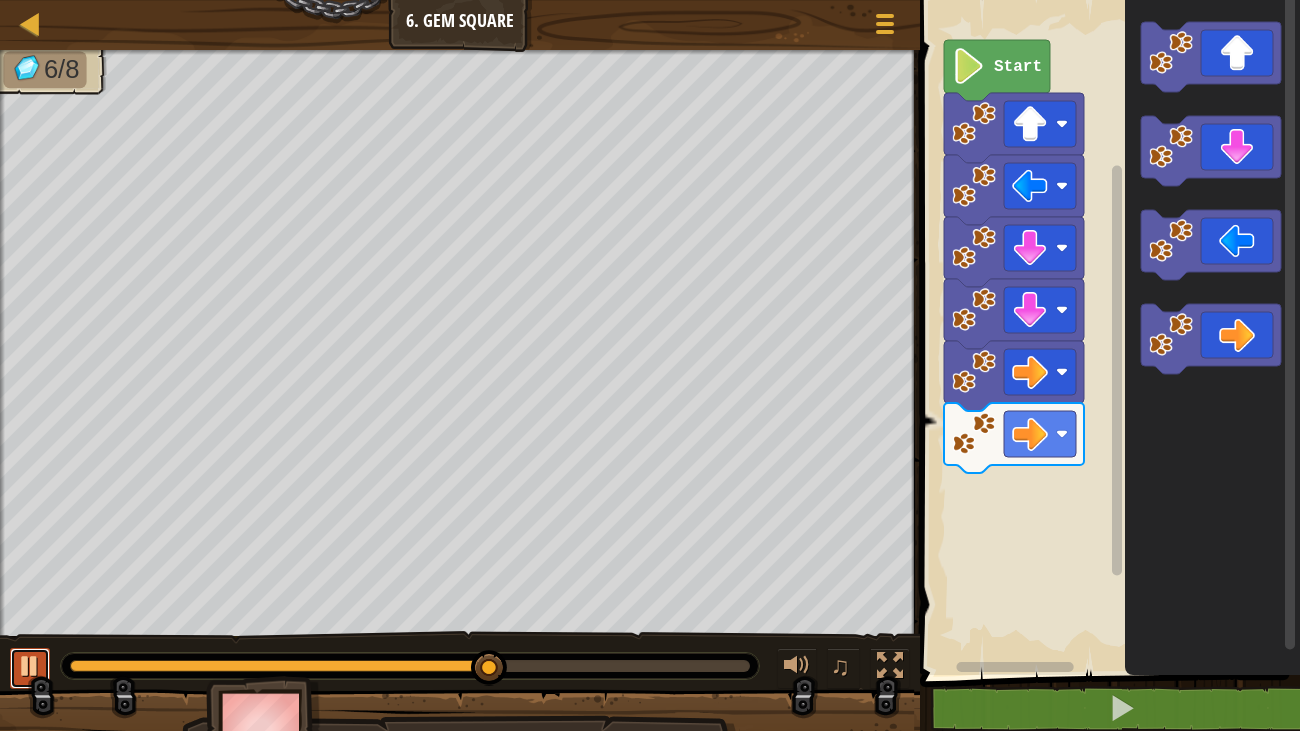 click at bounding box center [30, 666] 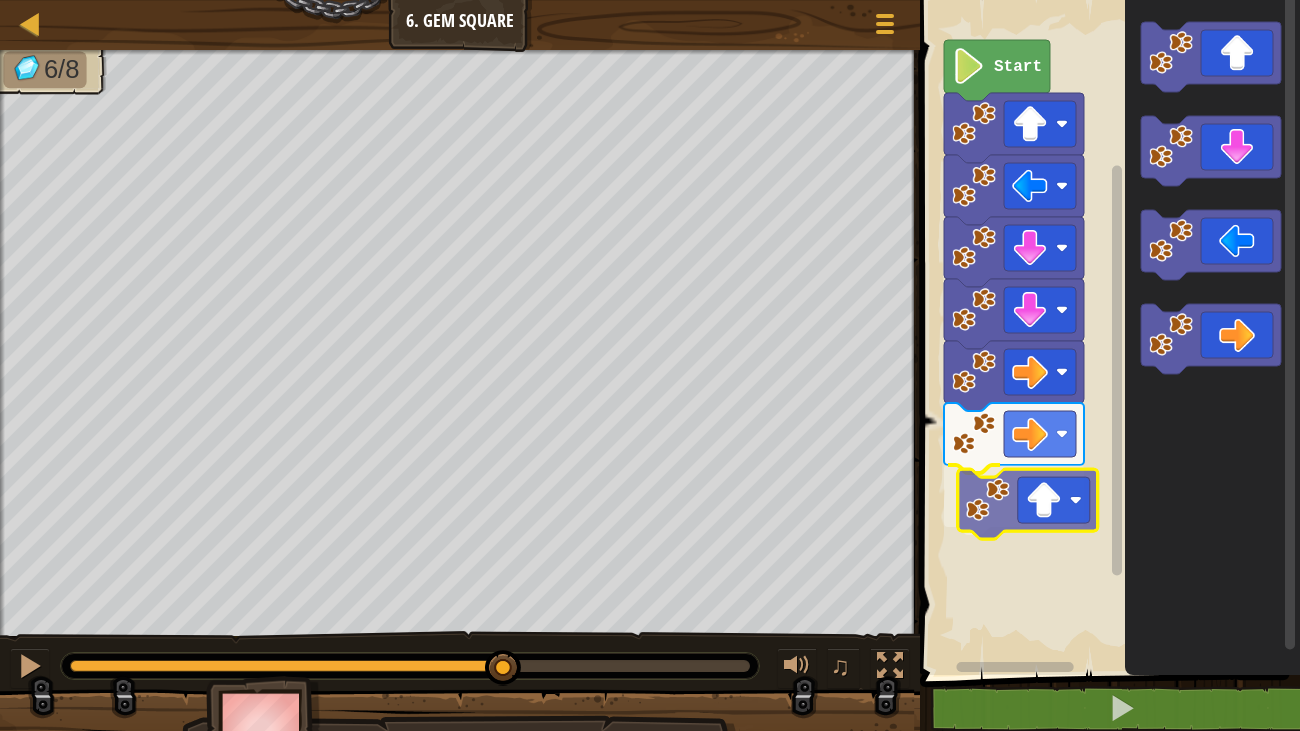 click on "Start" at bounding box center (1107, 332) 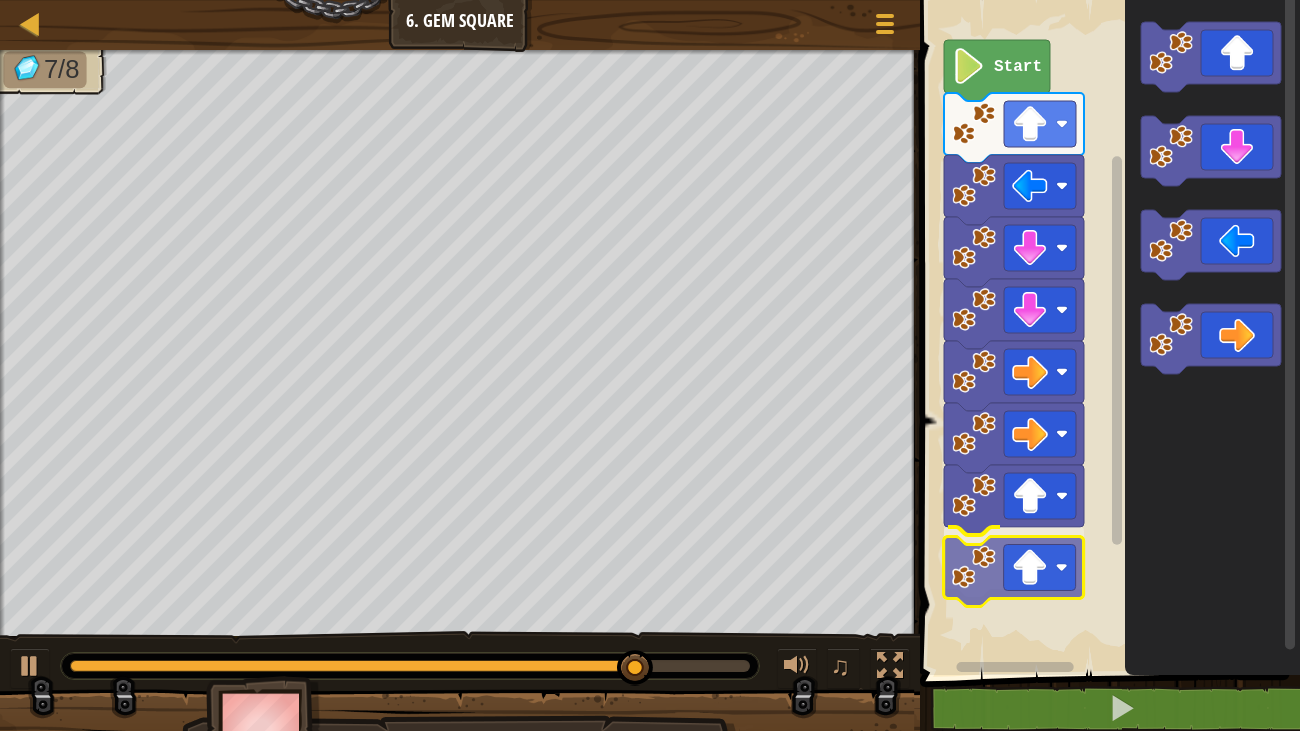 click on "Start" at bounding box center [1107, 332] 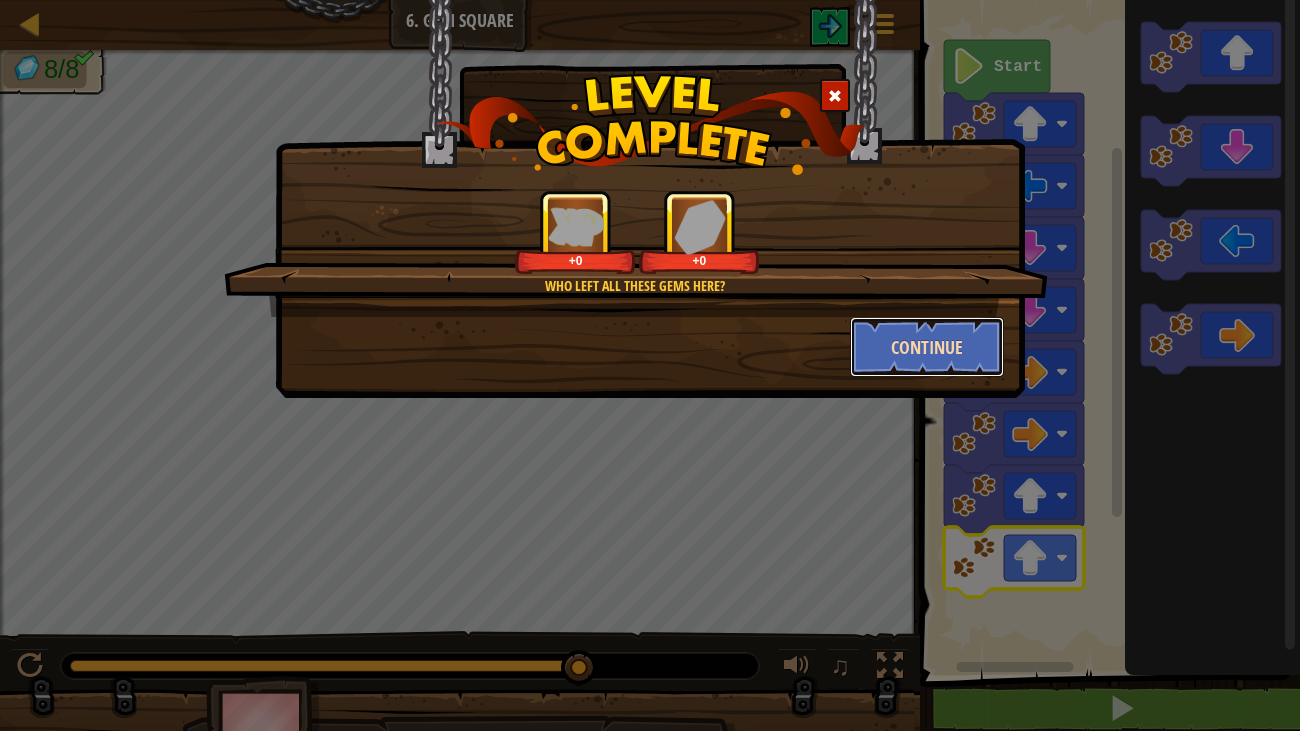 click on "Continue" at bounding box center [927, 347] 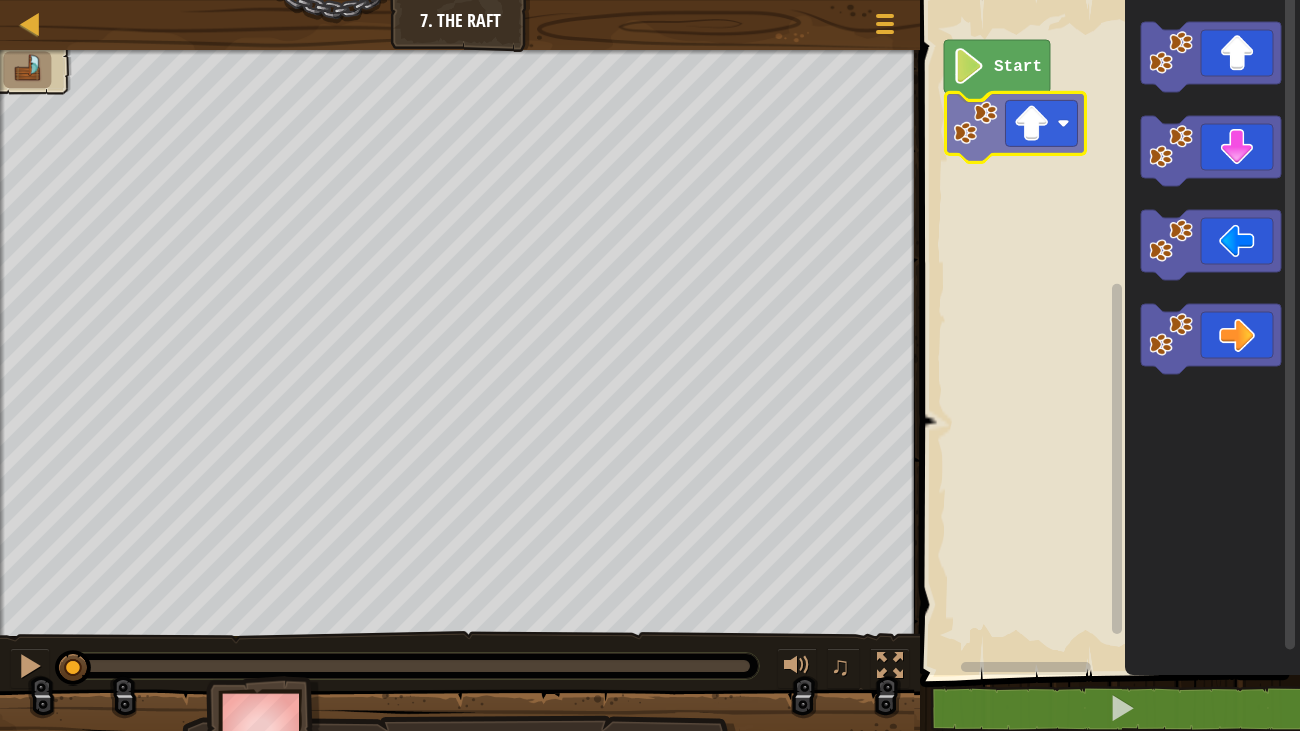 click on "Start" at bounding box center (1107, 332) 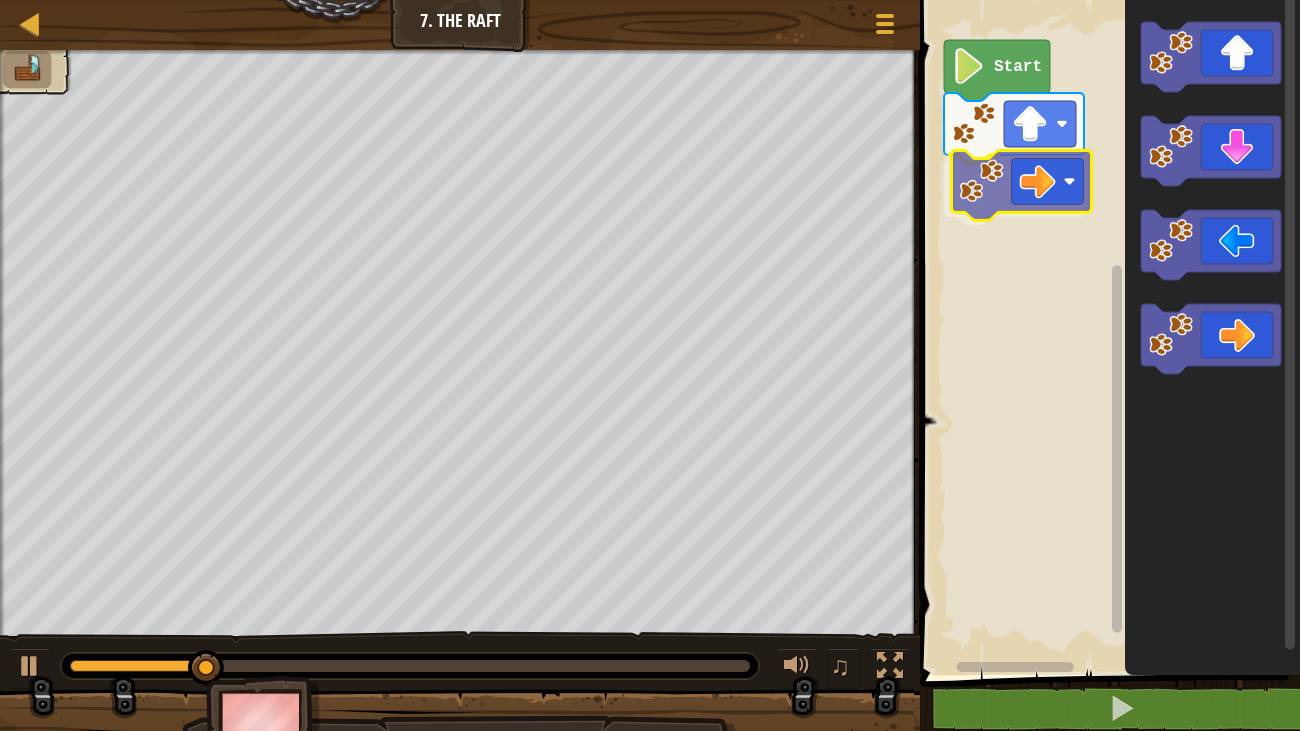 click on "Start" at bounding box center (1107, 332) 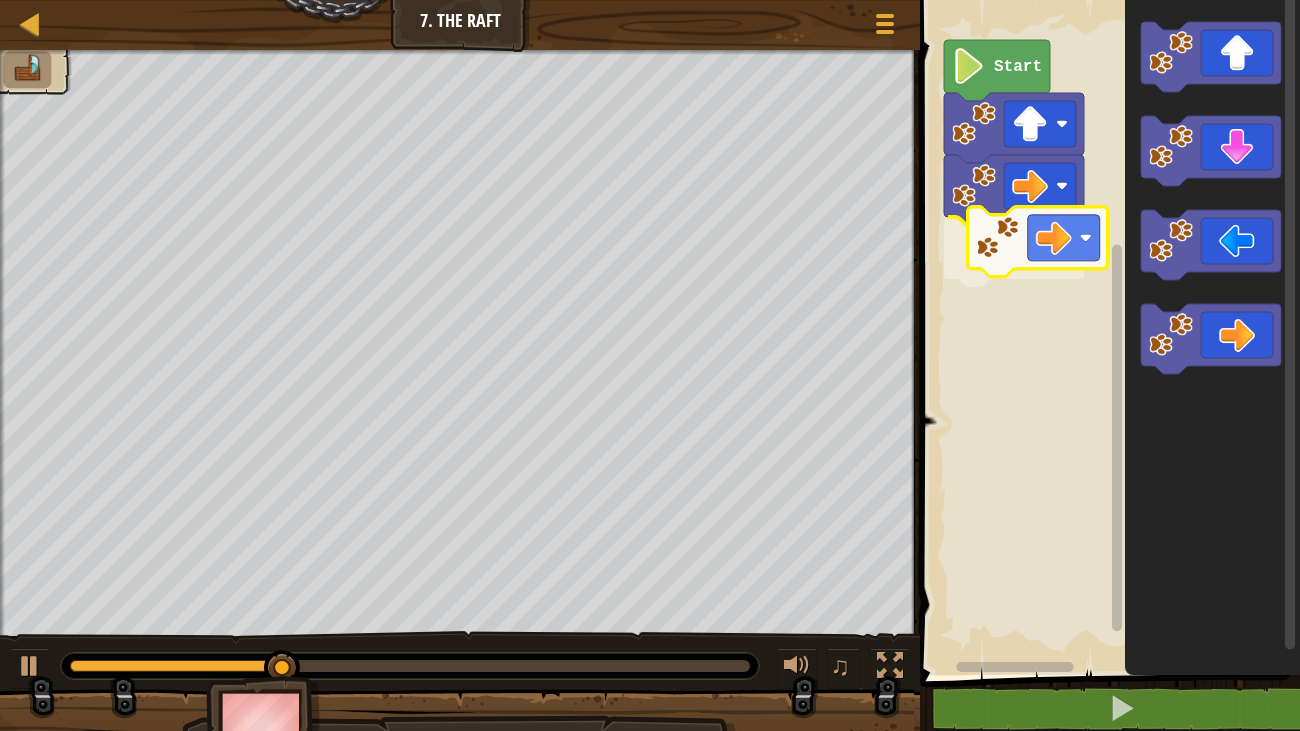 click on "Start" at bounding box center (1107, 332) 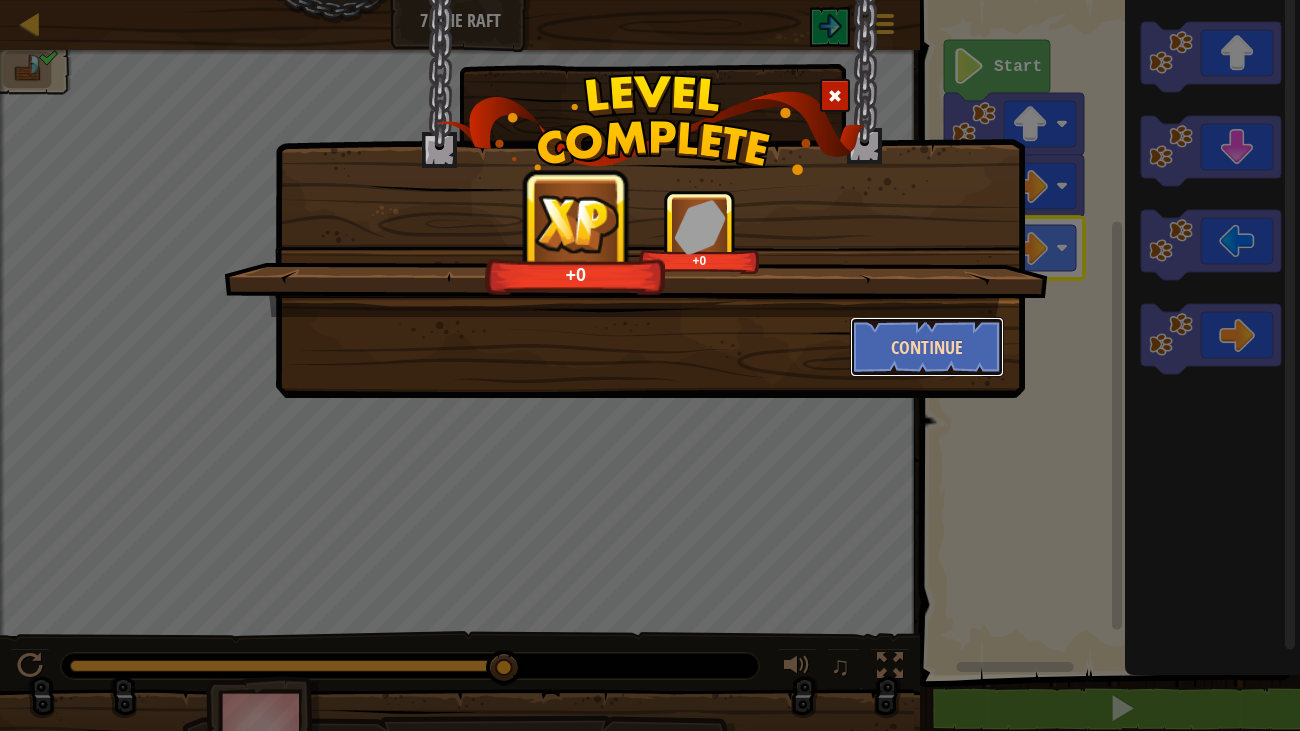 click on "Continue" at bounding box center (927, 347) 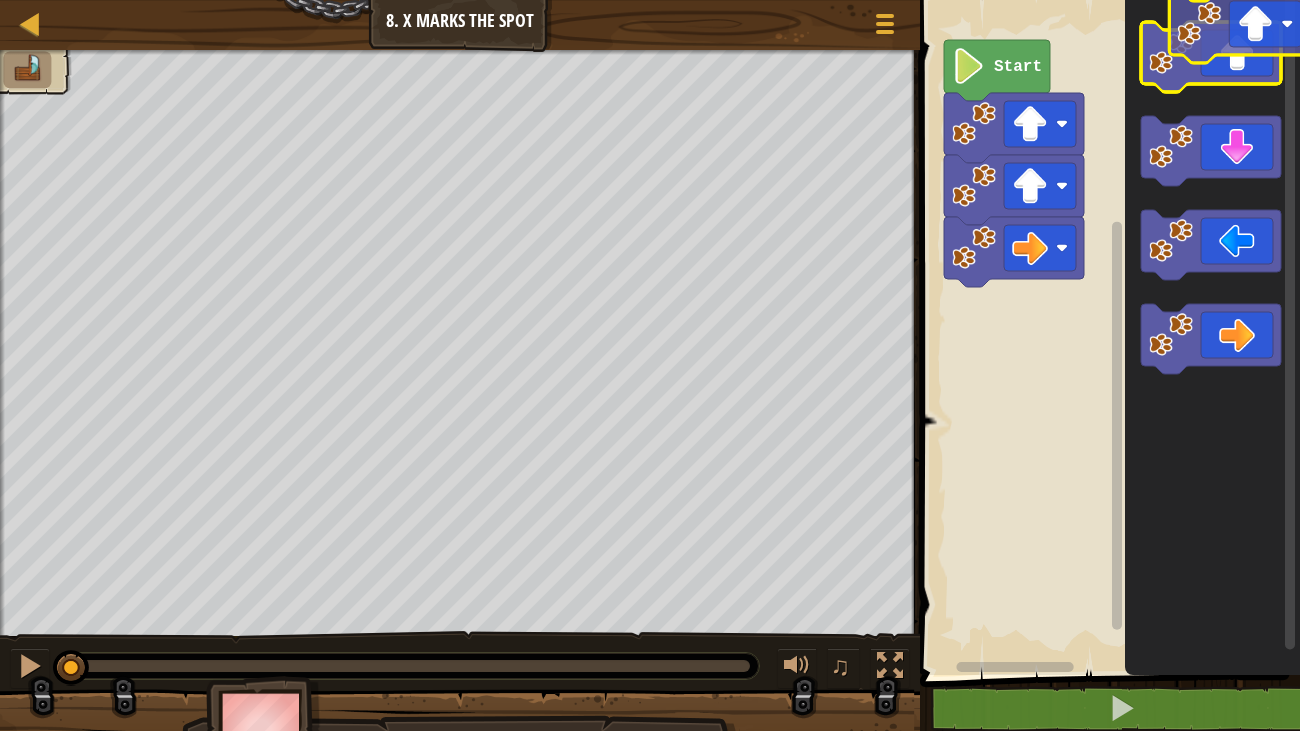 click 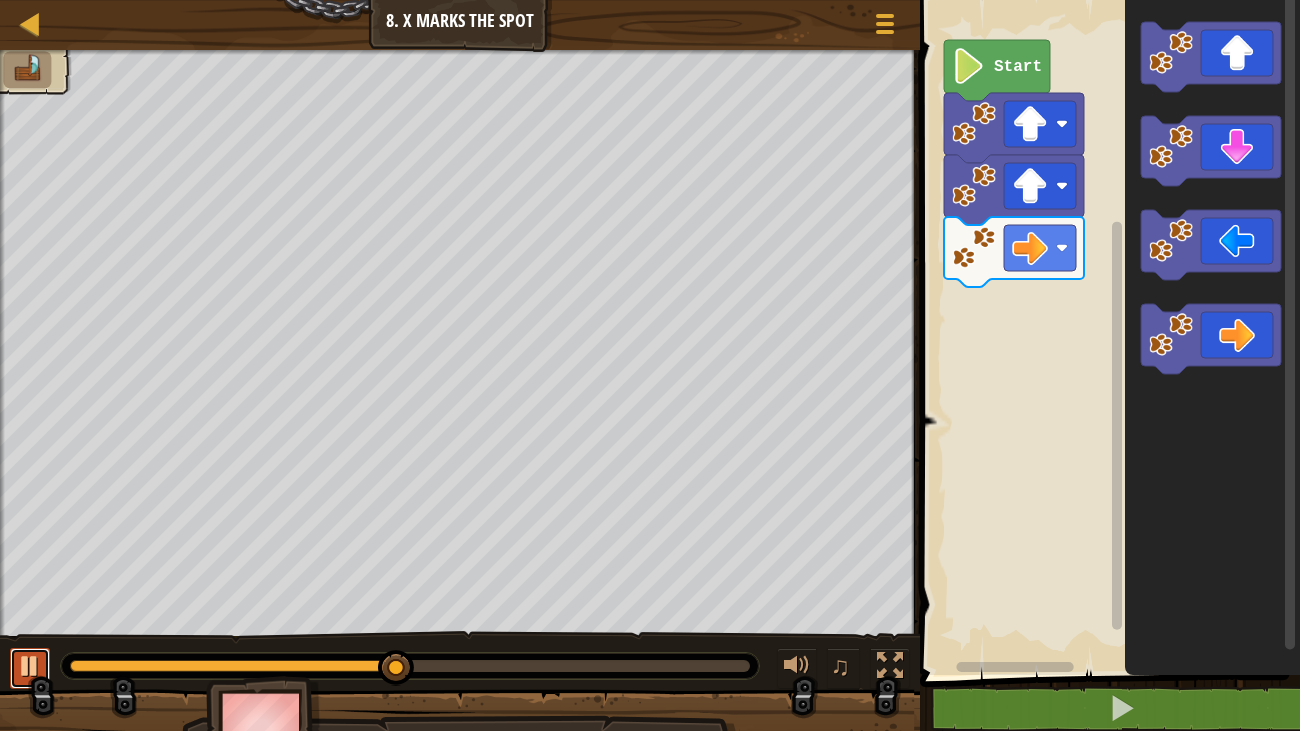 click at bounding box center [30, 666] 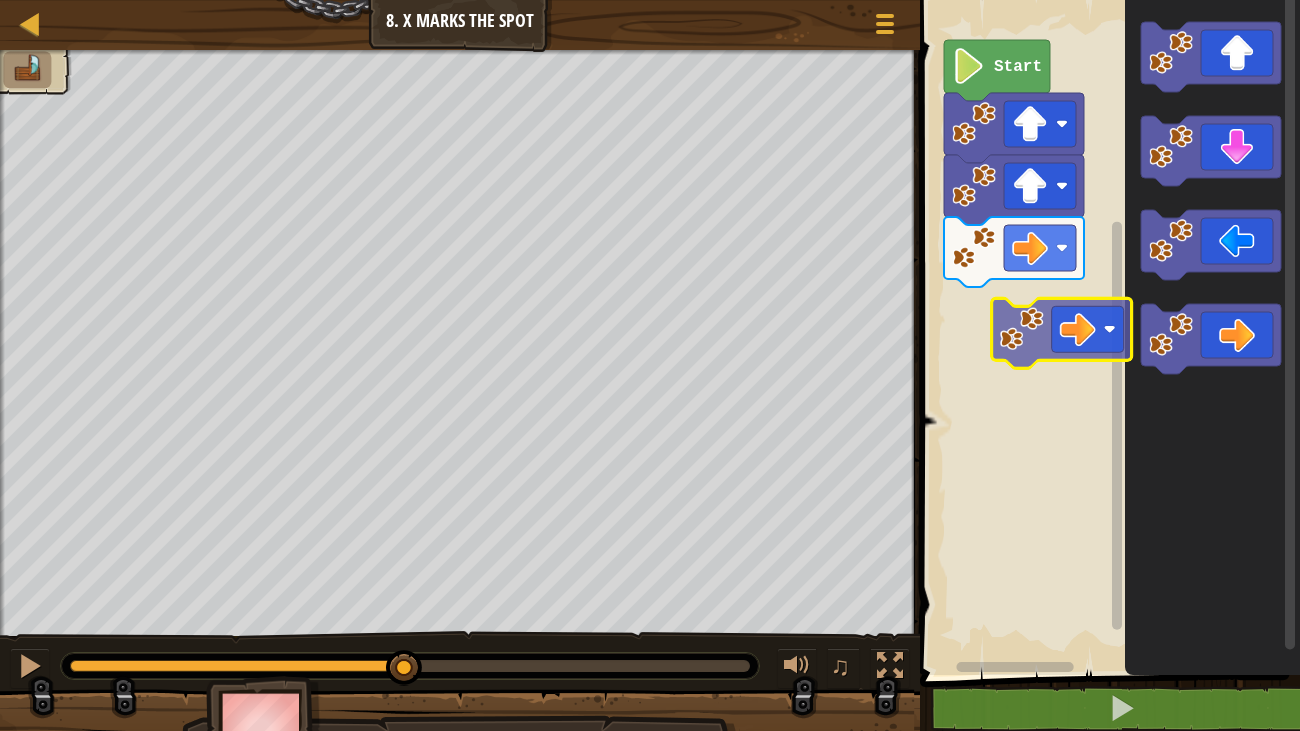 click on "Start" at bounding box center [1107, 332] 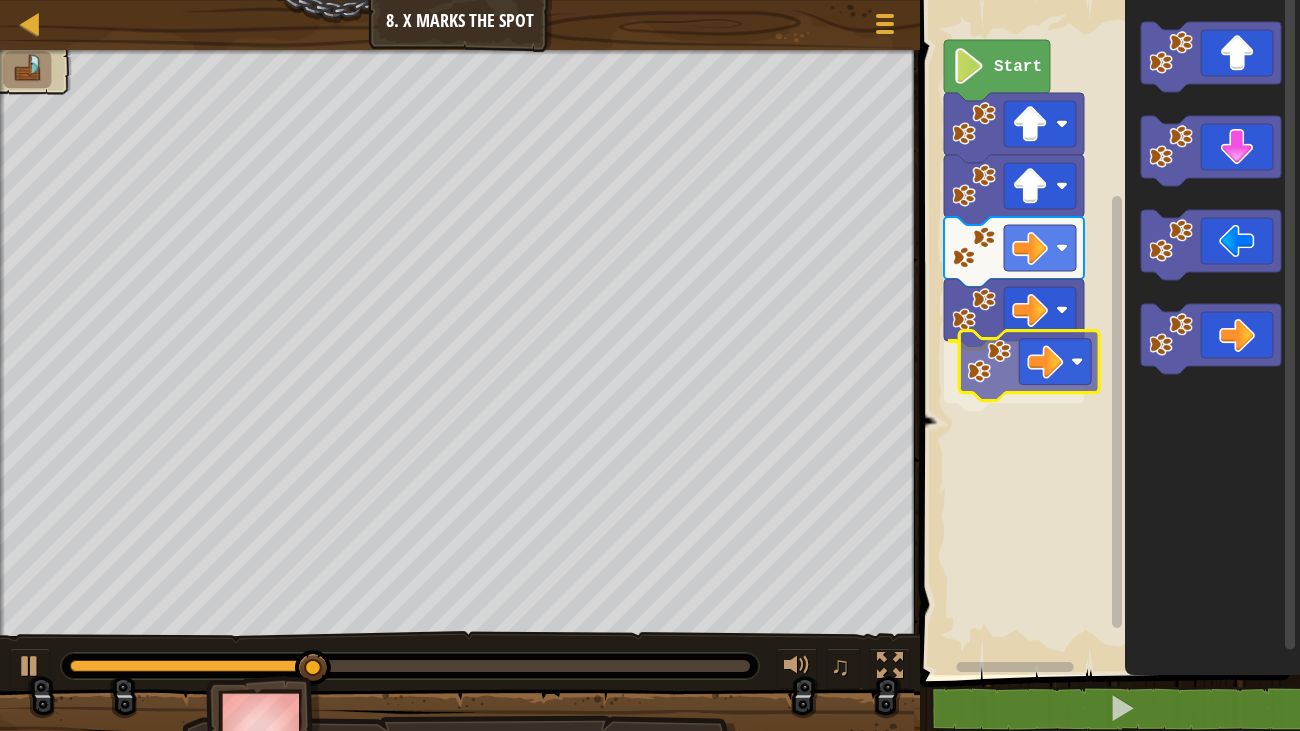 click on "Start" at bounding box center (1107, 332) 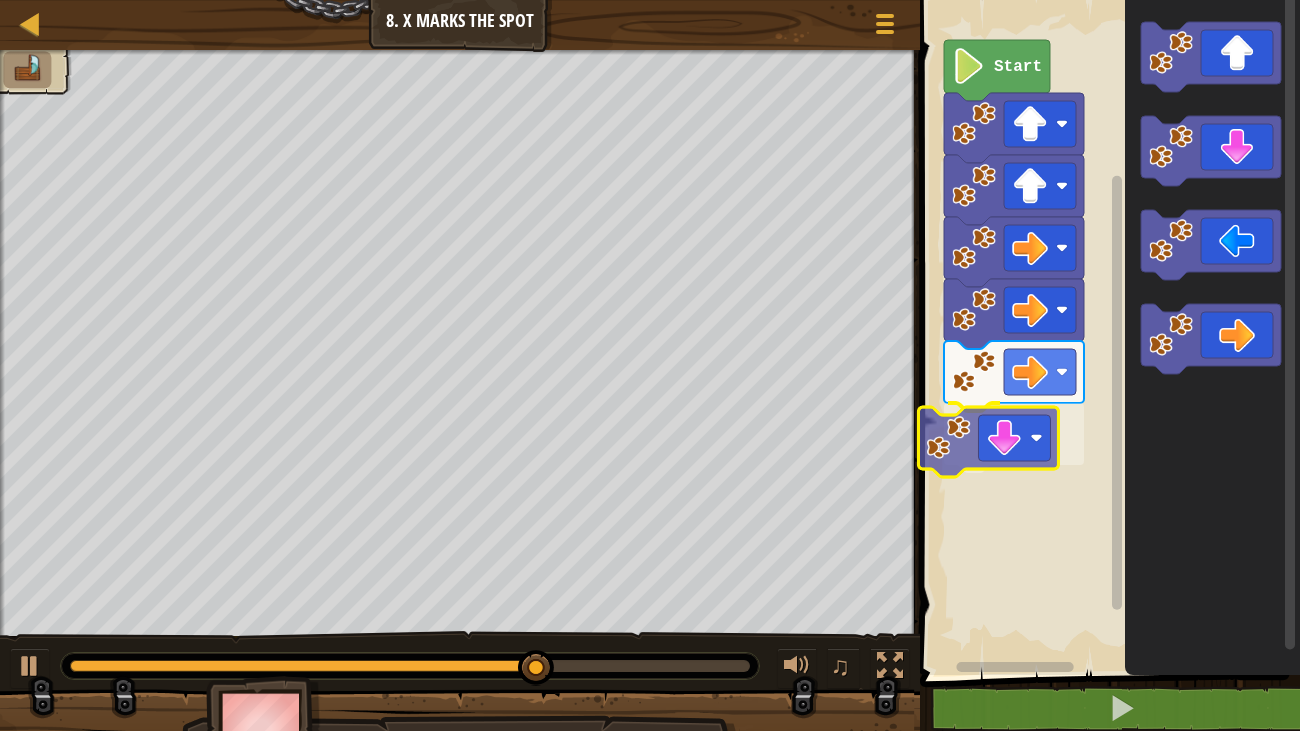 click on "Start" at bounding box center [1107, 332] 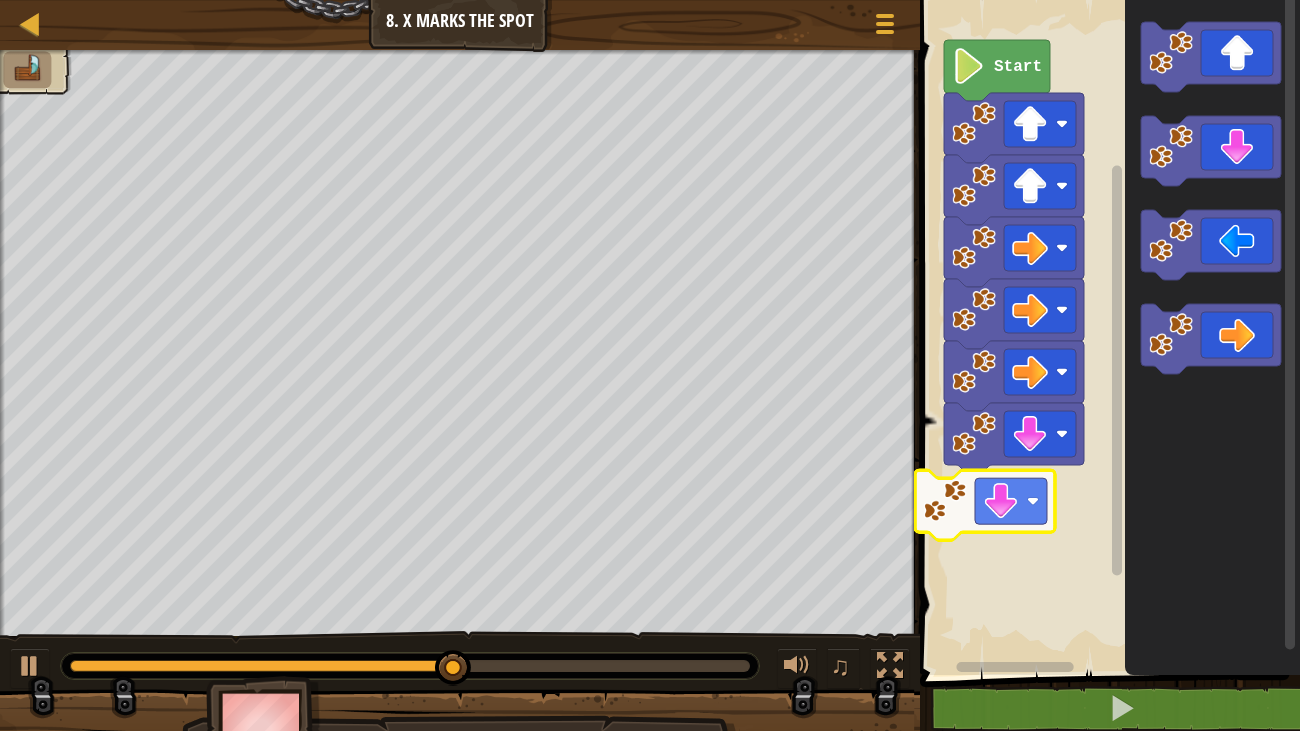 click on "Start" at bounding box center [1107, 332] 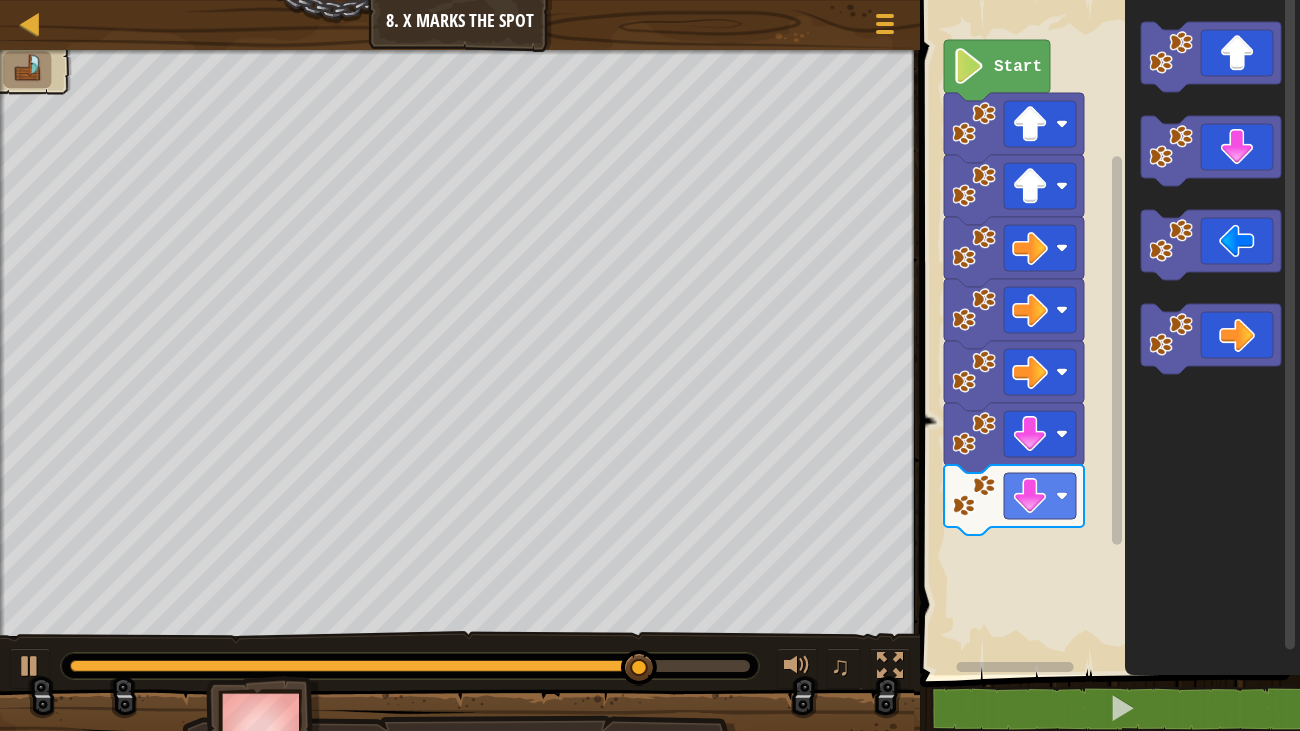 click on "Start" at bounding box center (1107, 332) 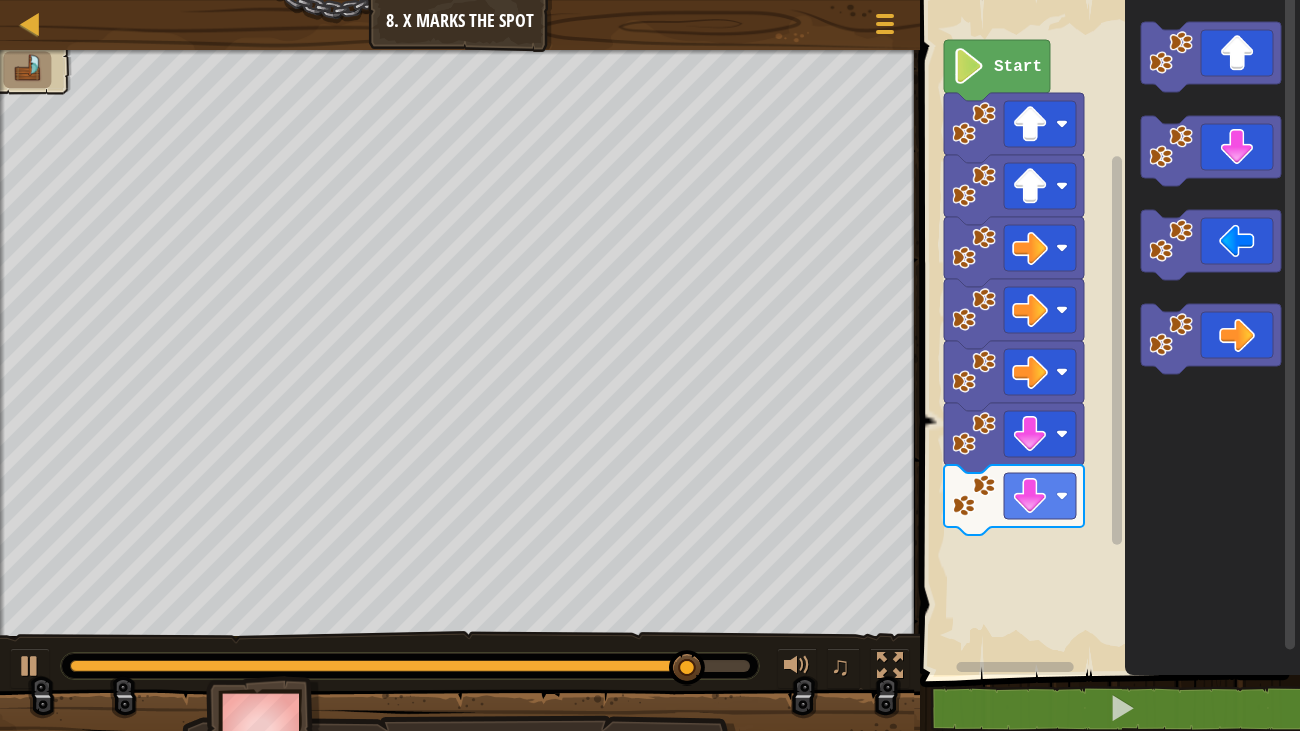 click 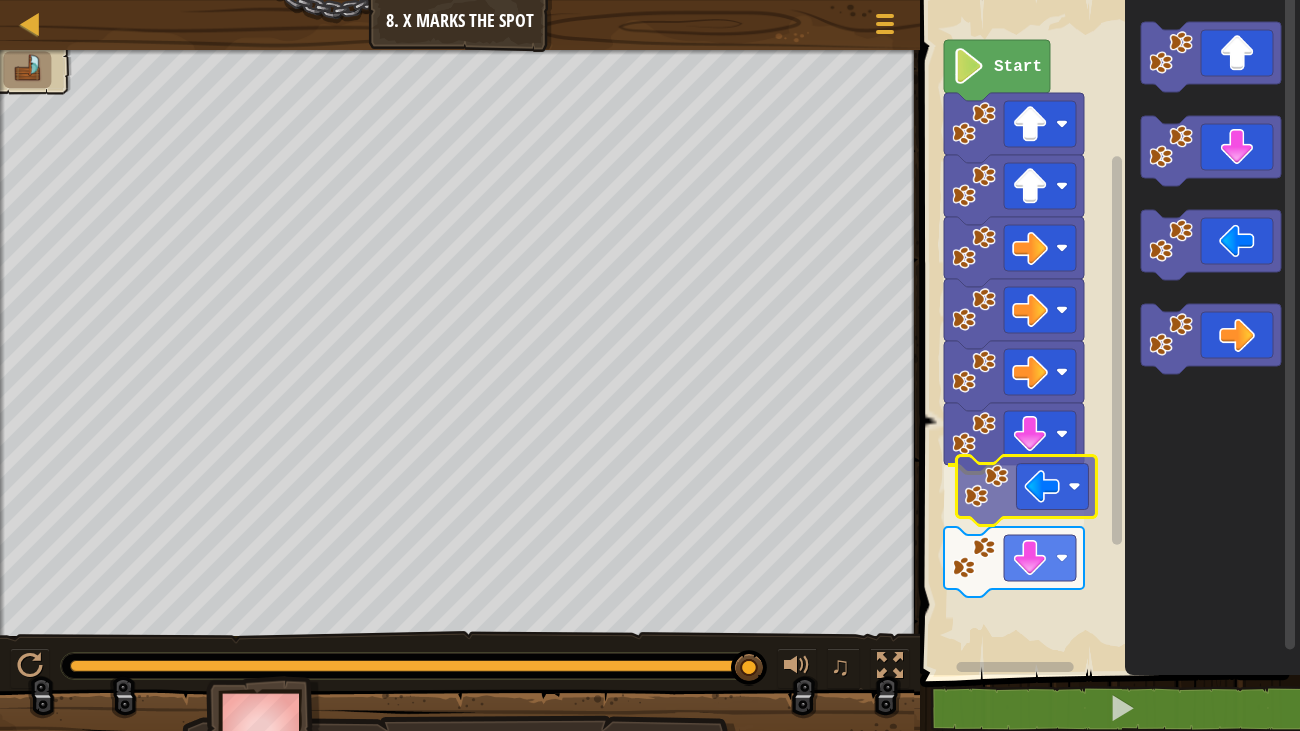 click on "Start" at bounding box center (1107, 332) 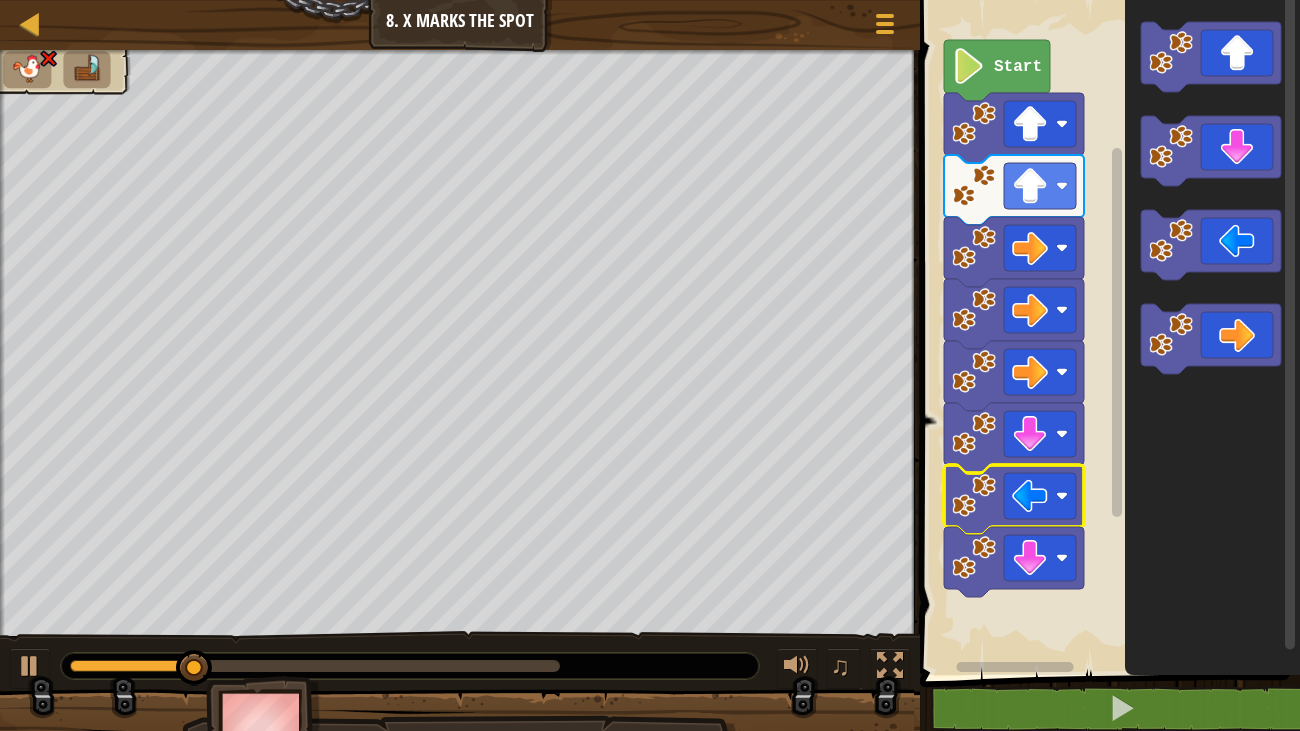 click 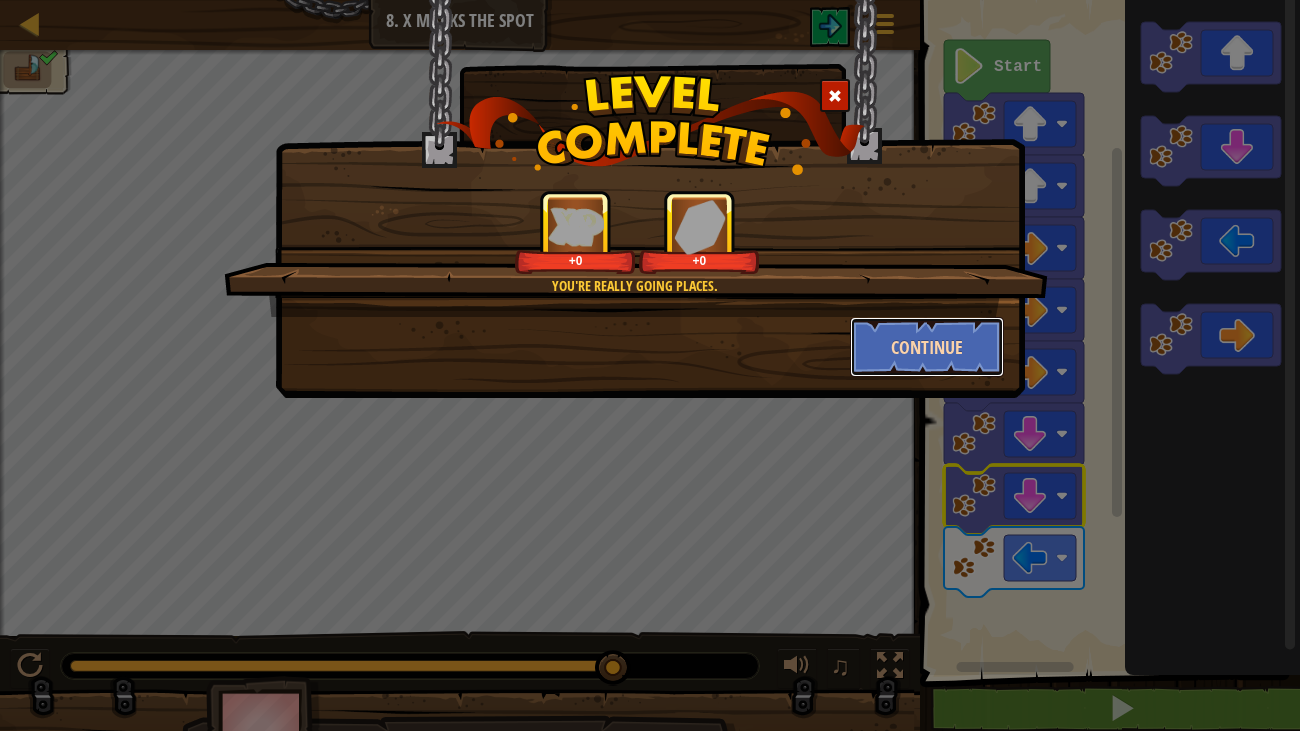 click on "Continue" at bounding box center (927, 347) 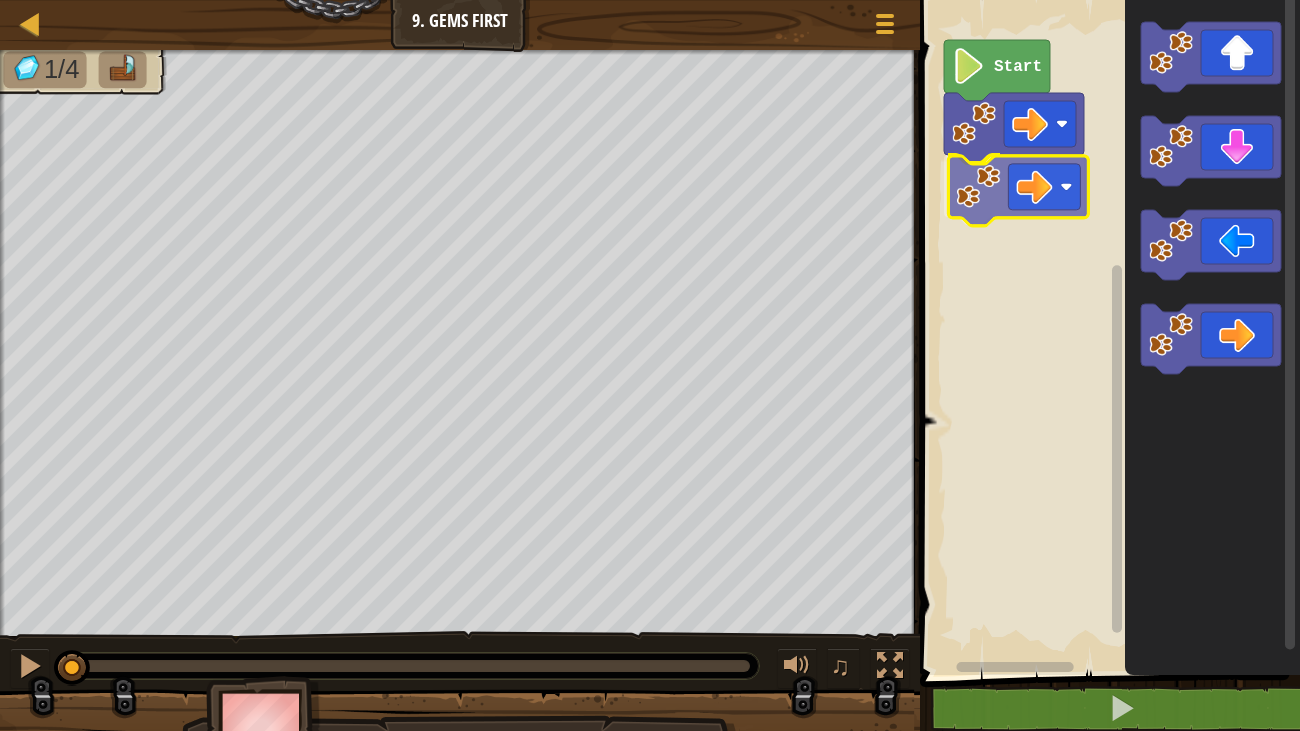click on "Start" at bounding box center [1107, 332] 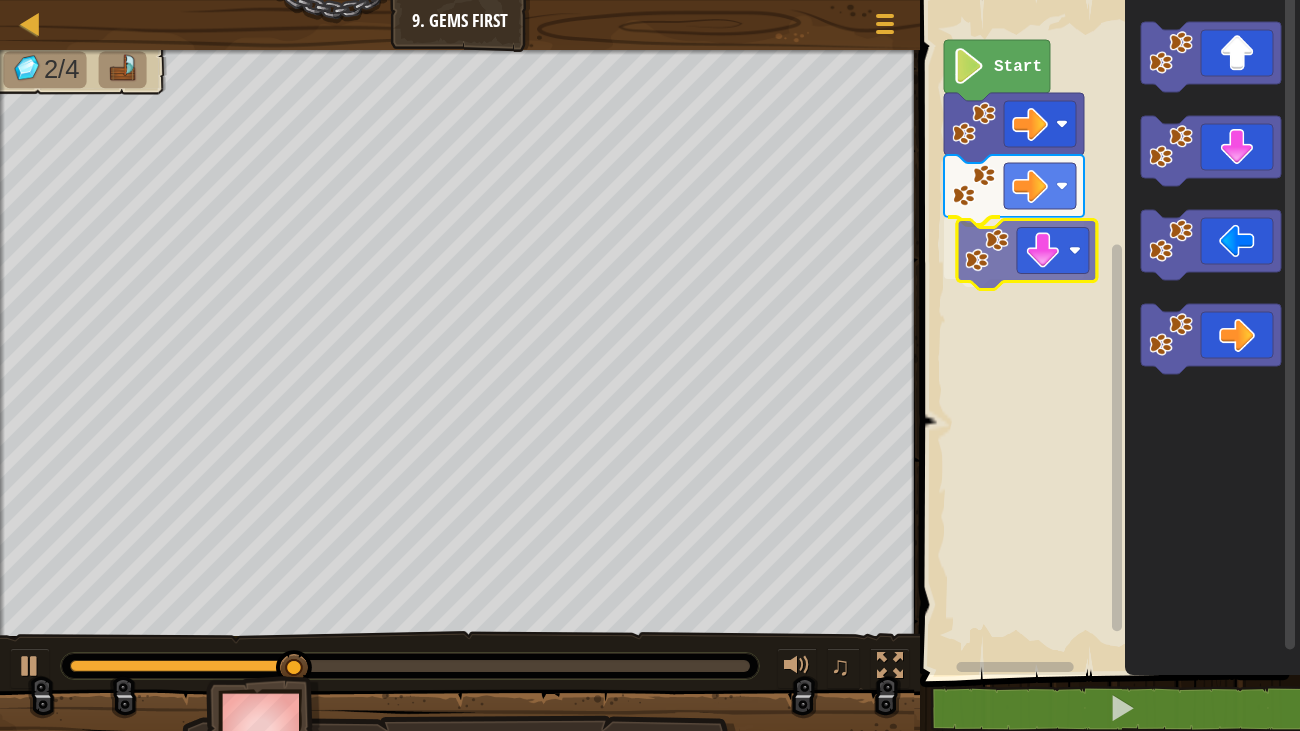 click on "Start" at bounding box center [1107, 332] 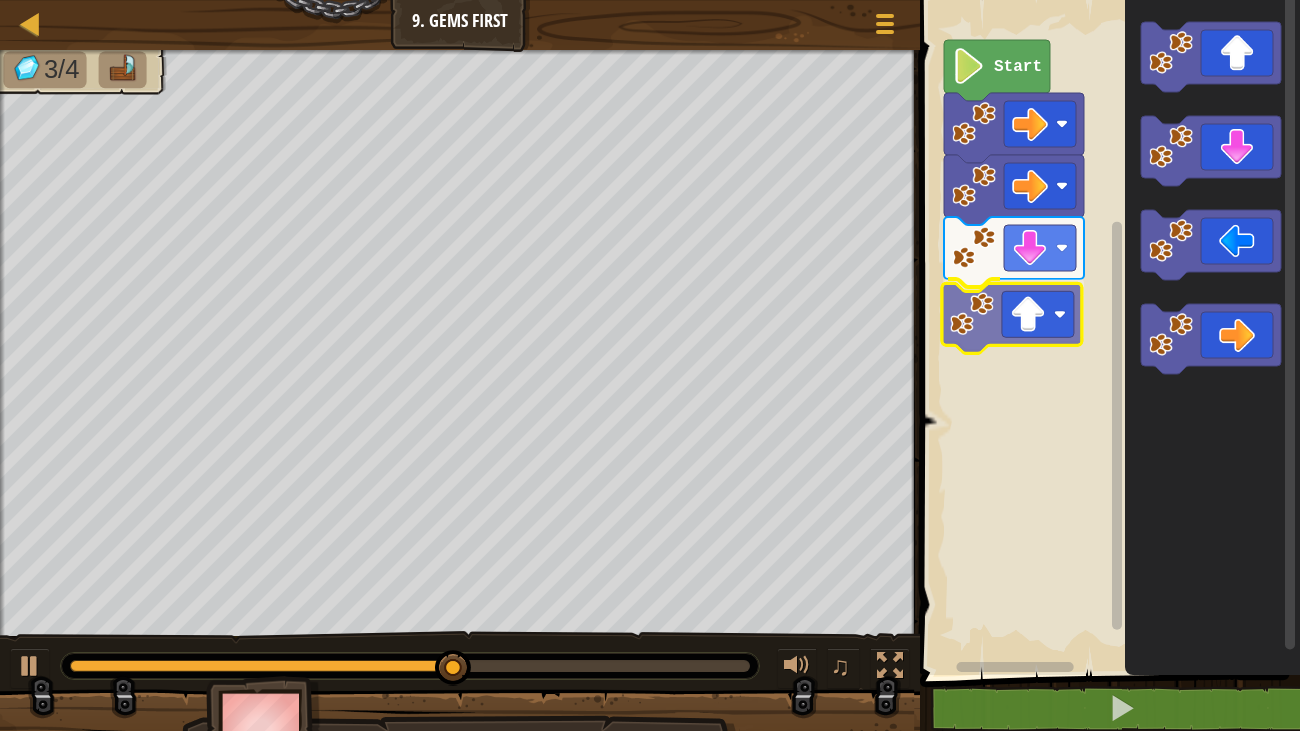 click on "Start" at bounding box center (1107, 332) 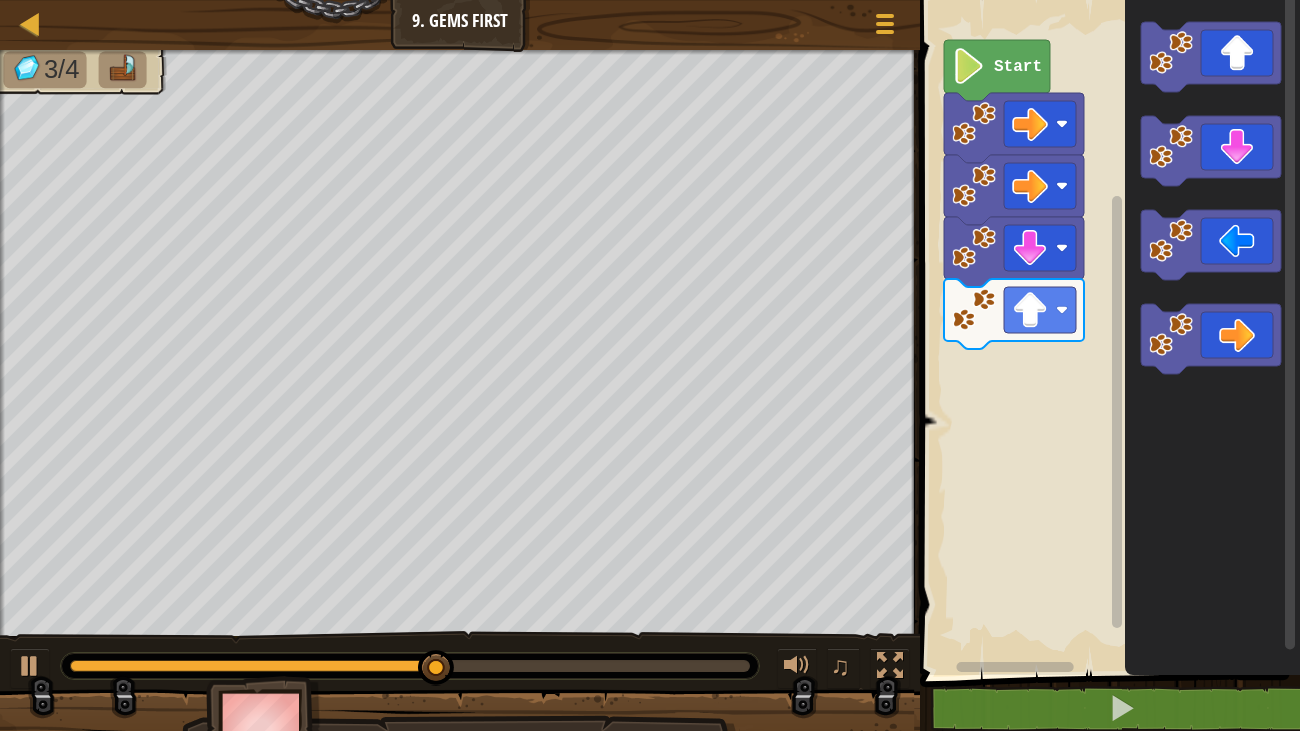 click on "Start" at bounding box center [1107, 332] 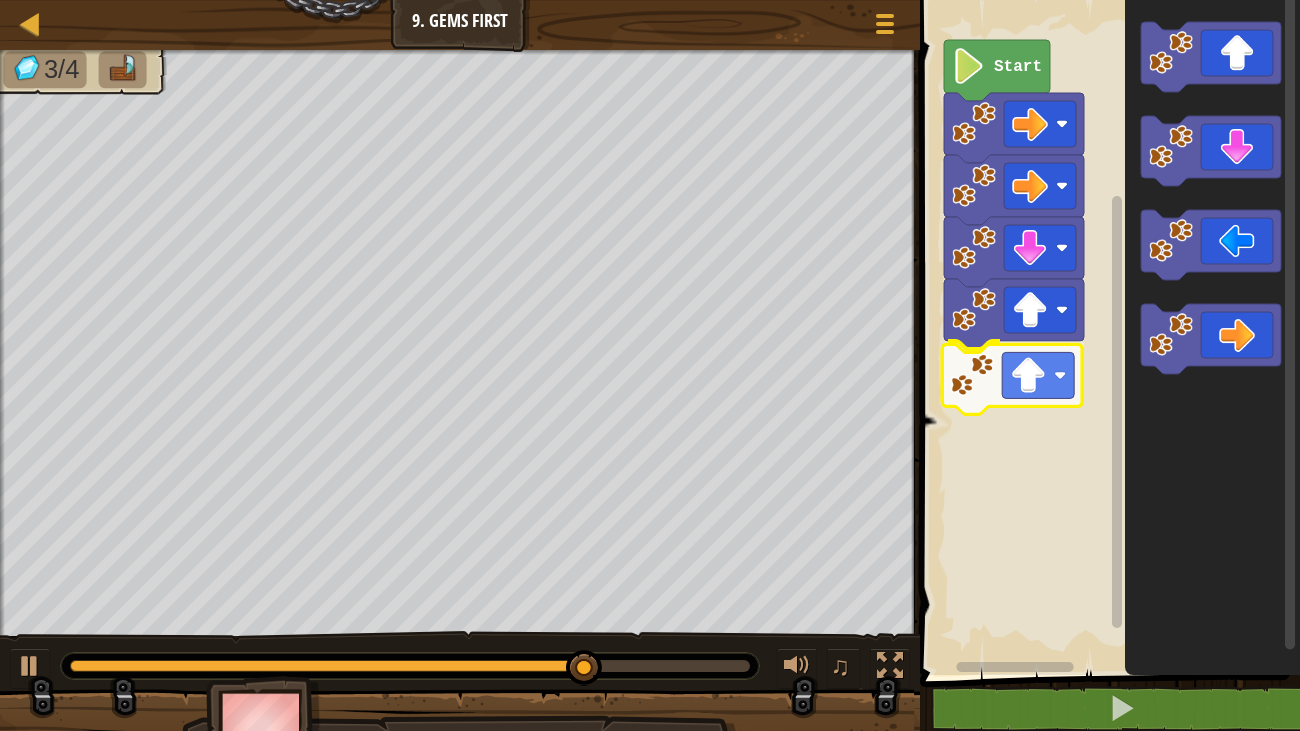 click on "Start" at bounding box center (1107, 332) 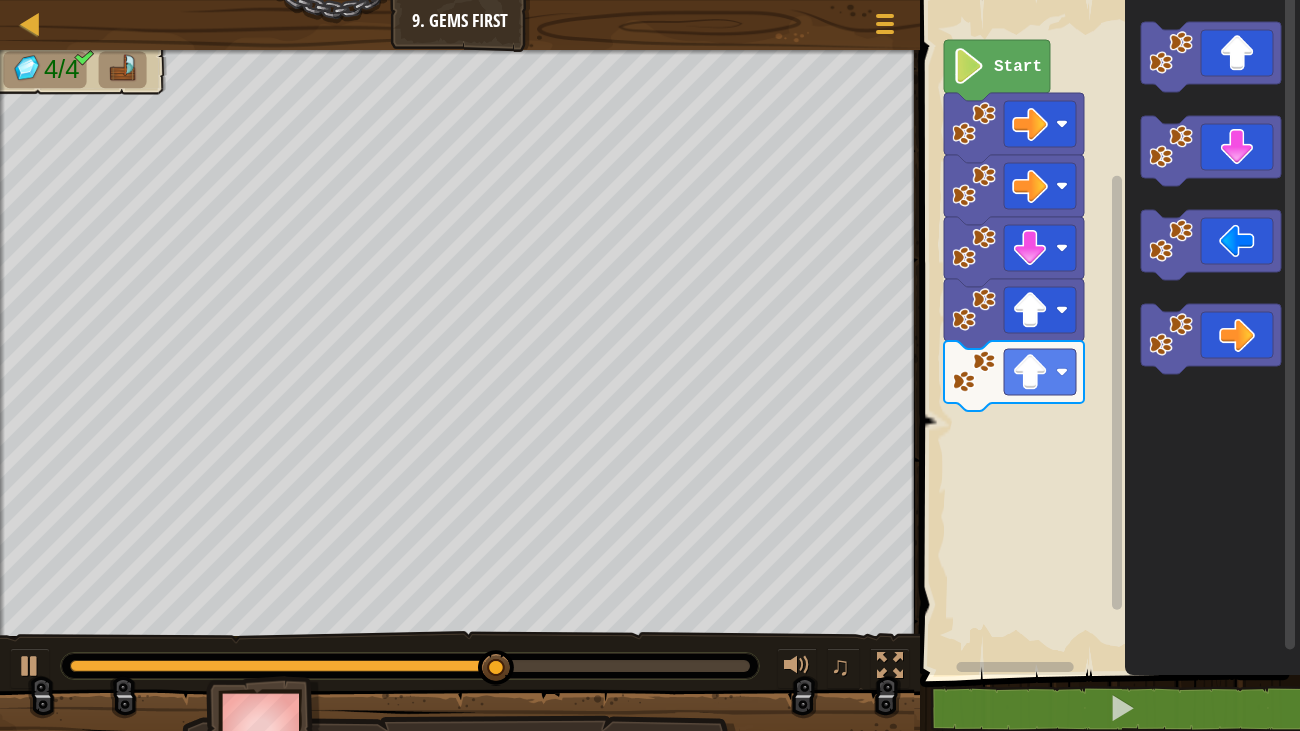 click 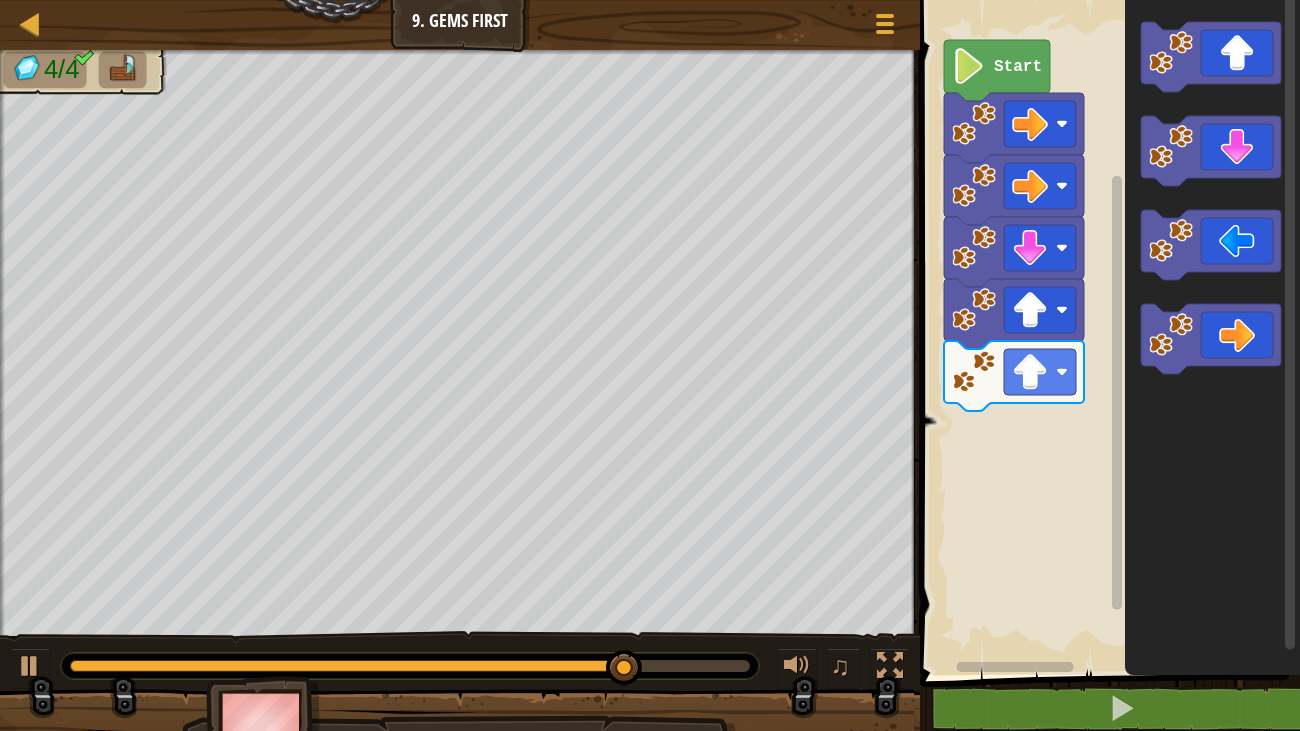 click on "Start" at bounding box center (1107, 332) 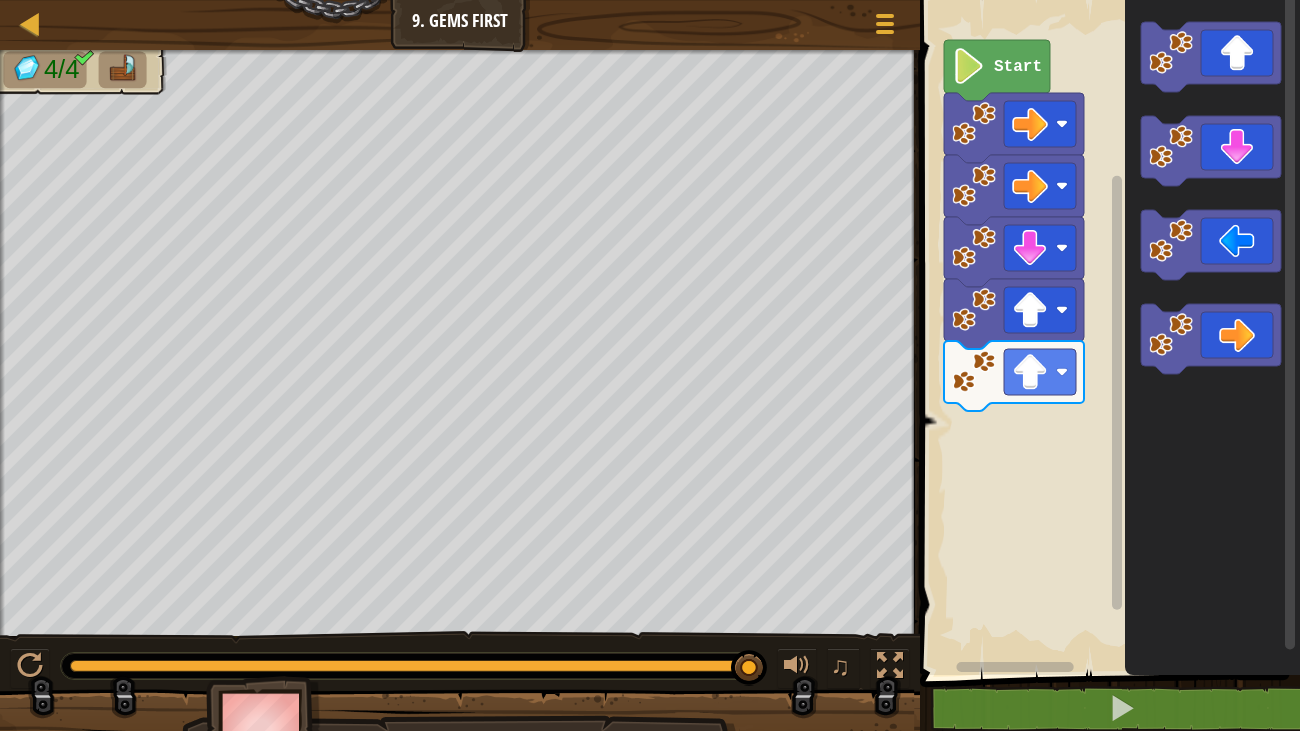click on "Start" at bounding box center [1107, 332] 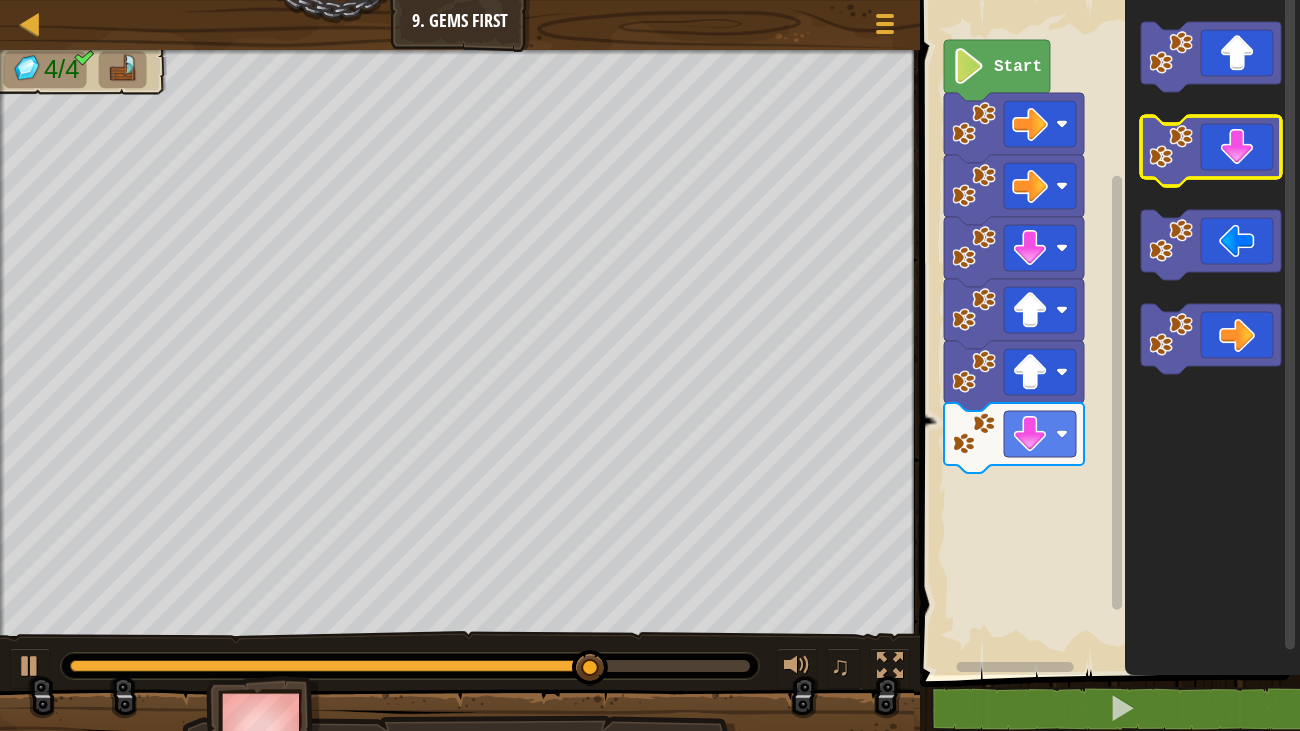 click 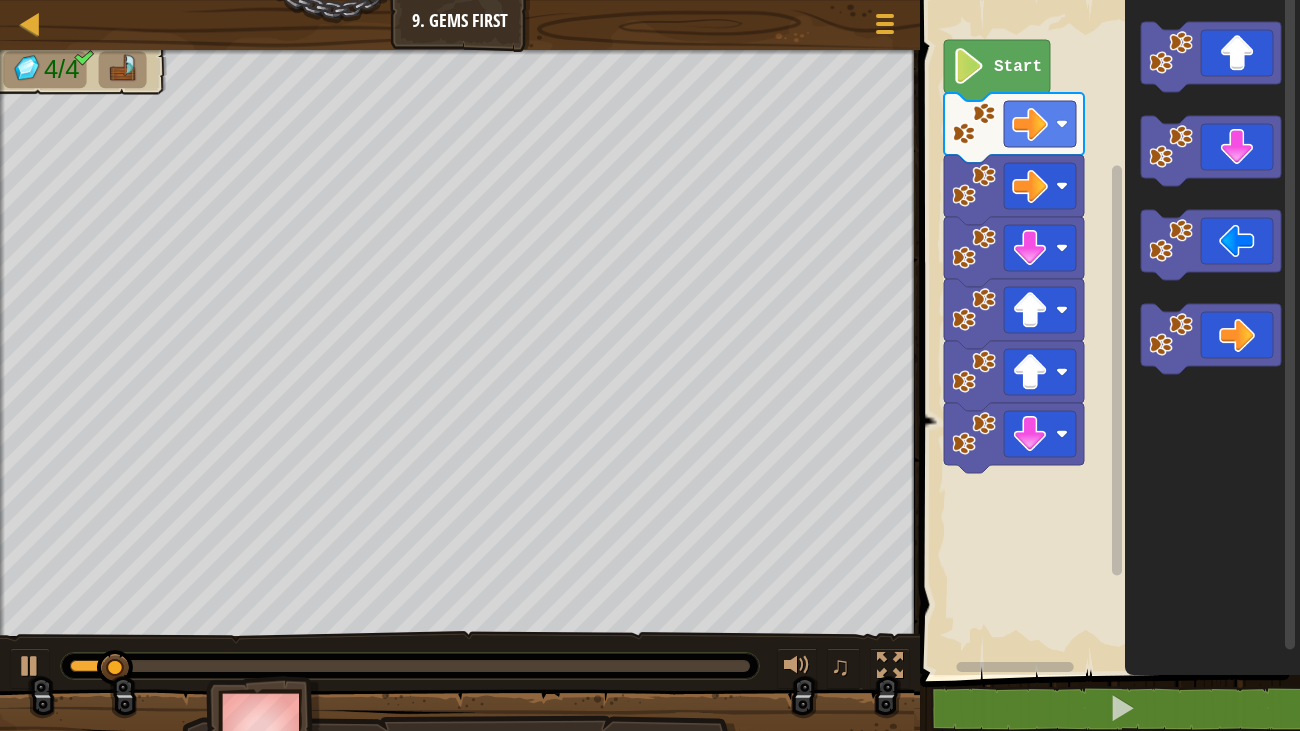 click on "Start" at bounding box center [1107, 332] 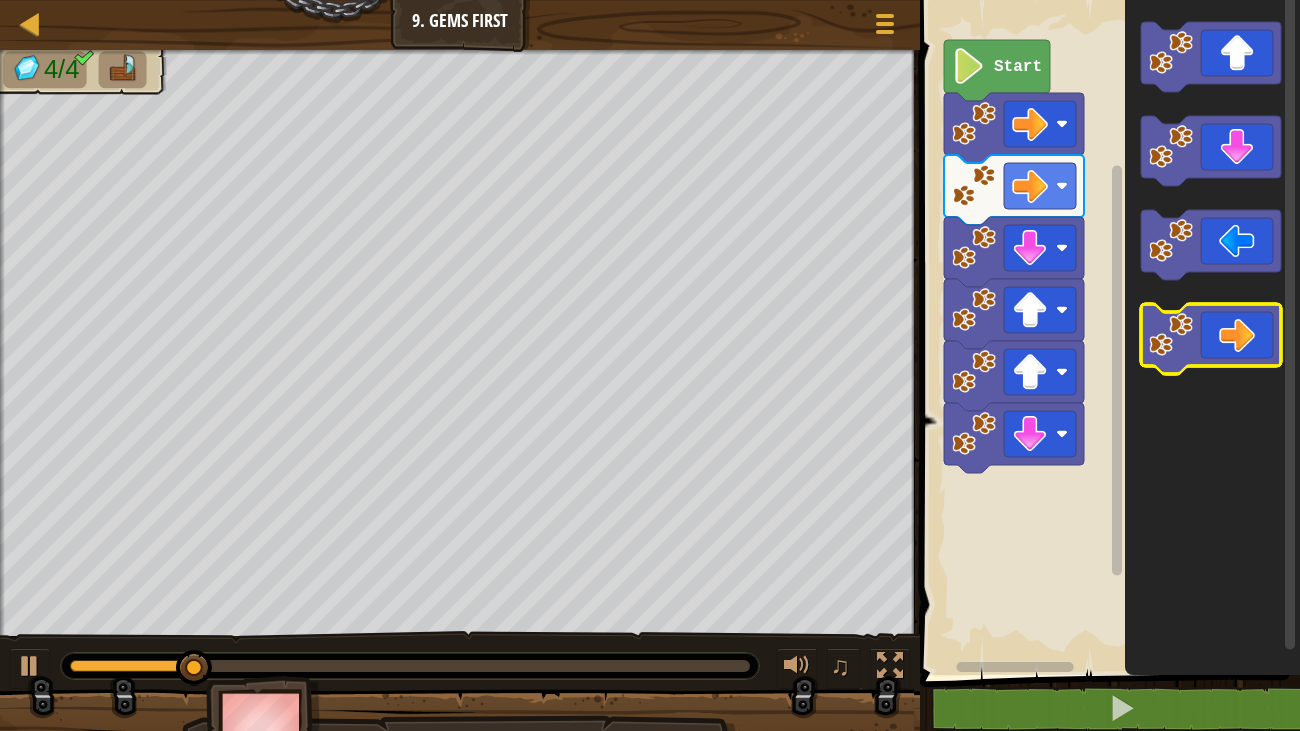 click 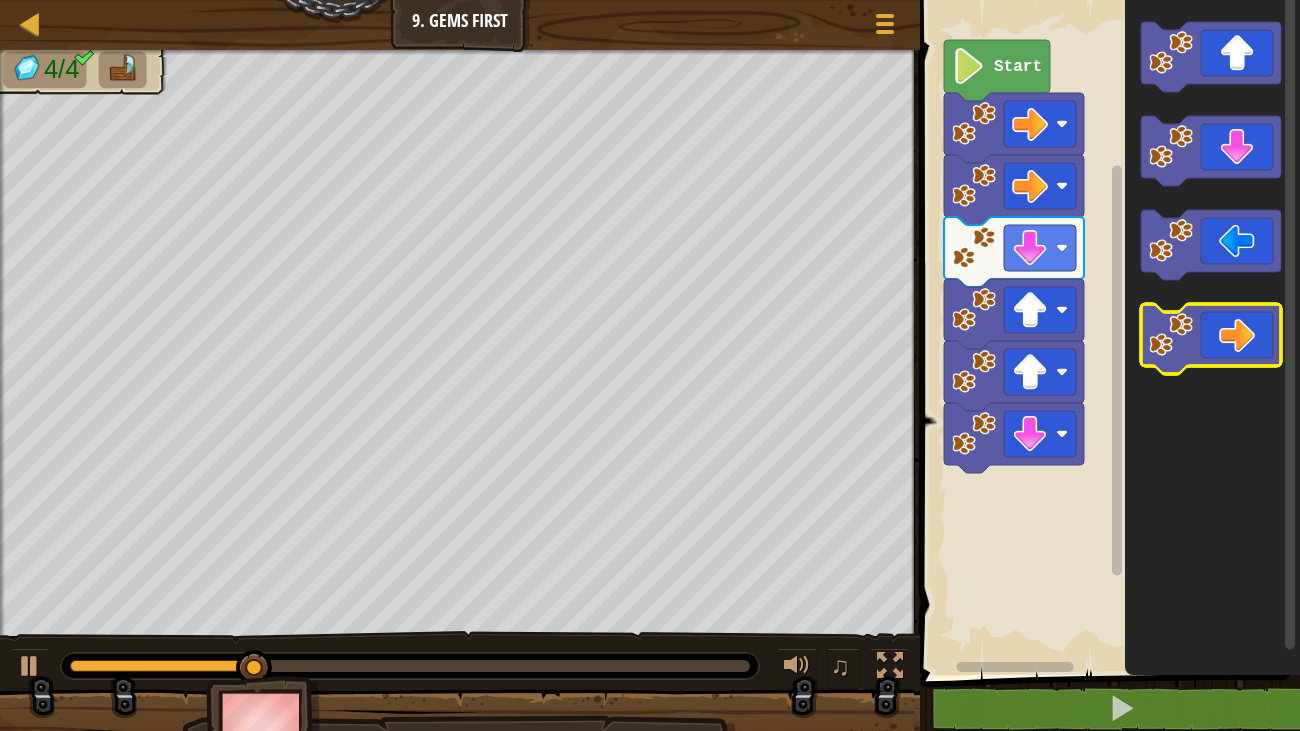 click 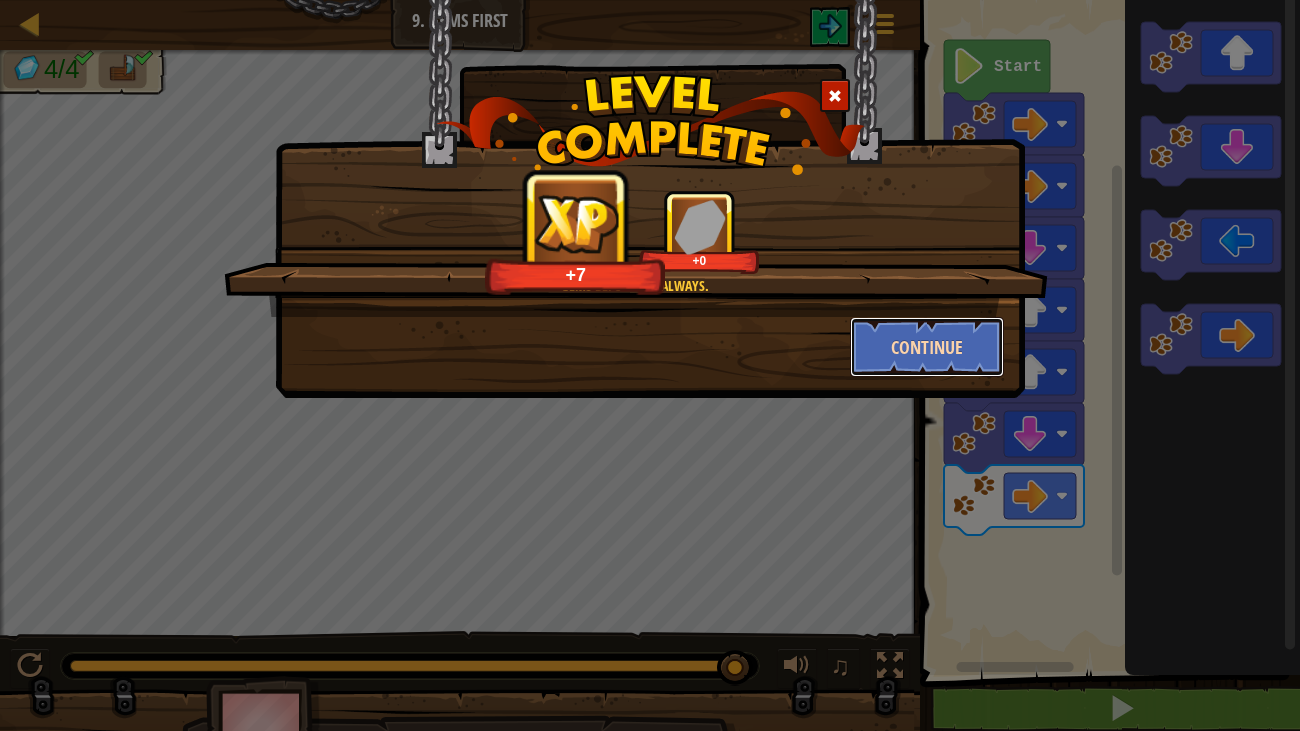 click on "Continue" at bounding box center (927, 347) 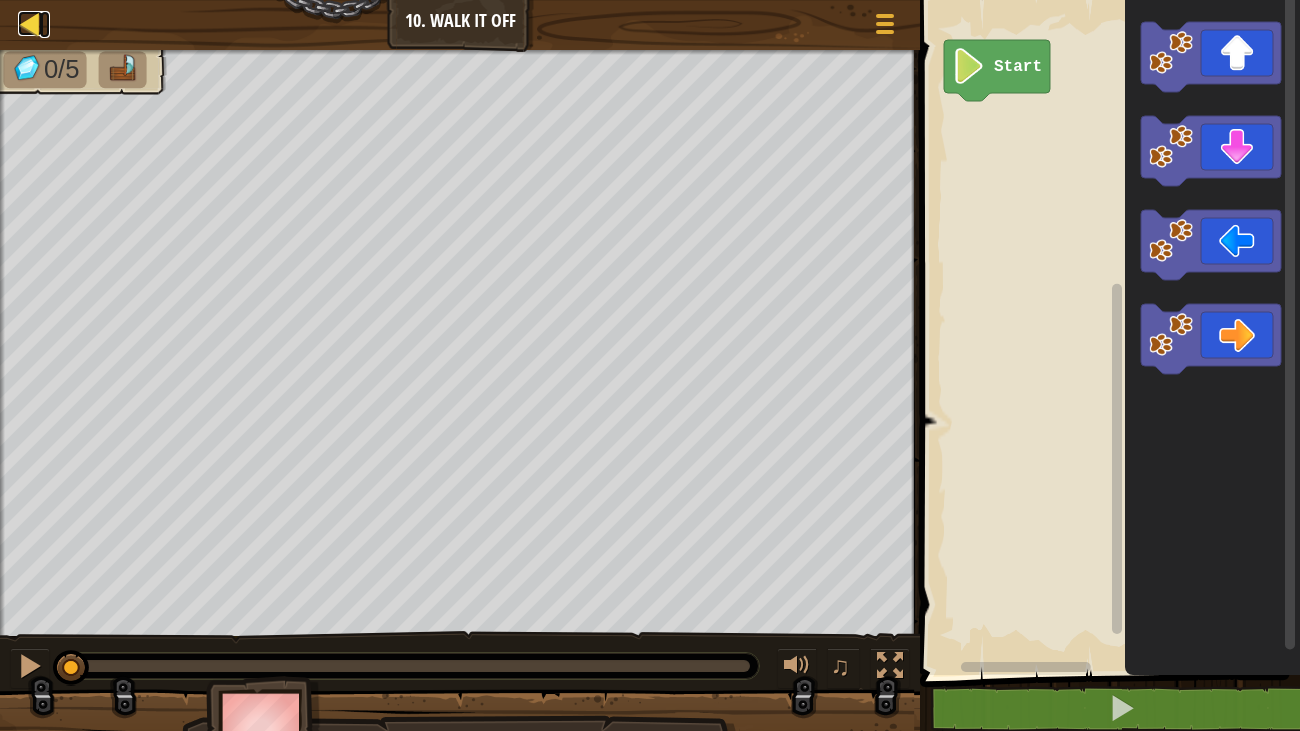 click at bounding box center (30, 23) 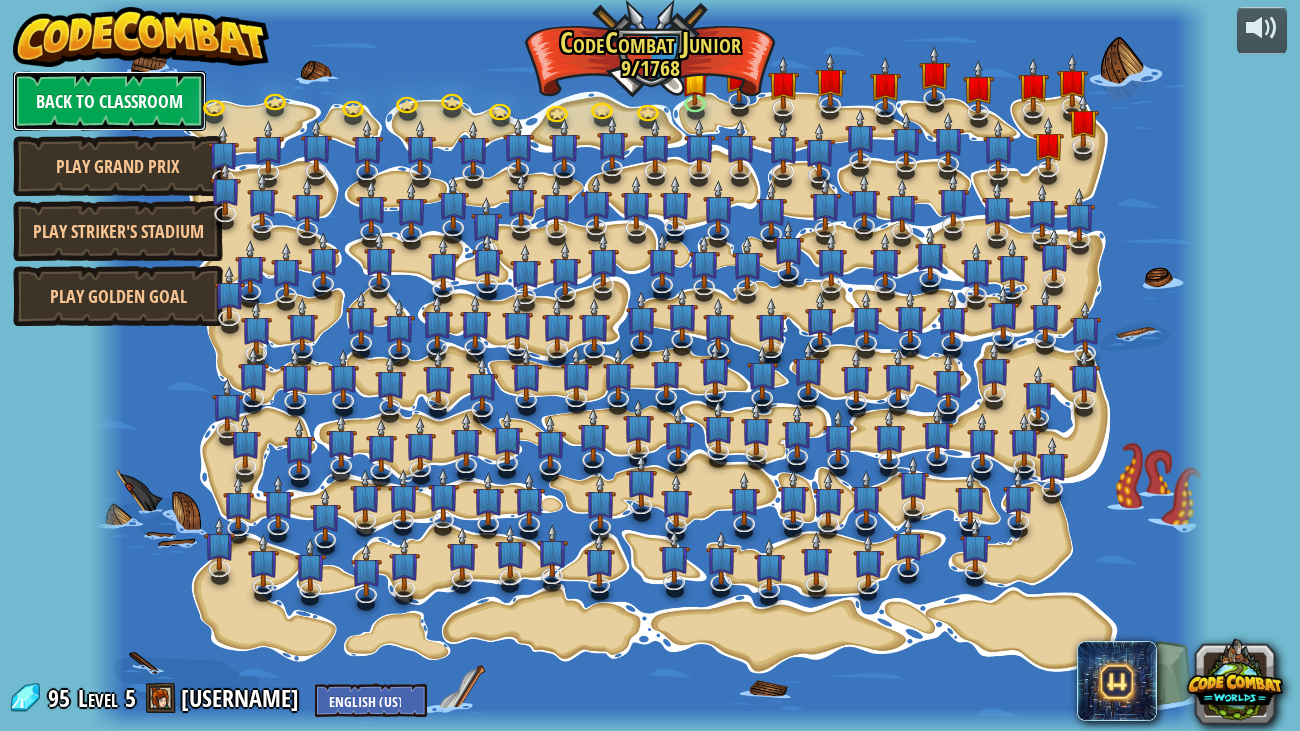 click on "Back to Classroom" at bounding box center (109, 101) 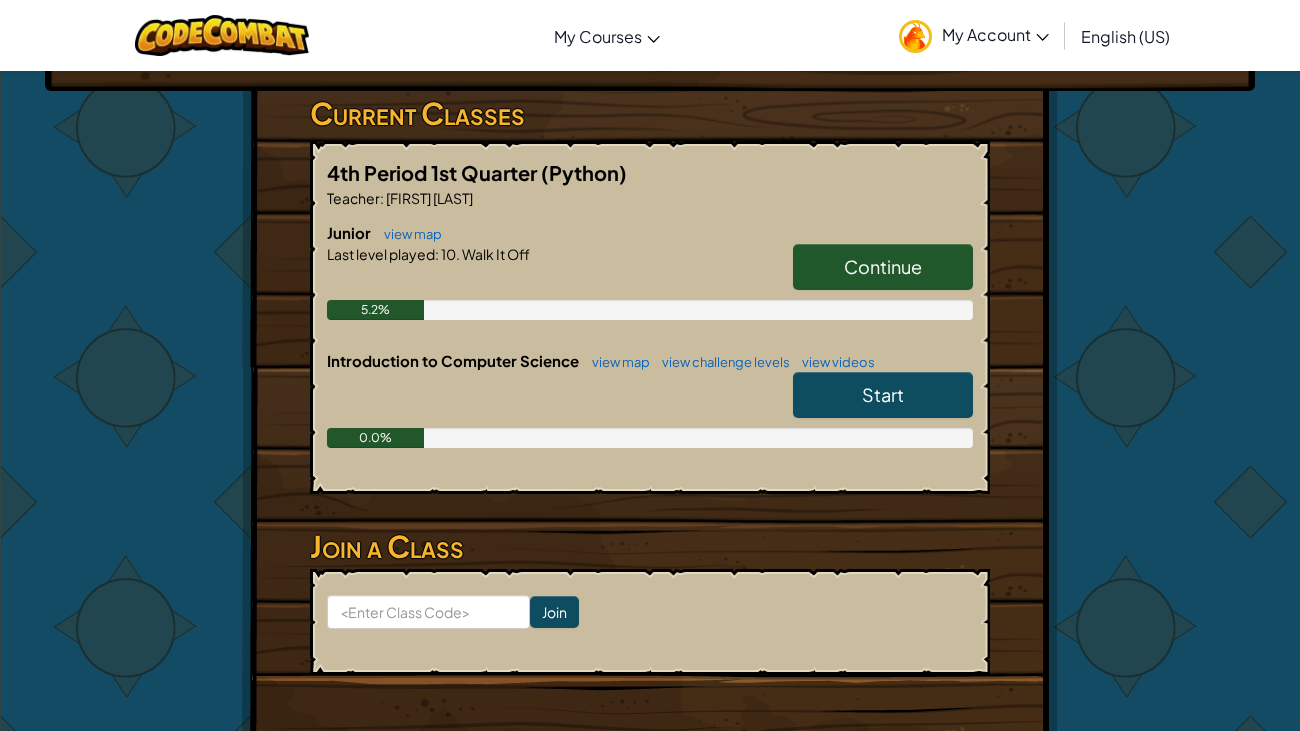 scroll, scrollTop: 323, scrollLeft: 0, axis: vertical 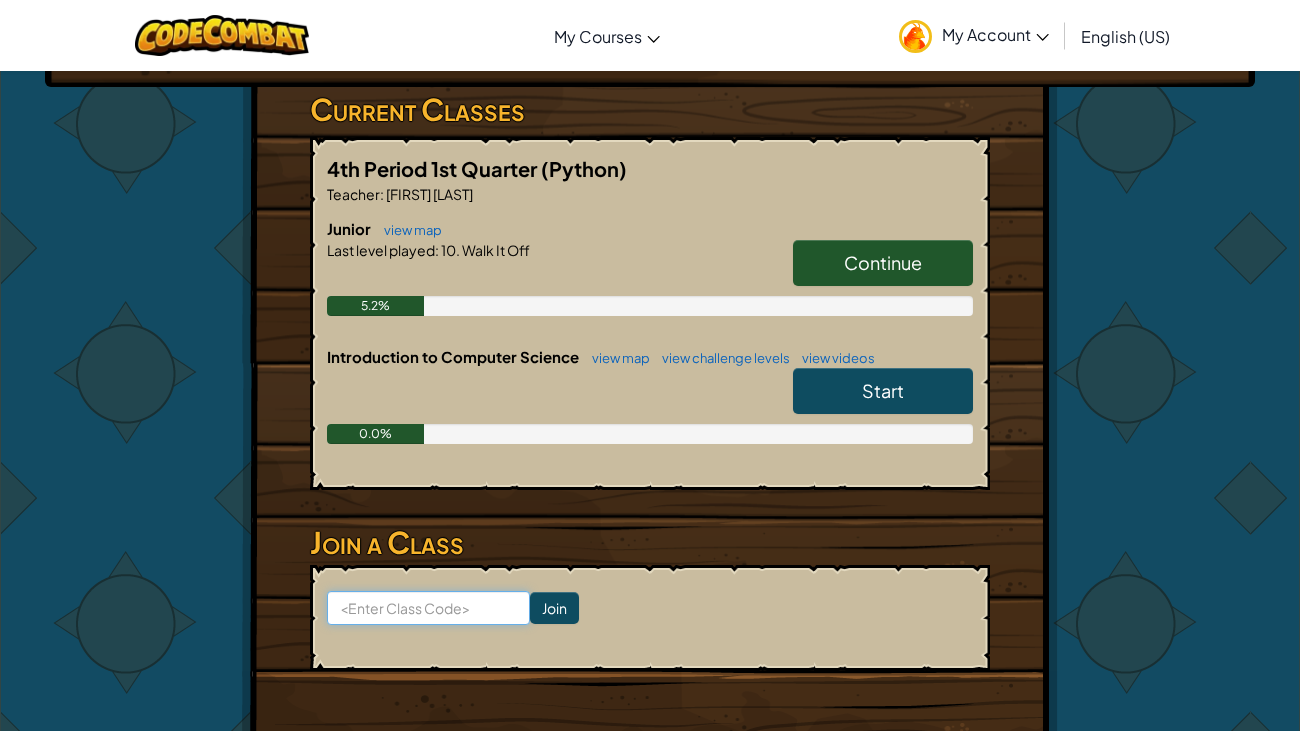 click at bounding box center [428, 608] 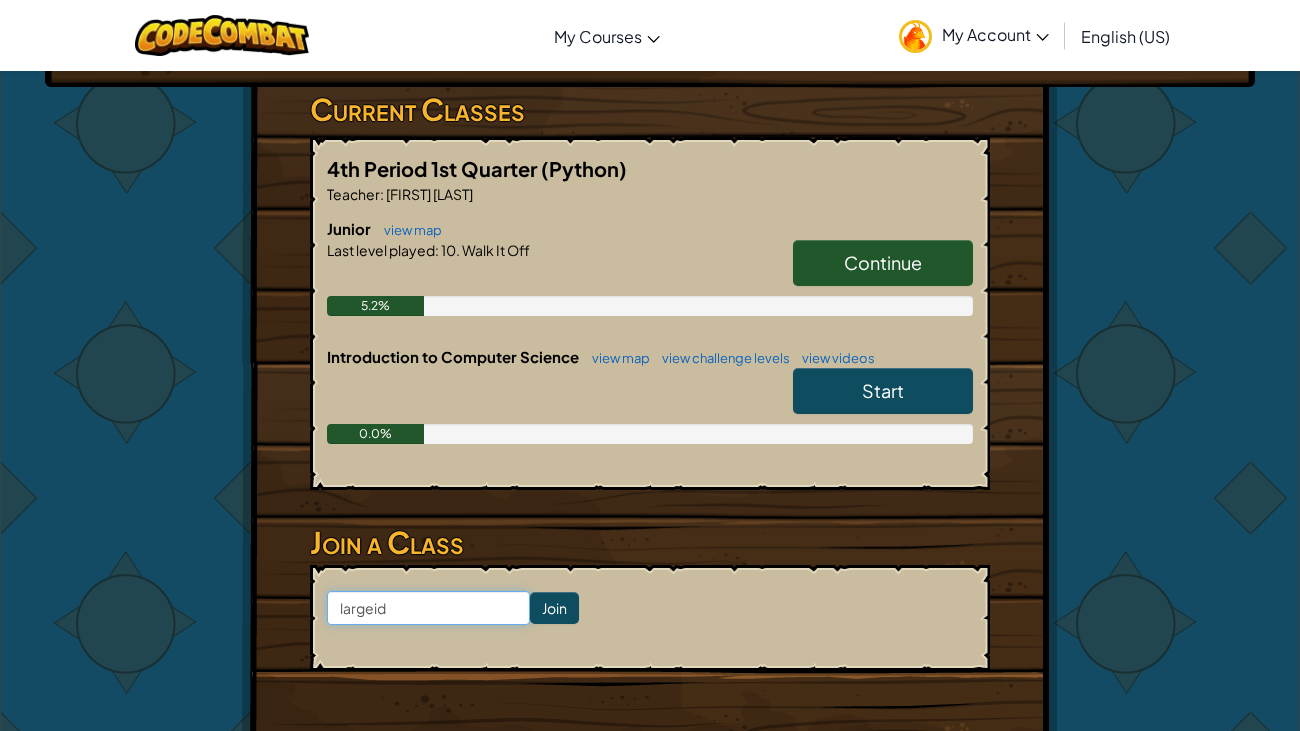 type on "LargeIdeaHide" 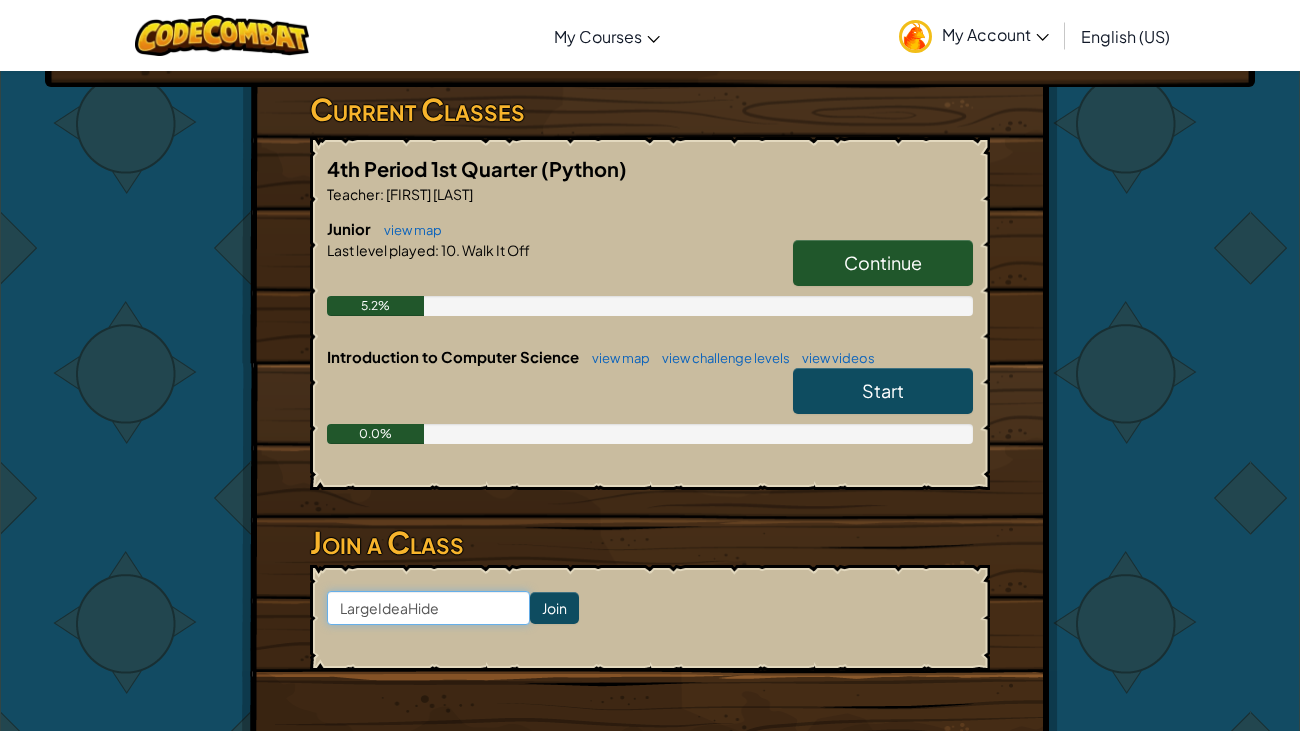 click on "Join" at bounding box center (554, 608) 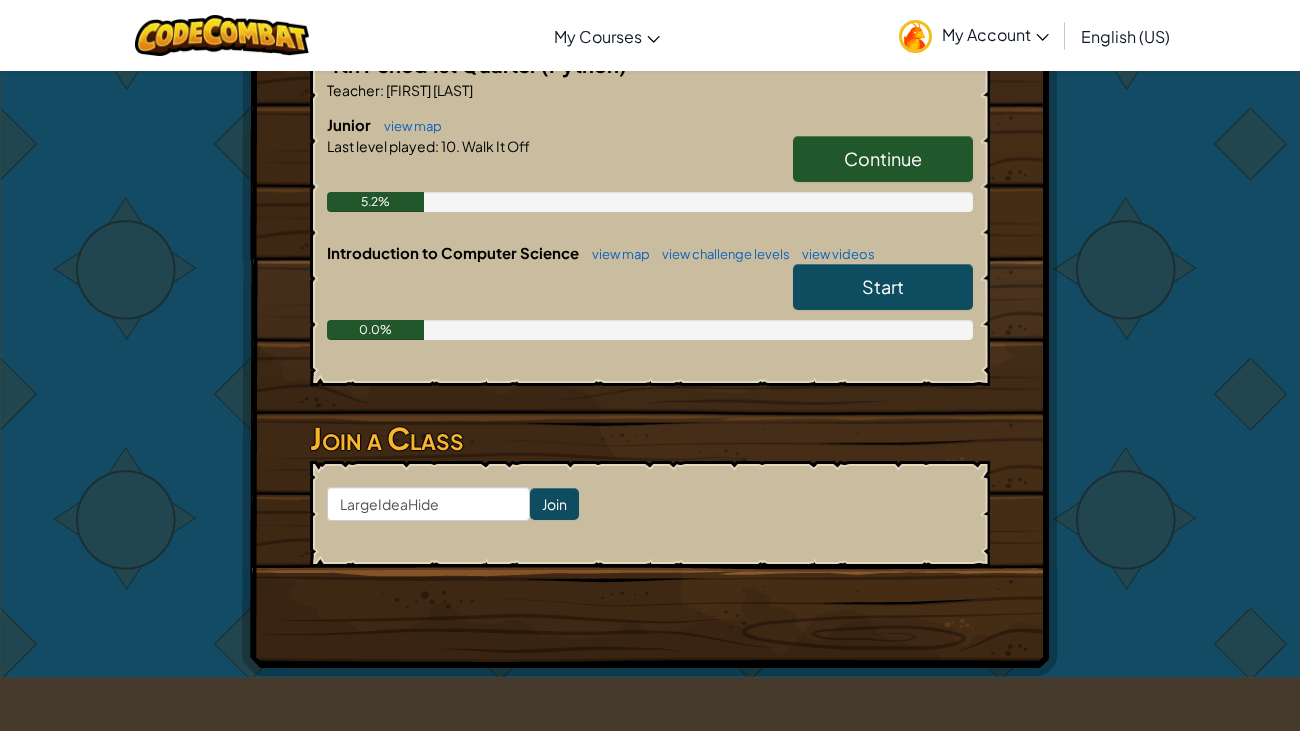 scroll, scrollTop: 362, scrollLeft: 0, axis: vertical 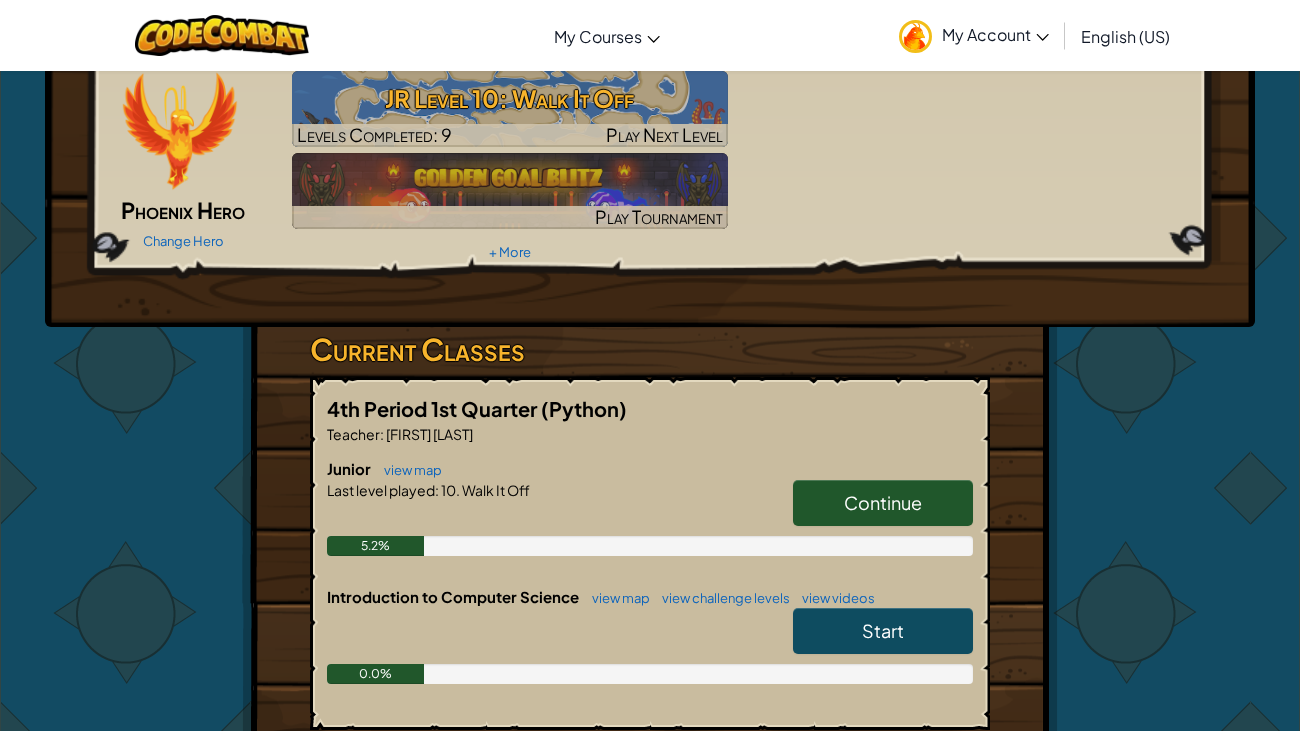 click on "Continue" at bounding box center [883, 502] 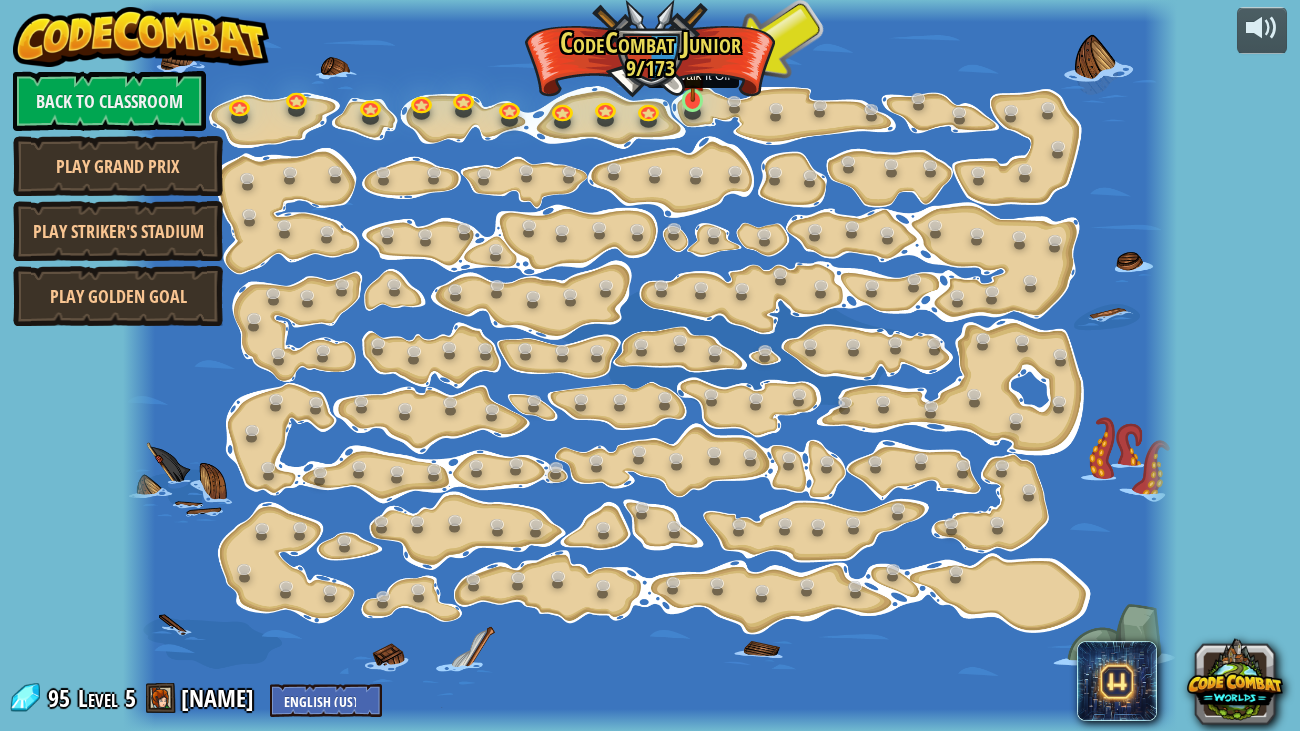 click at bounding box center (693, 73) 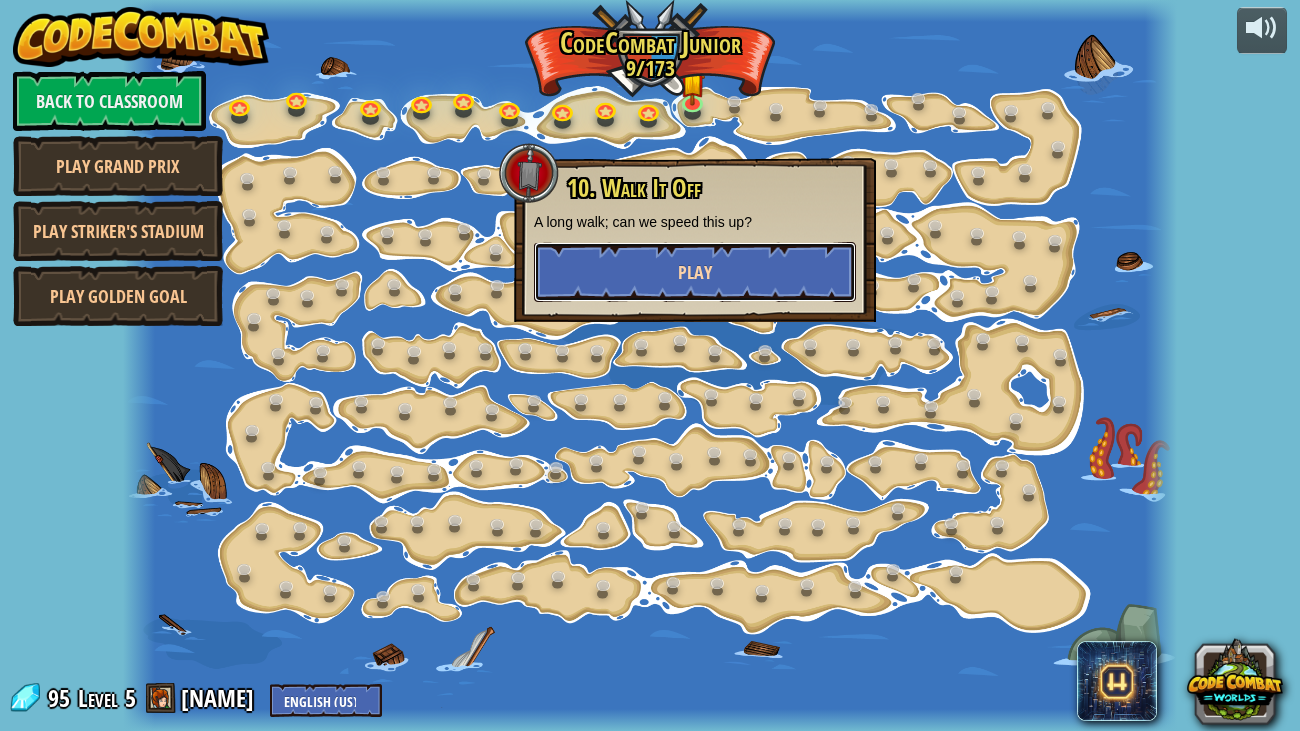 click on "Play" at bounding box center [695, 272] 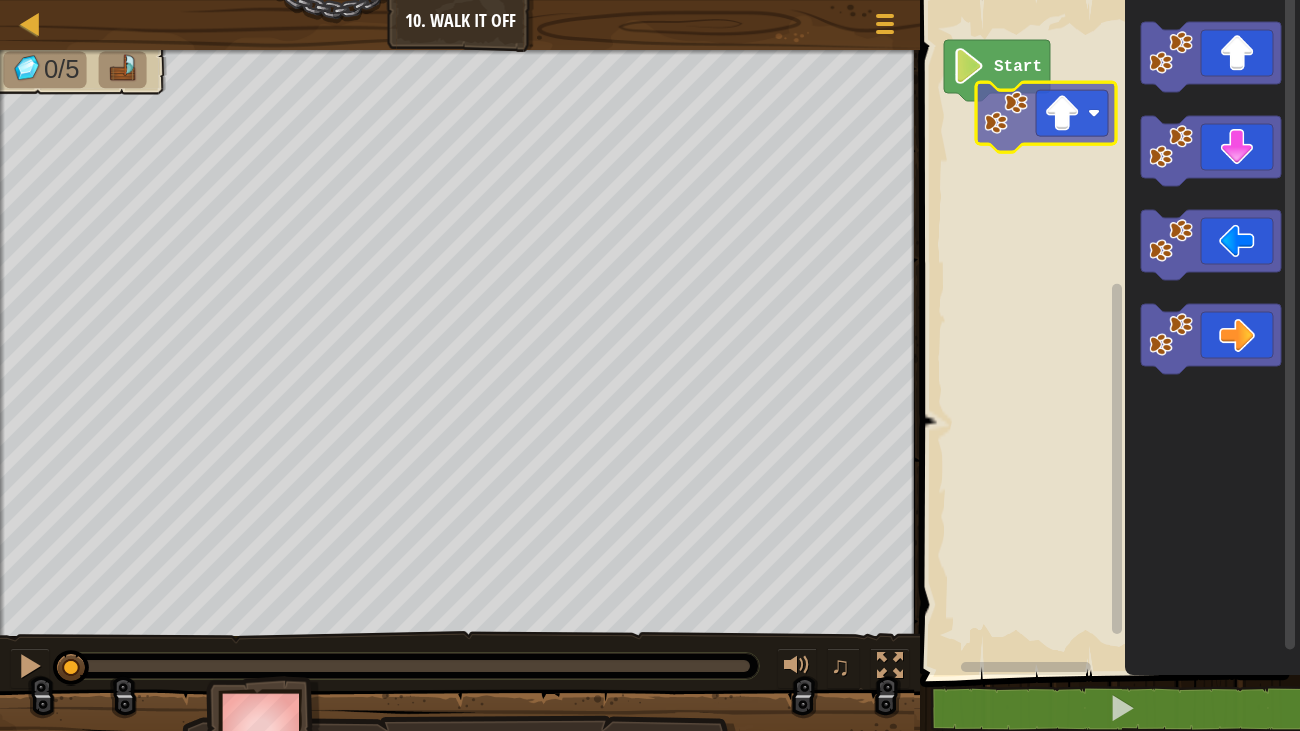 click on "Start" at bounding box center (1107, 332) 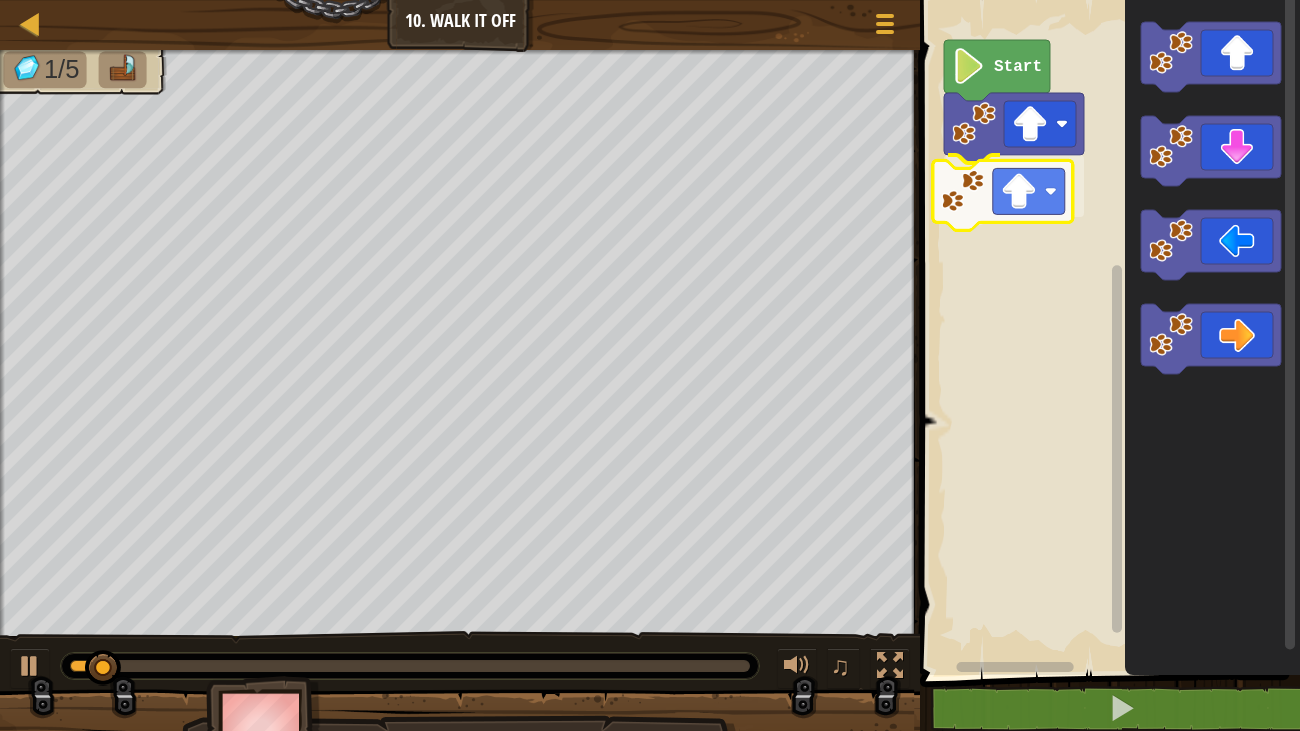 click on "Start" at bounding box center (1107, 332) 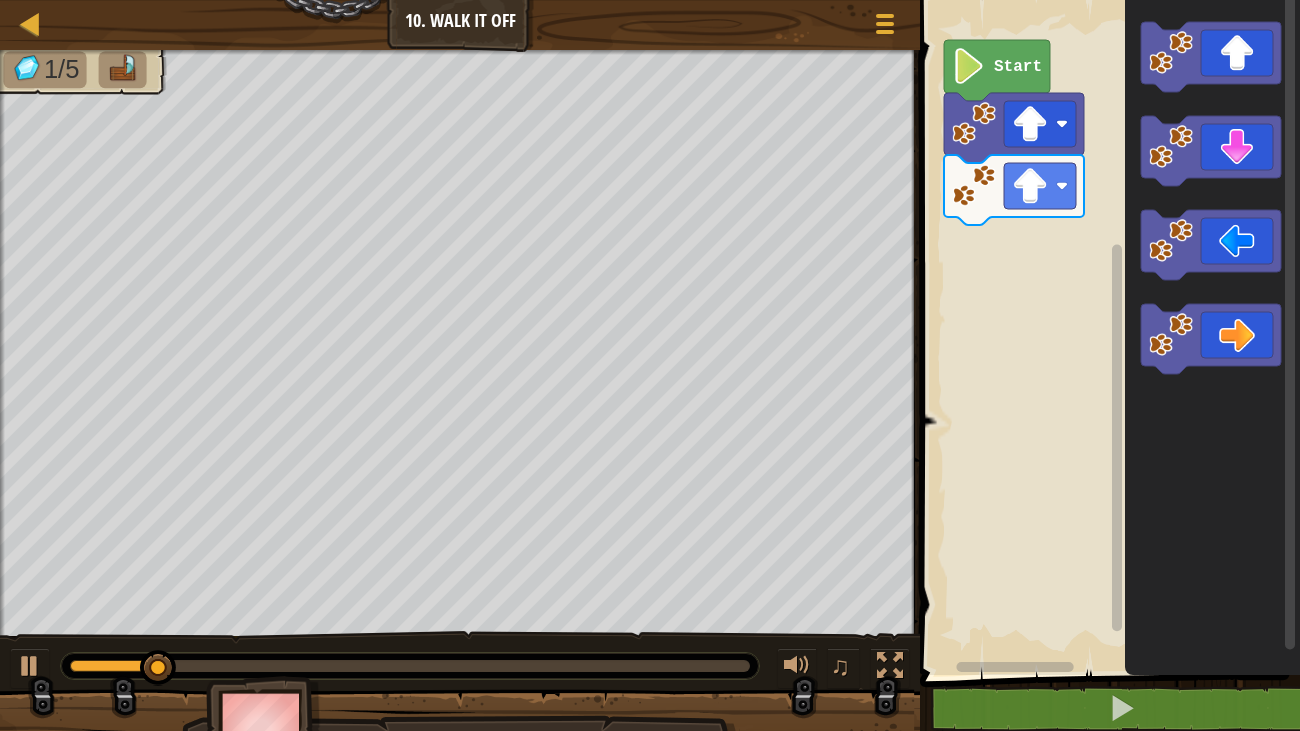 click on "Start" at bounding box center (1107, 332) 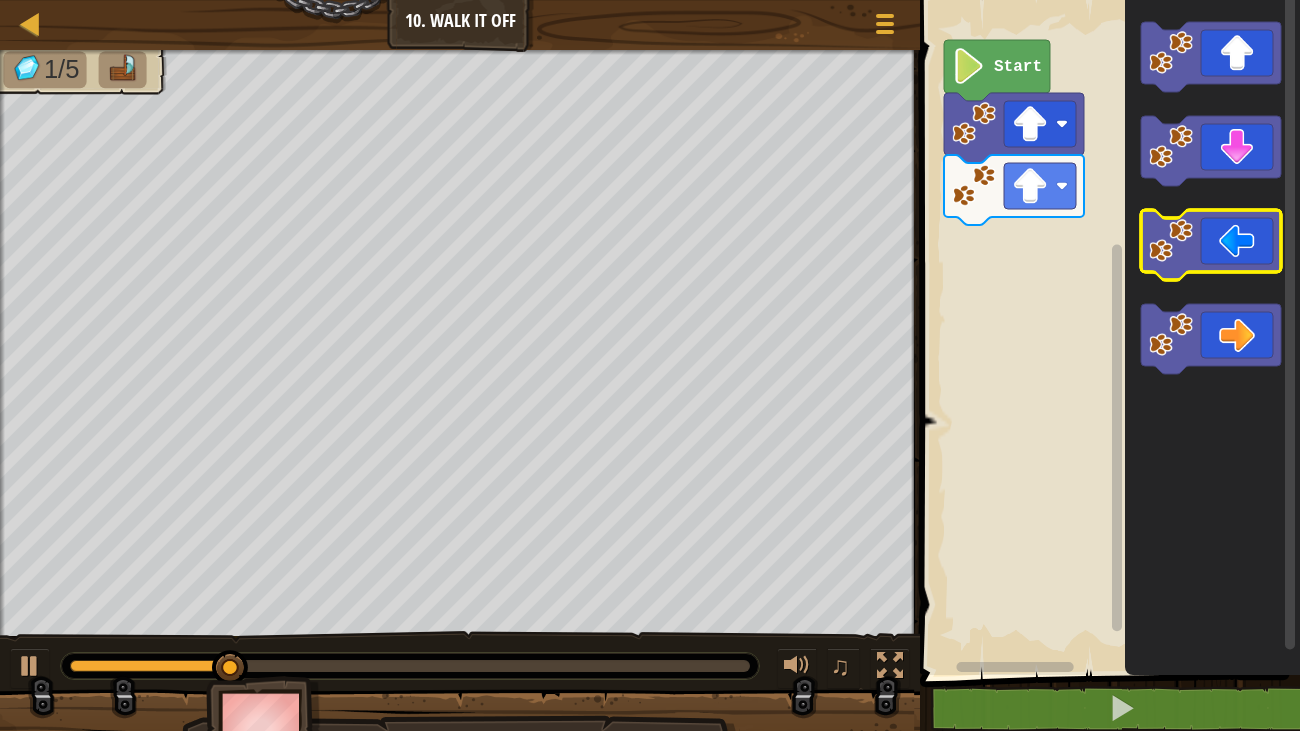 click on "Start" at bounding box center [1107, 332] 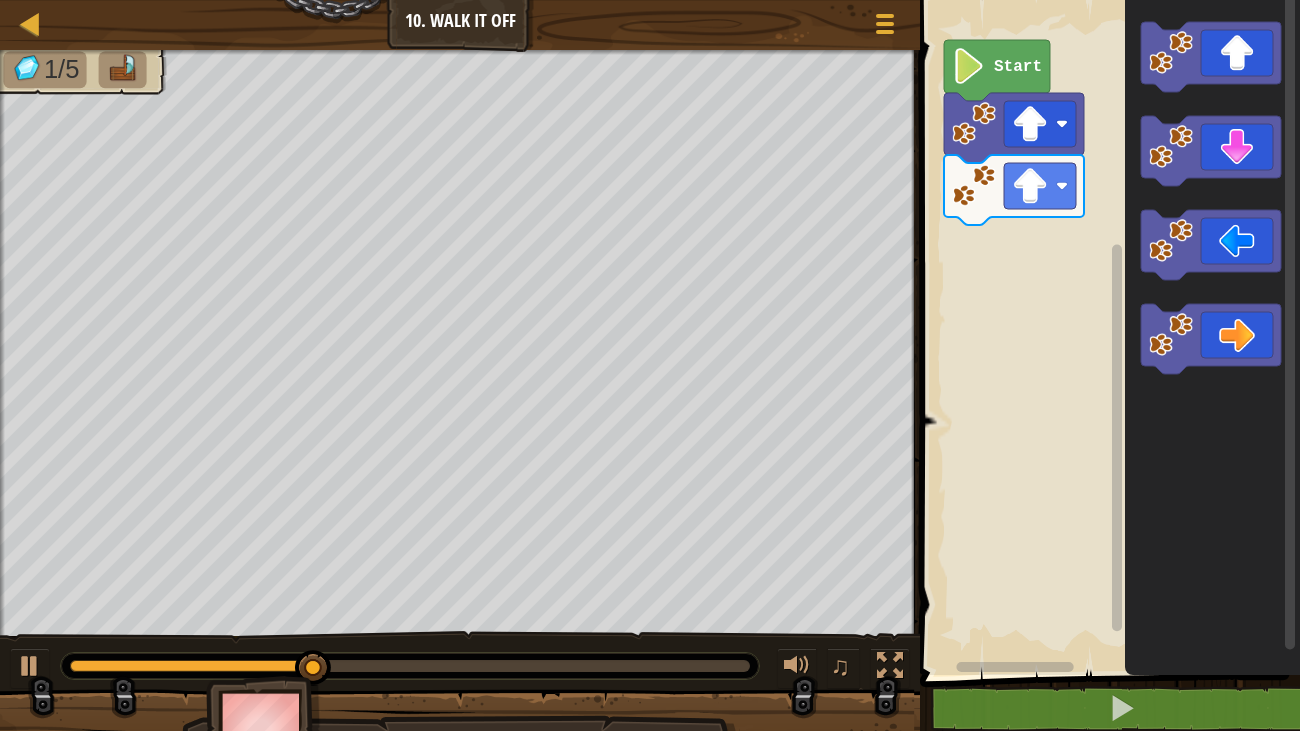 click on "Start" at bounding box center [1107, 332] 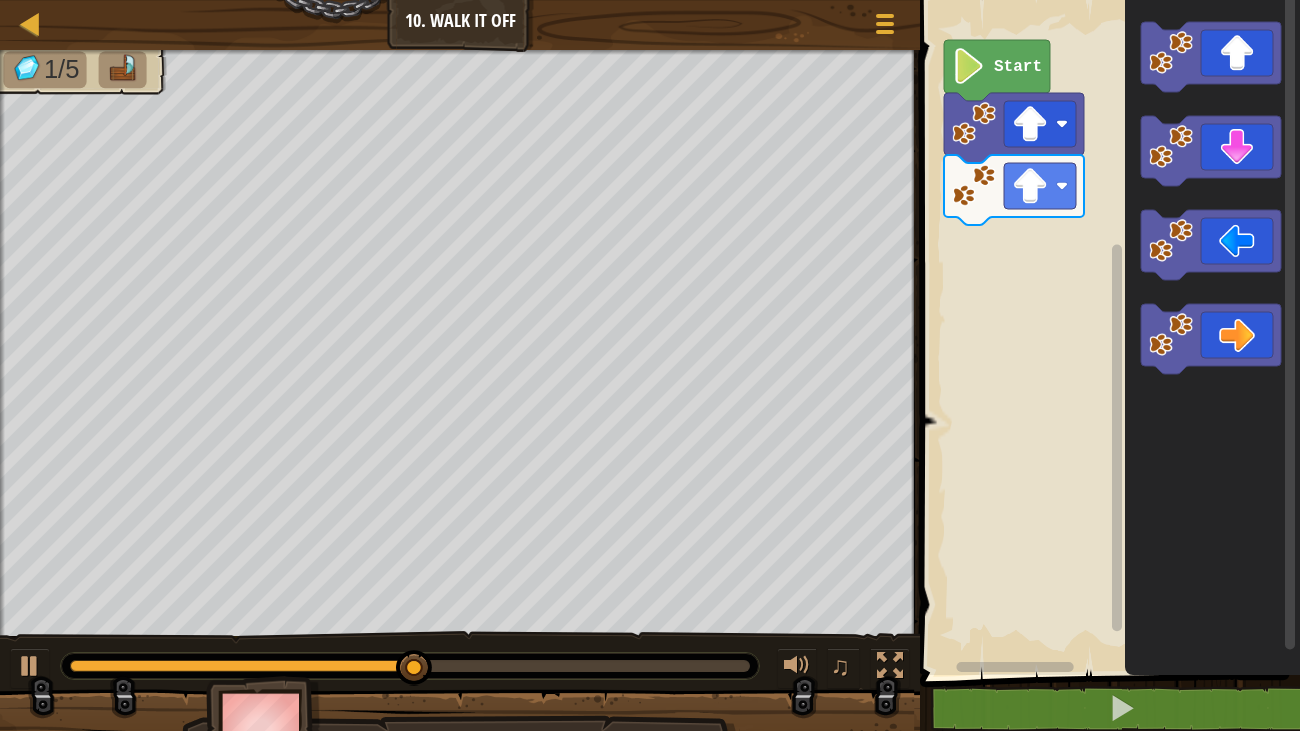 click on "Start" at bounding box center [1107, 332] 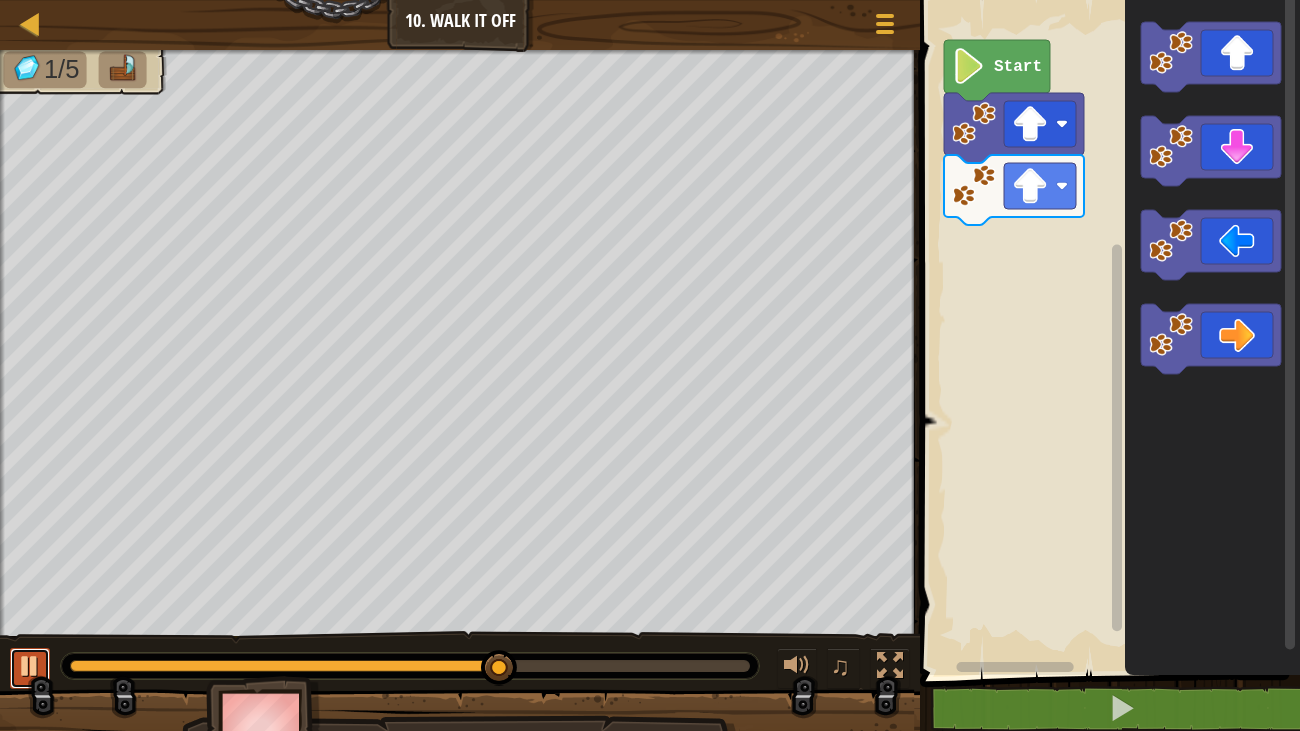 click at bounding box center (30, 666) 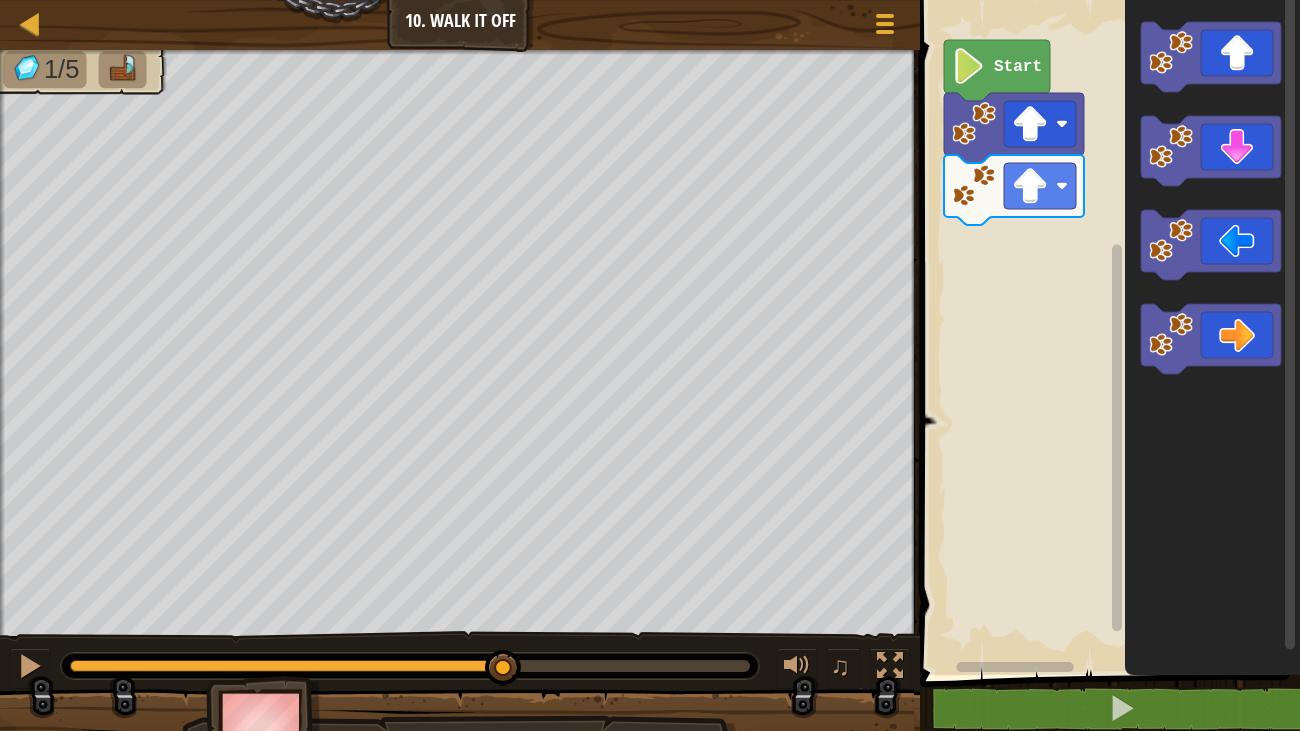 click on "Start" at bounding box center (1107, 332) 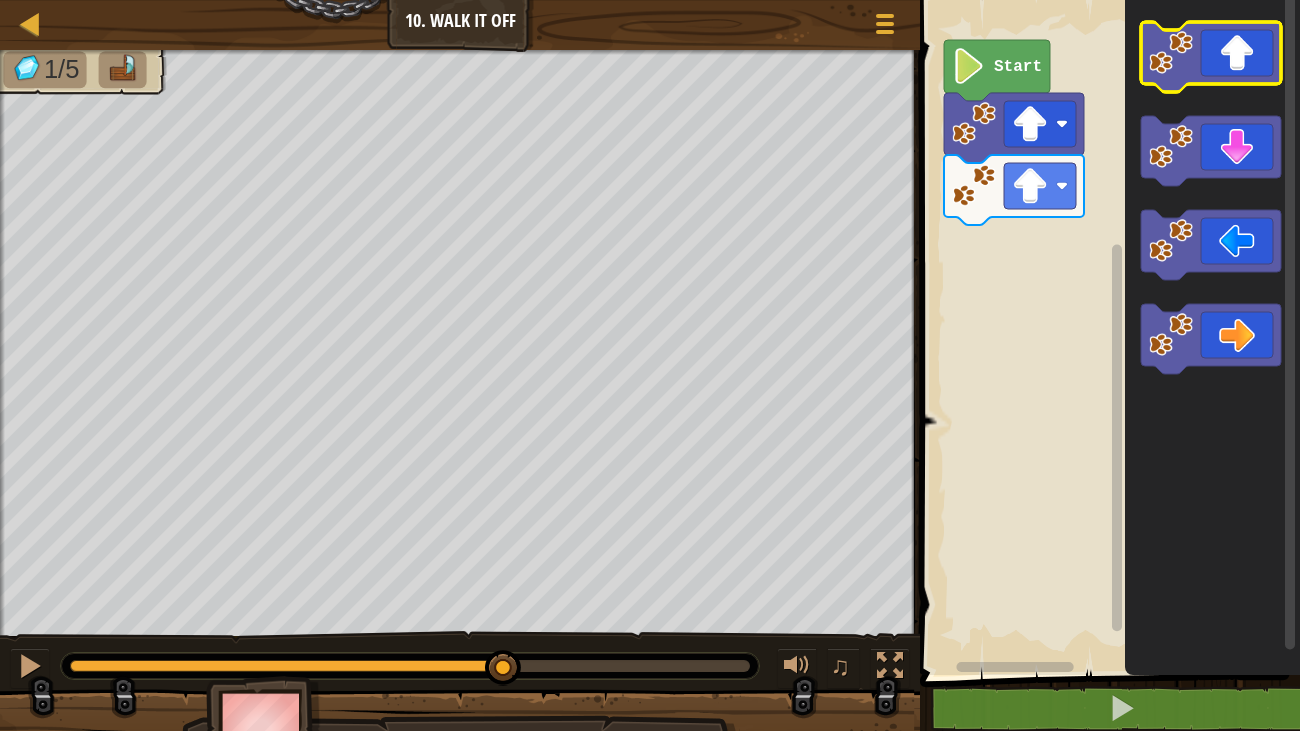 click 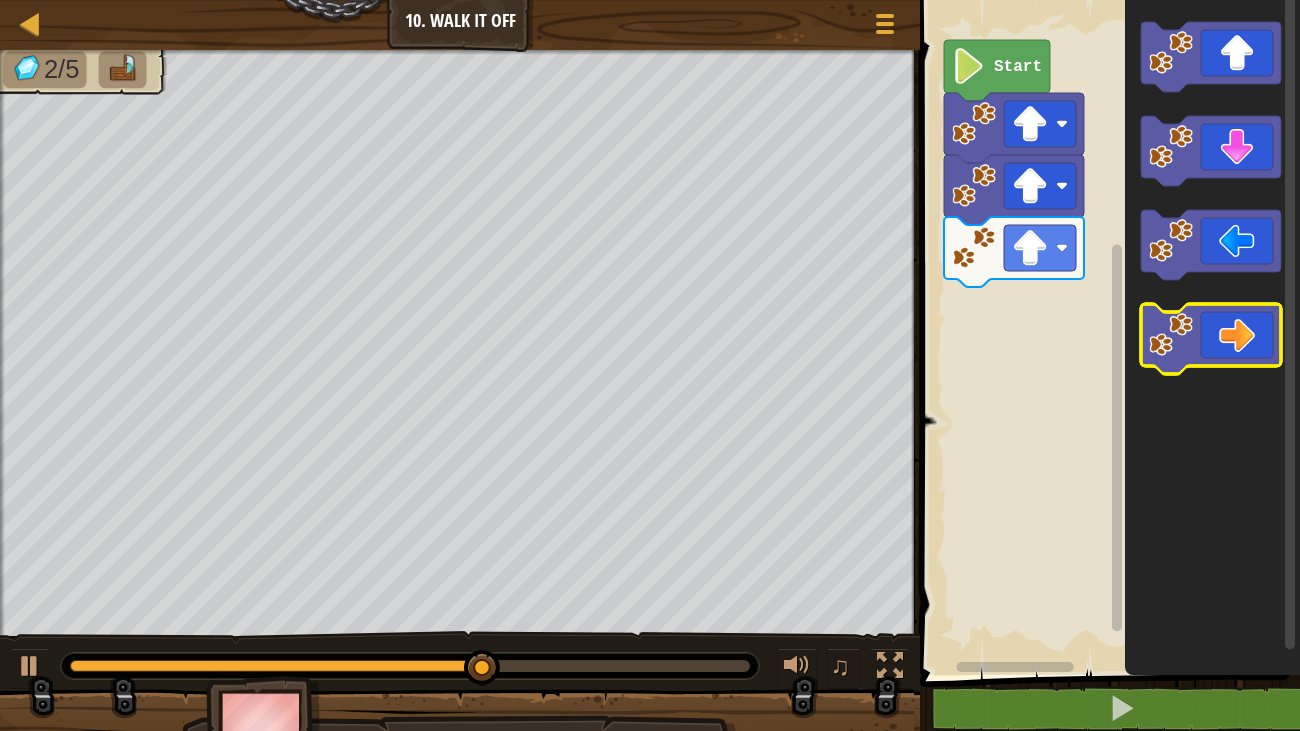 click 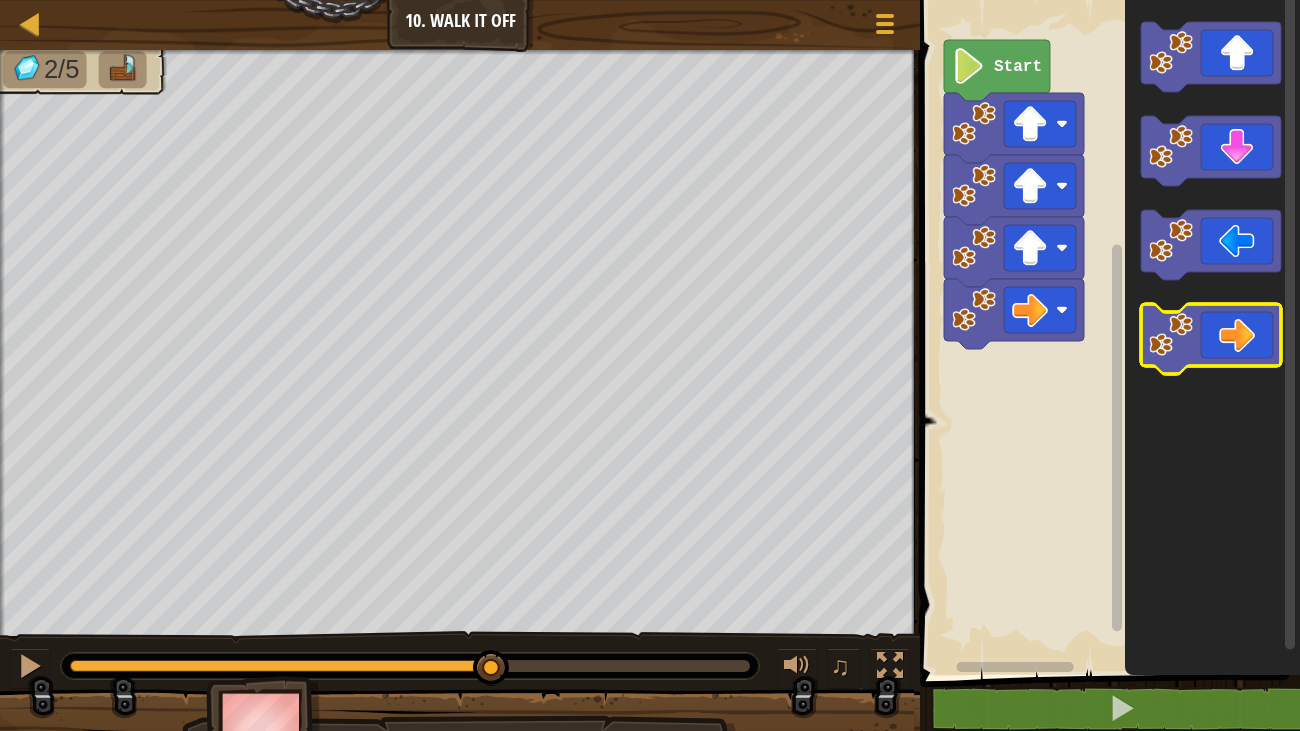 click 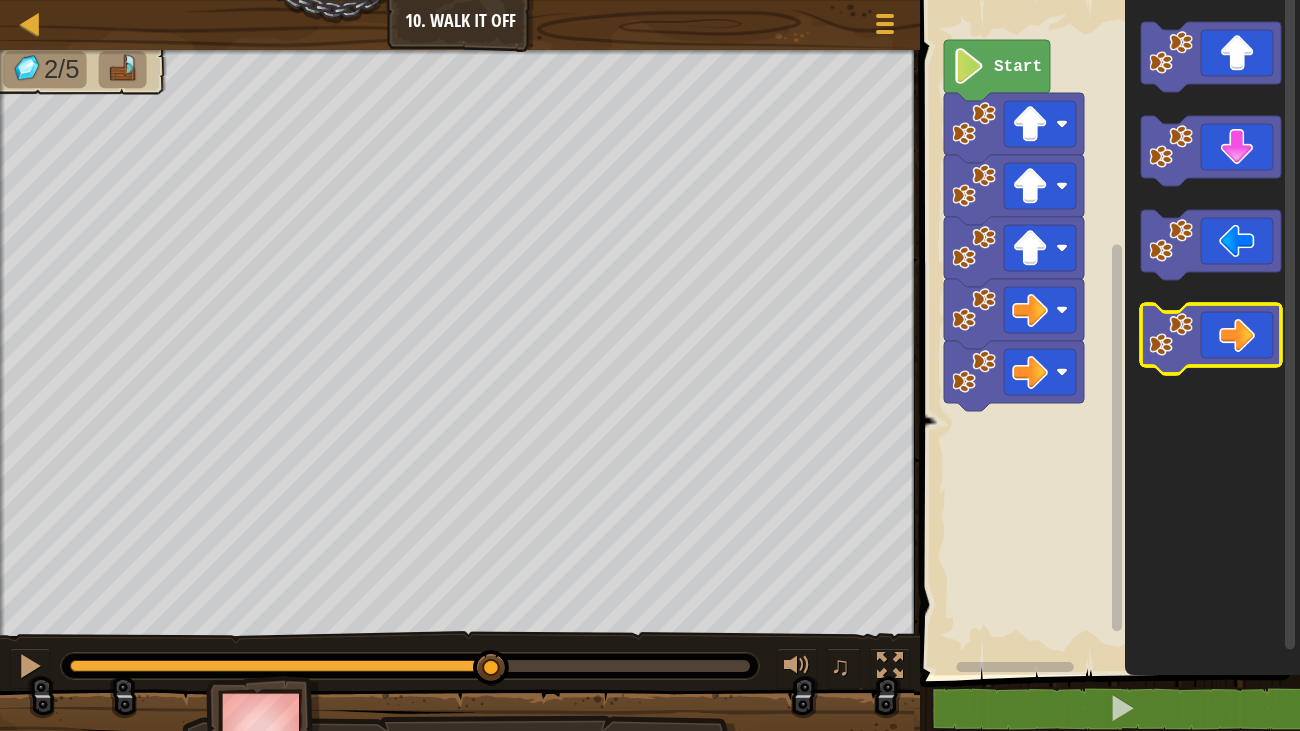 click 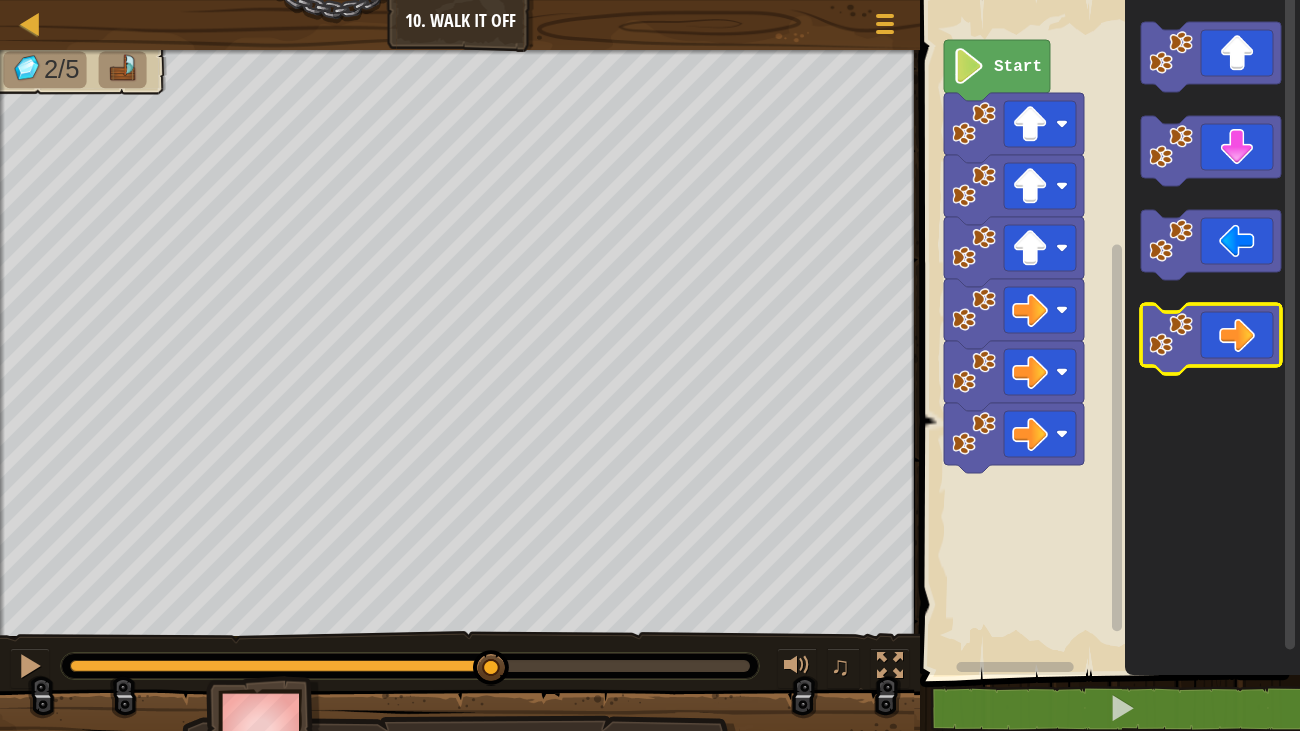 click 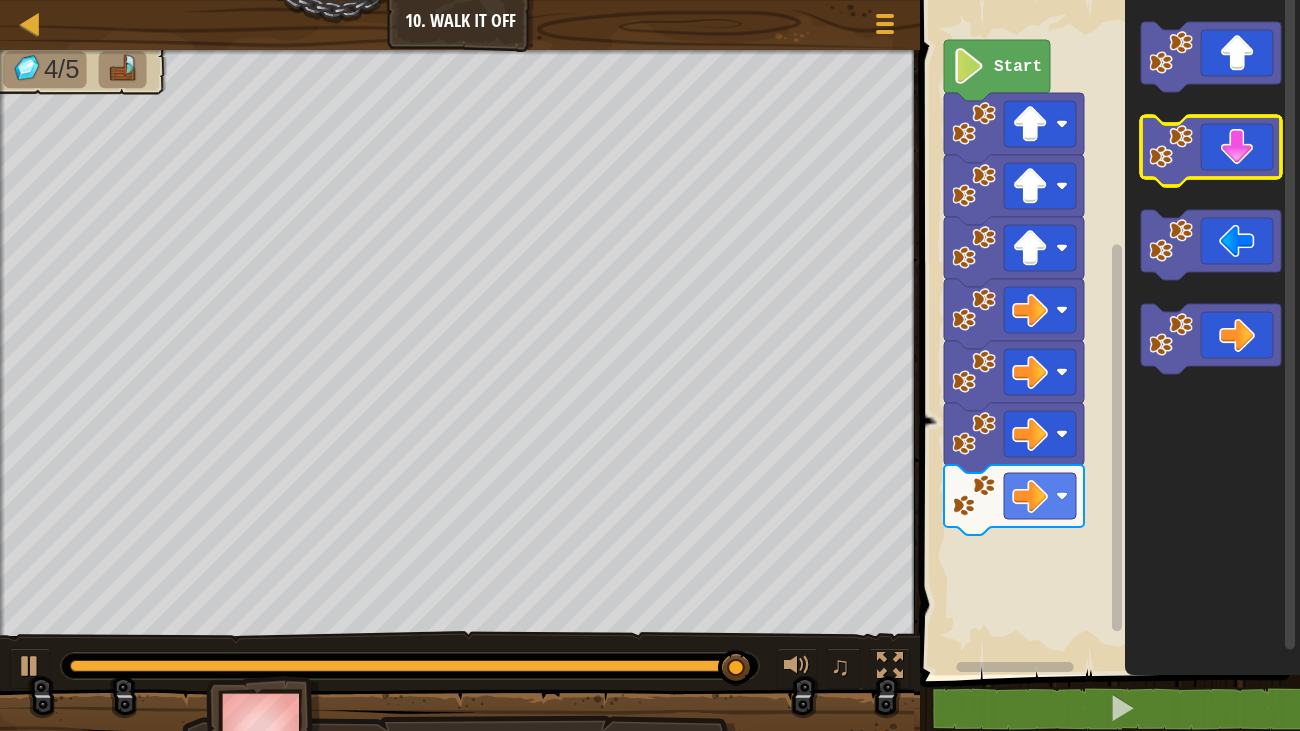 click 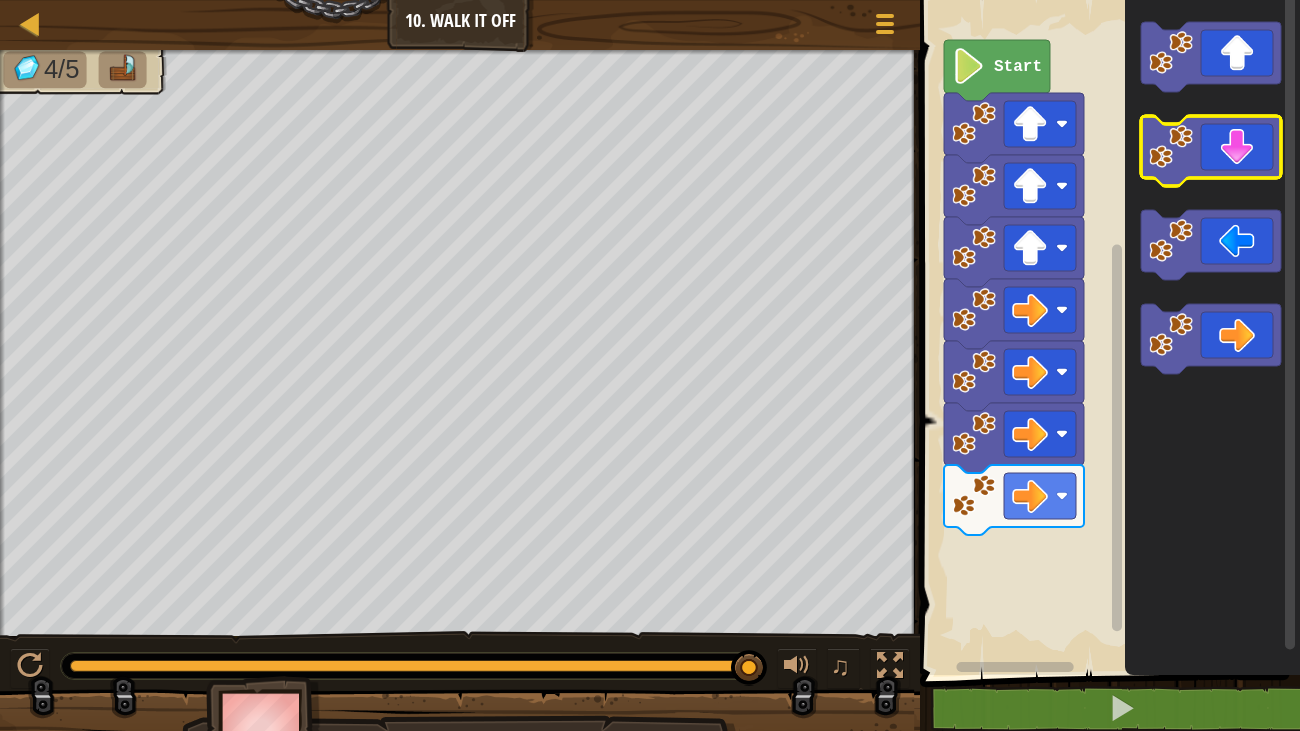 click 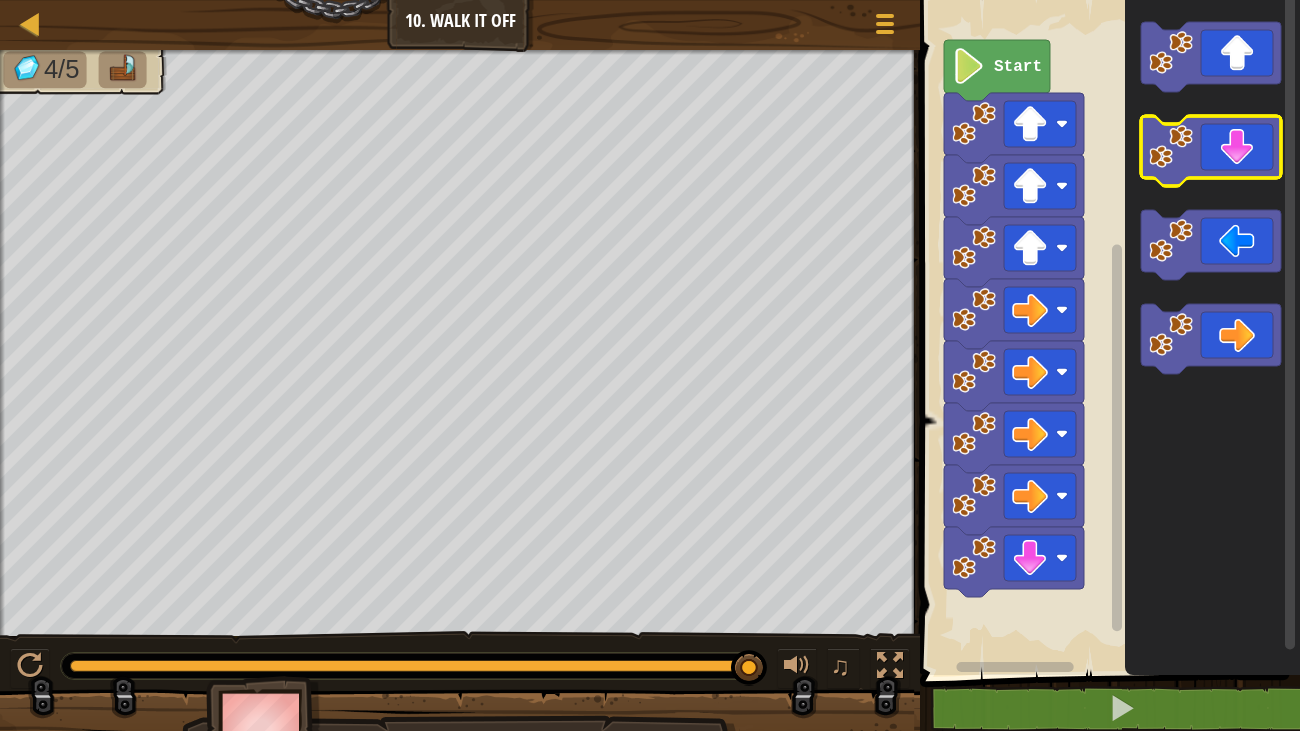 click 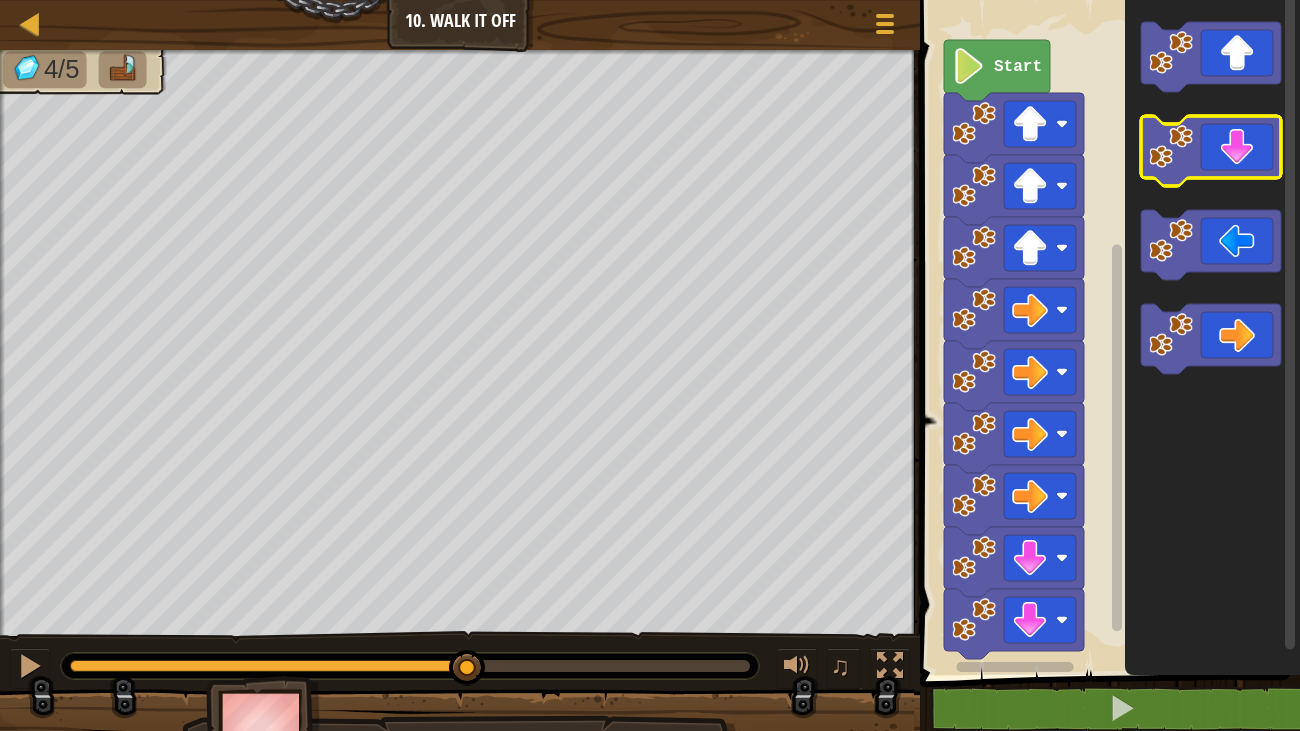 click 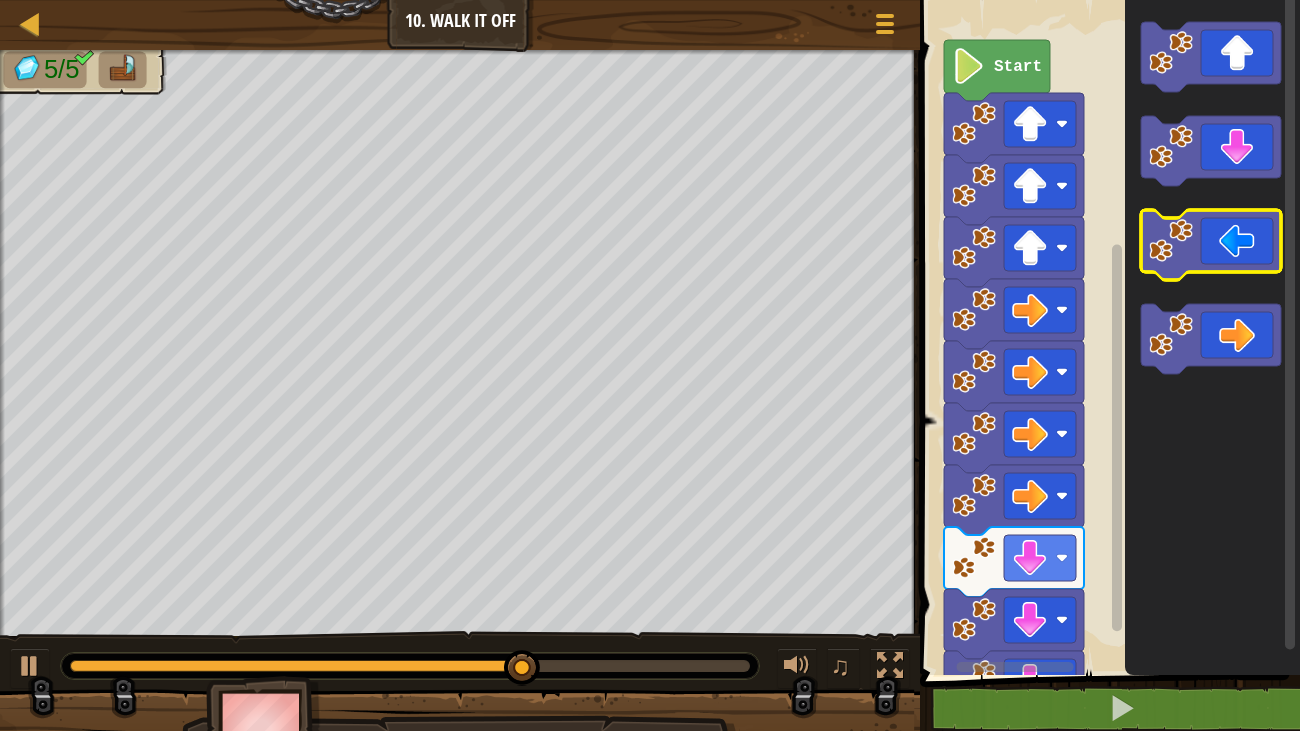 click 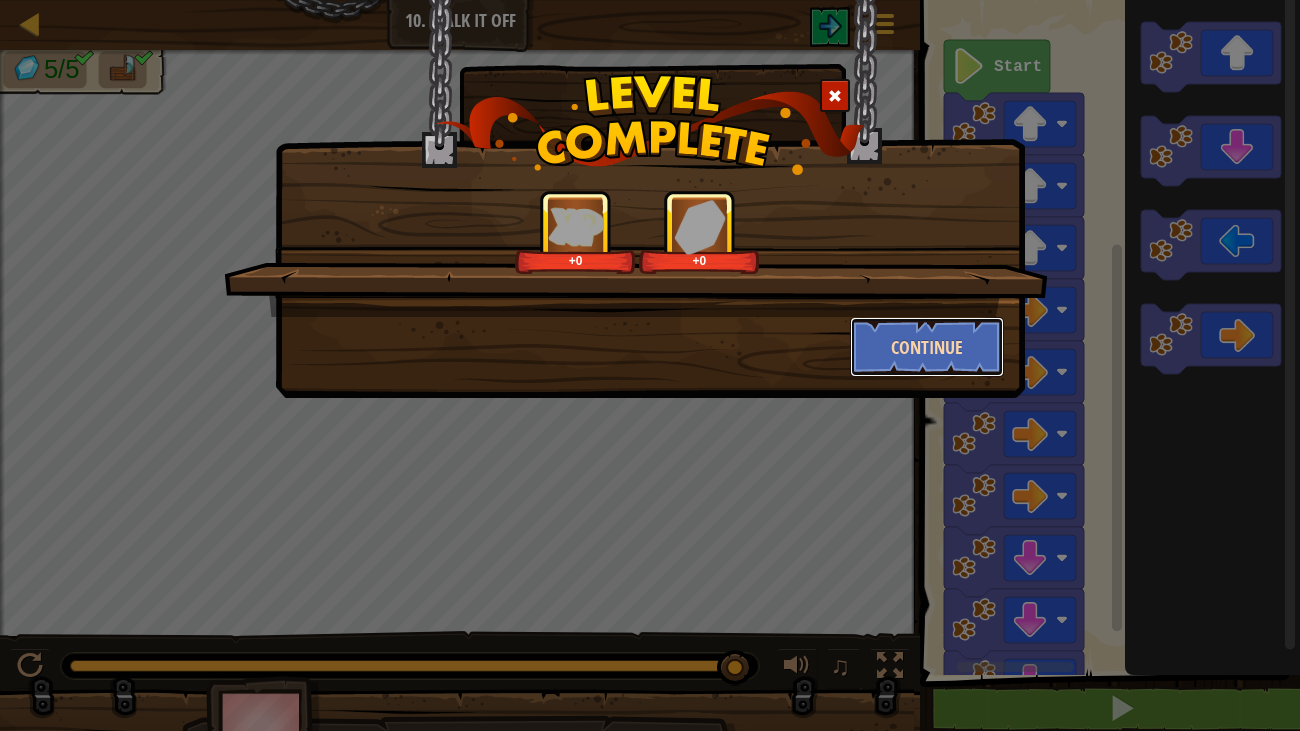 click on "Continue" at bounding box center [927, 347] 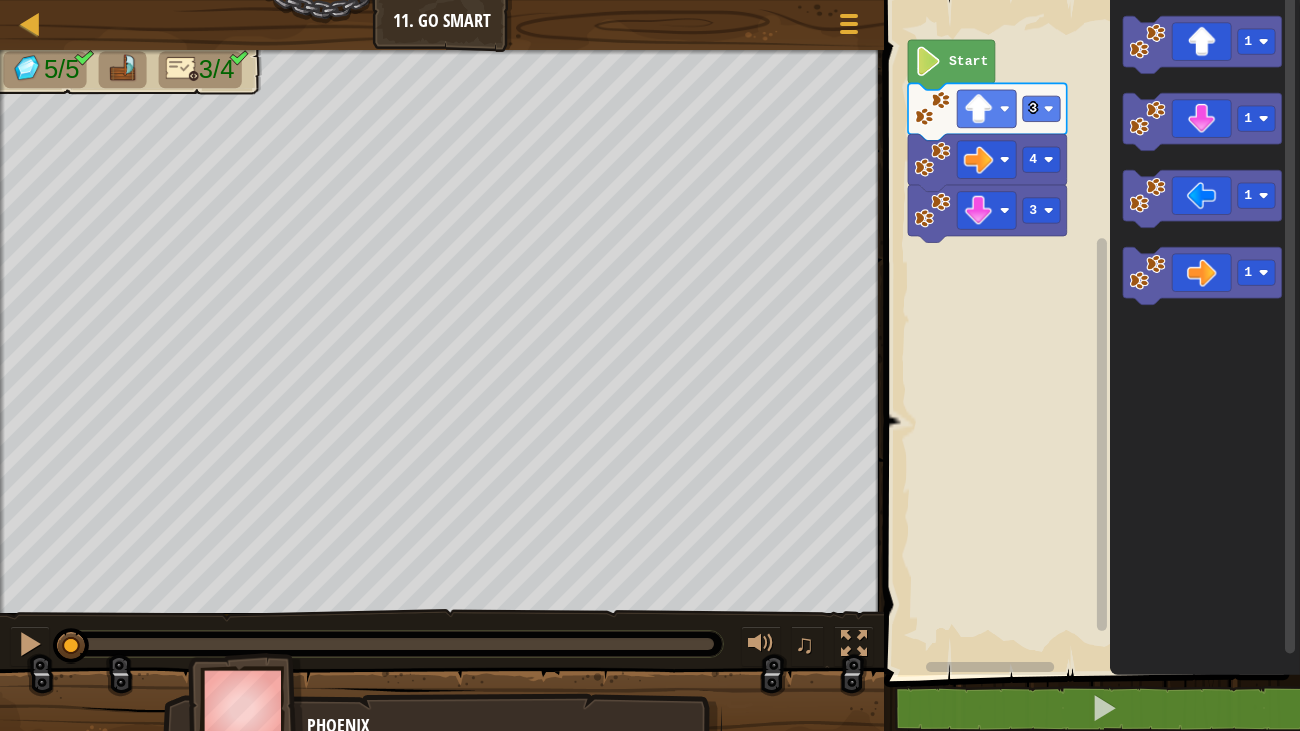 click on "Start" 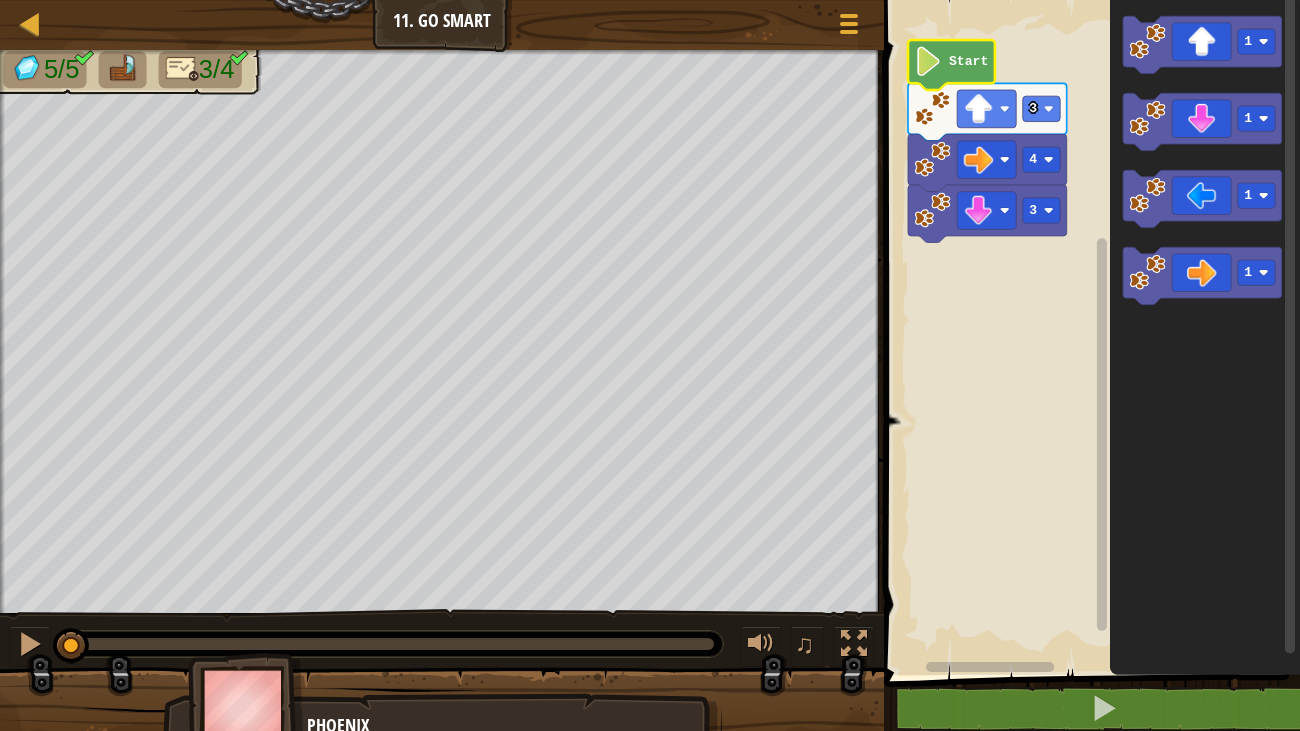 click on "Start" 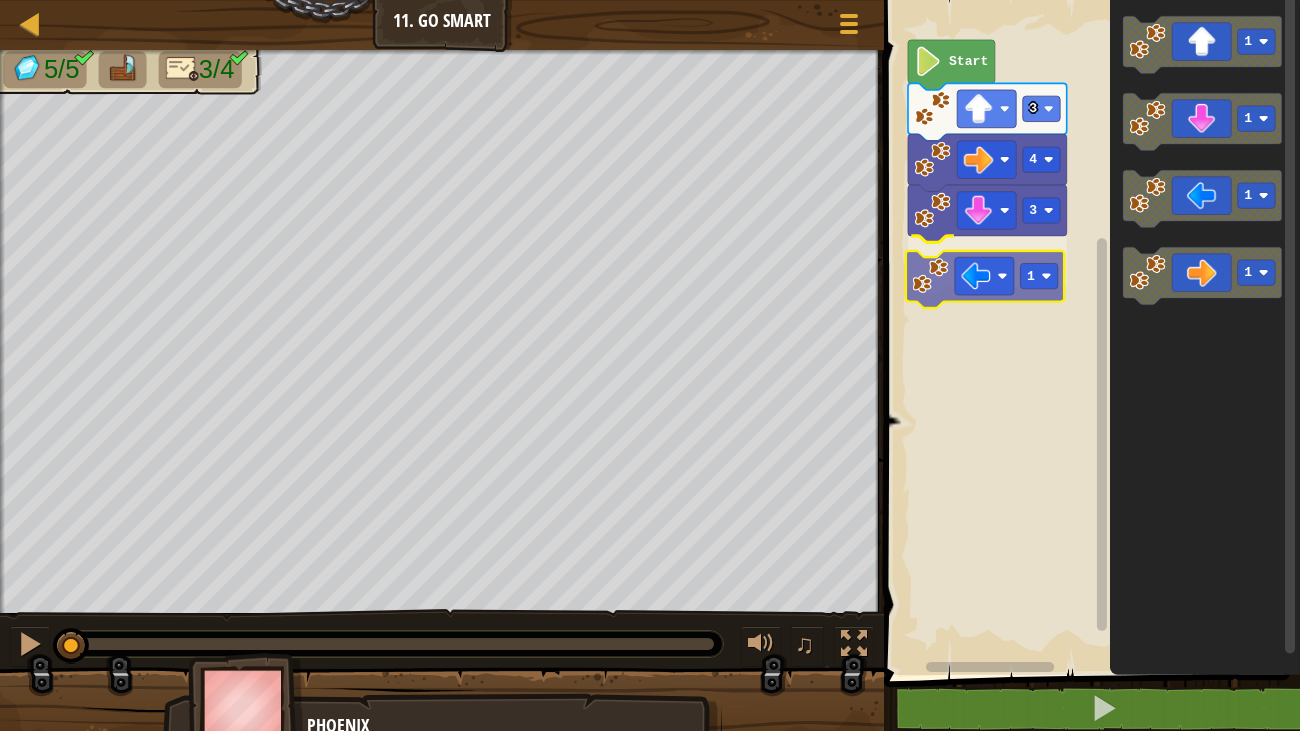 click on "3 1 4 3 Start 1 1 1 1 1" at bounding box center (1089, 332) 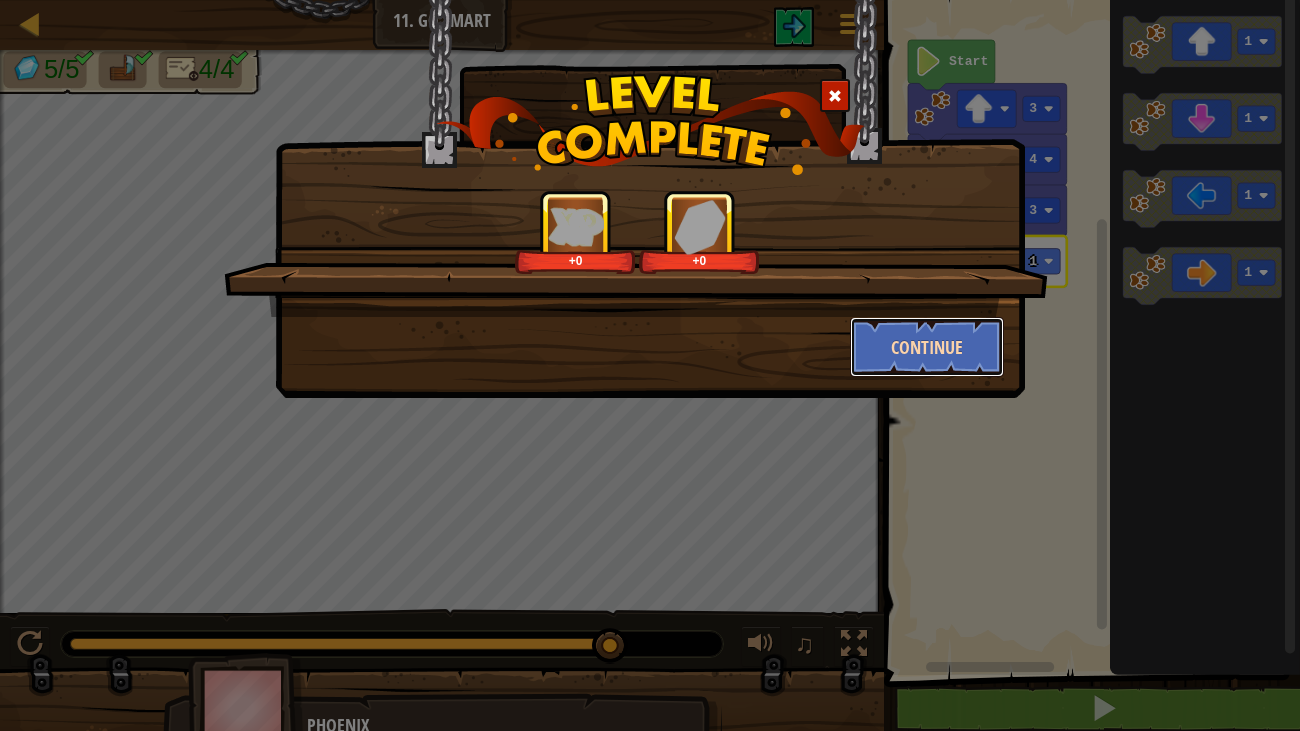 click on "Continue" at bounding box center [927, 347] 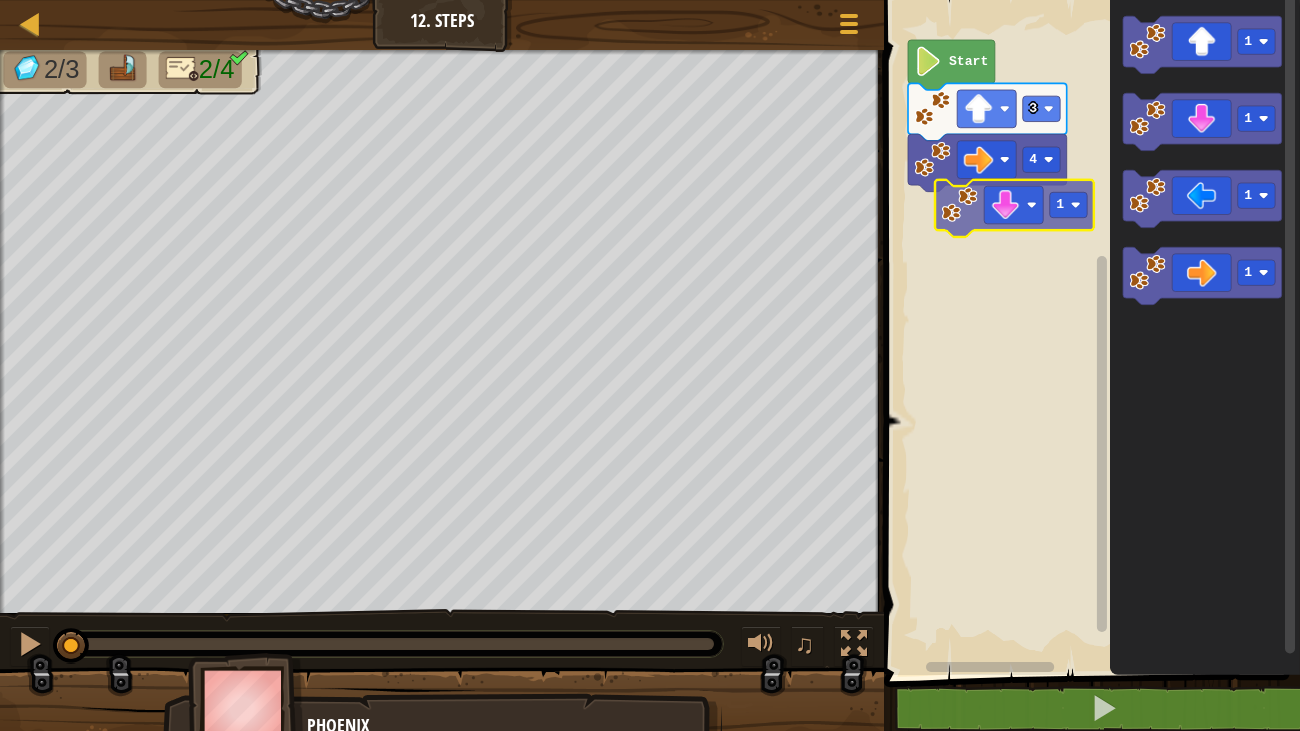 click on "[NUMBER] [NUMBER] [WORD] [NUMBER] [NUMBER] [NUMBER] [NUMBER] [NUMBER] [NUMBER]" at bounding box center [1089, 332] 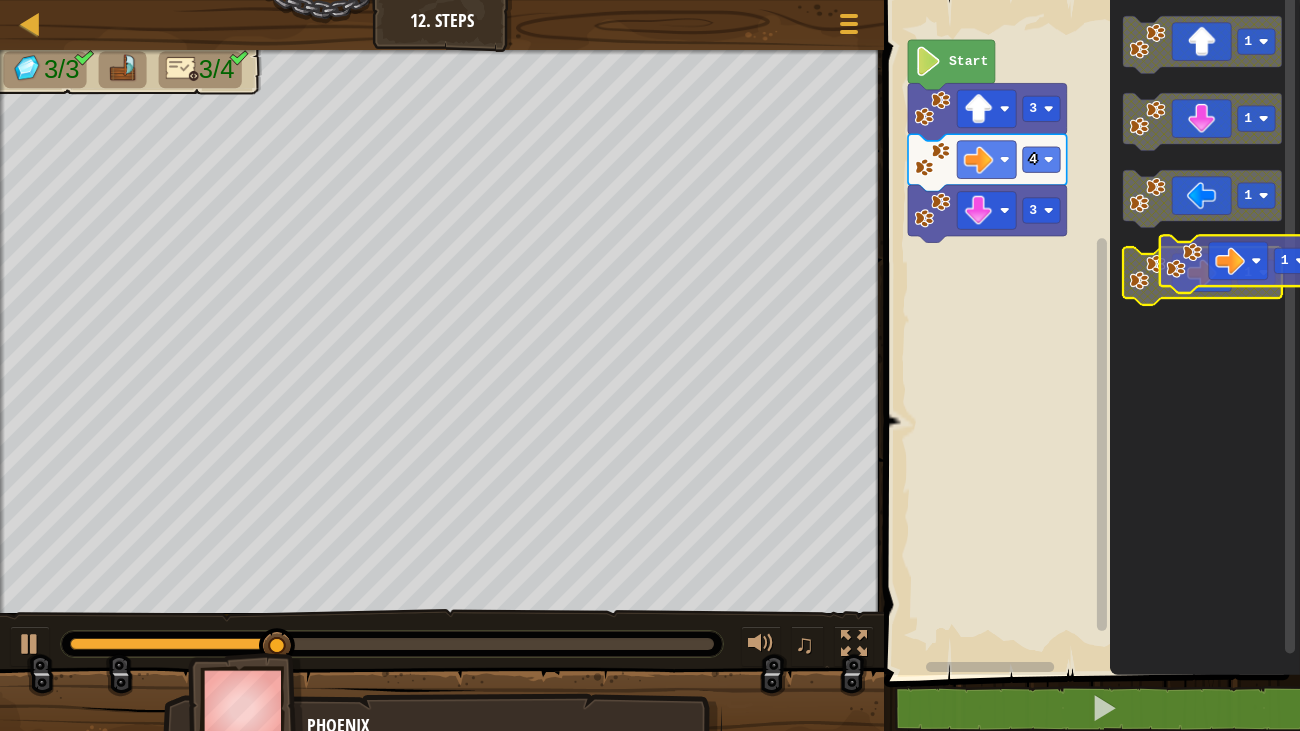 click on "1" 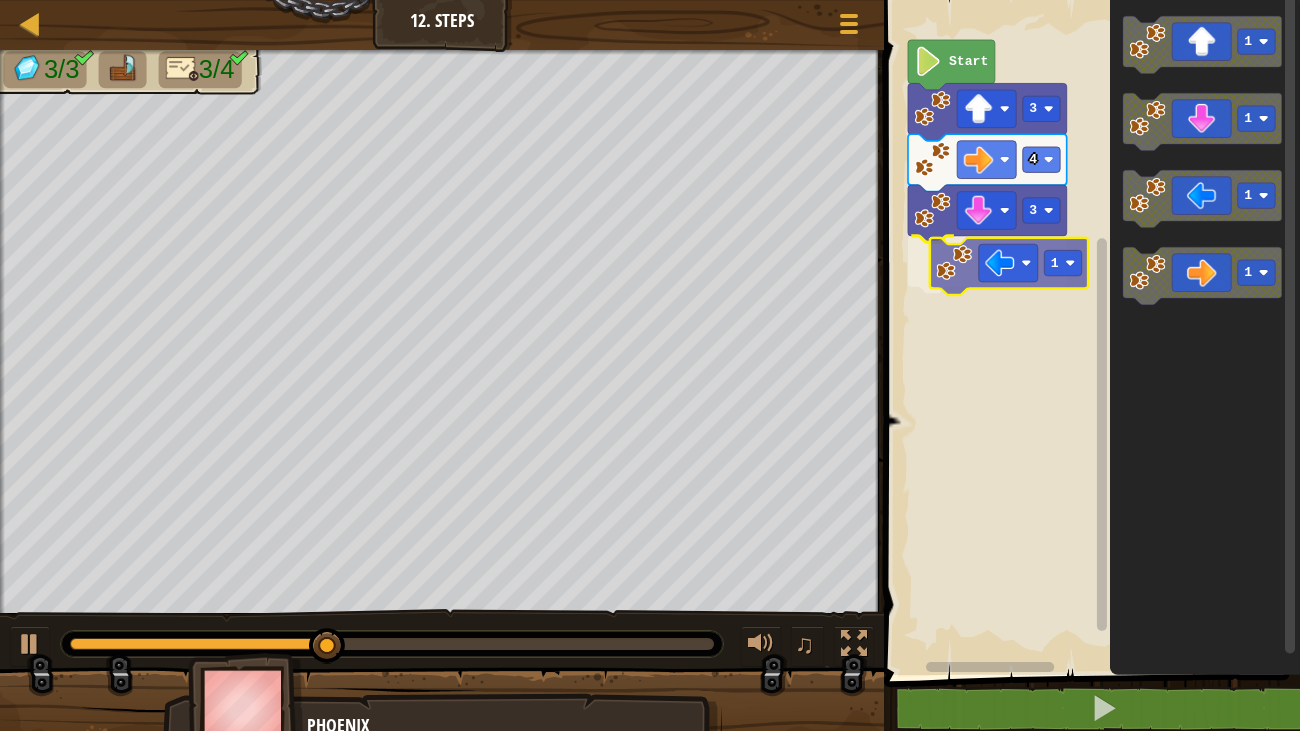 click on "Start 3 4 3 1 1 1 1 1 1" at bounding box center [1089, 332] 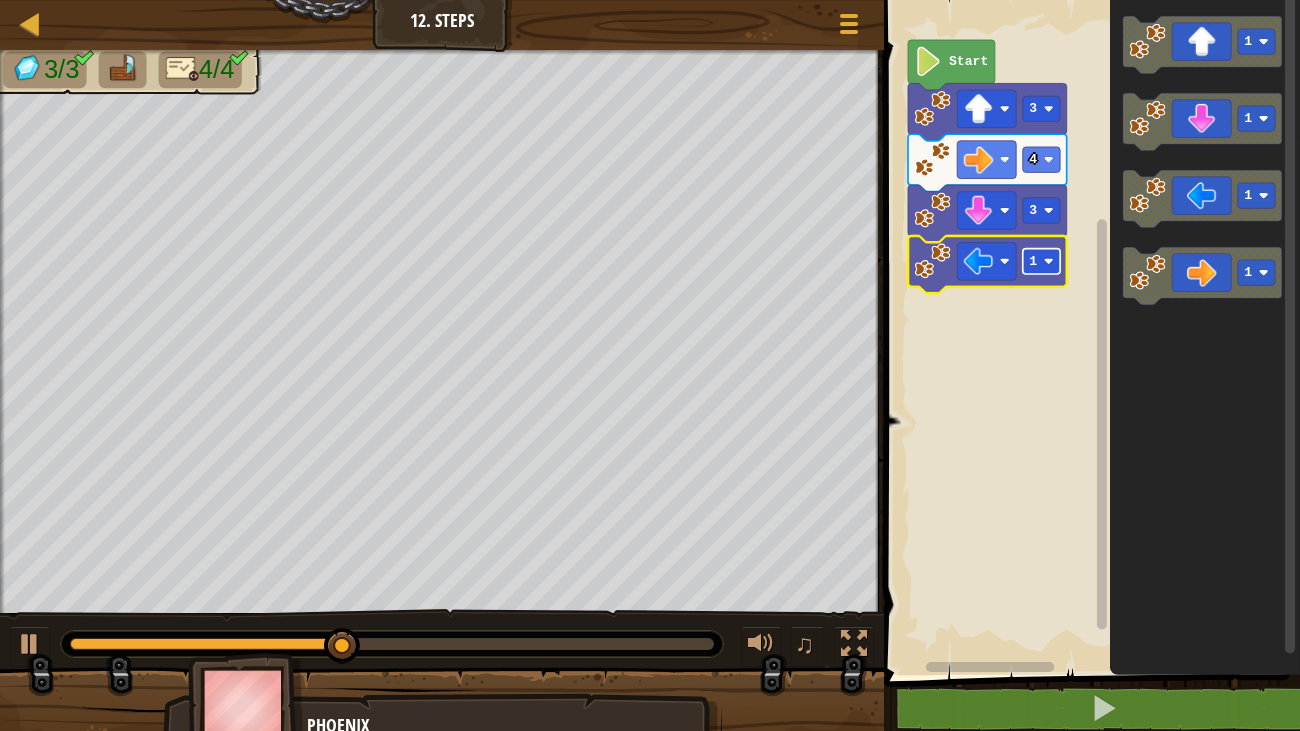 click 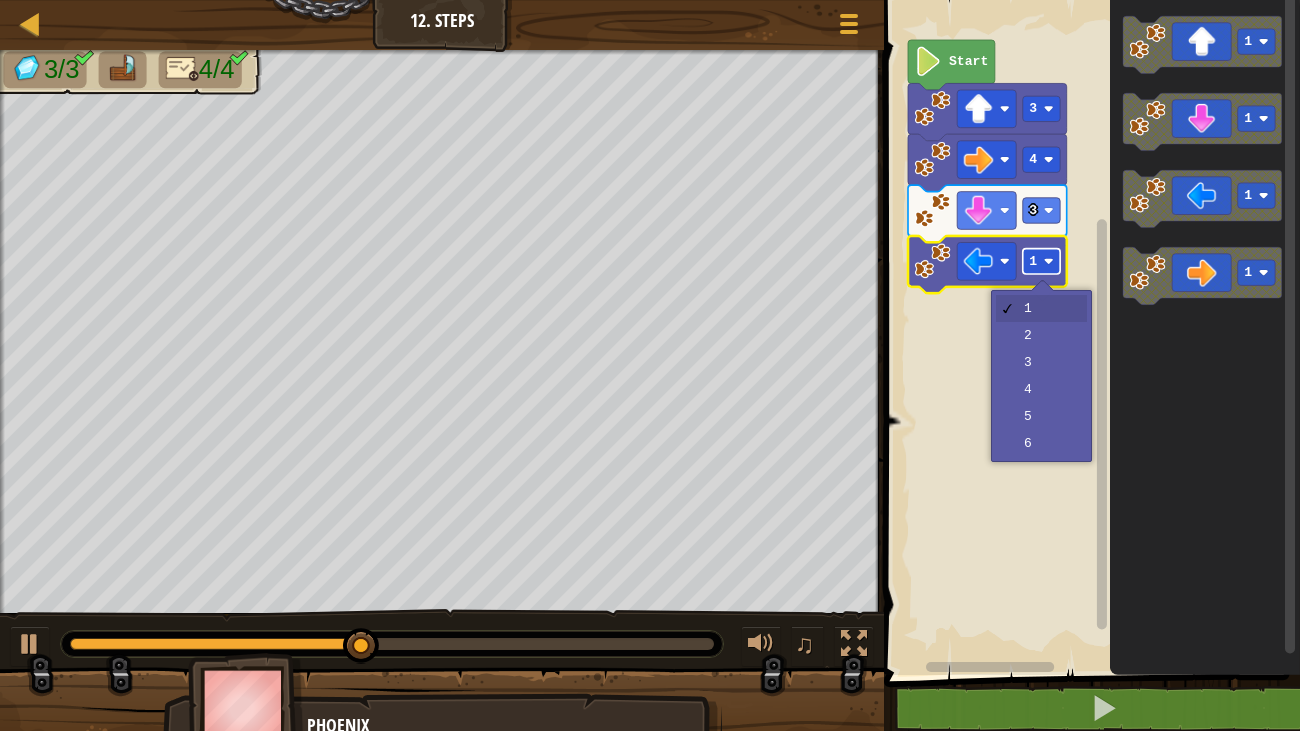 click 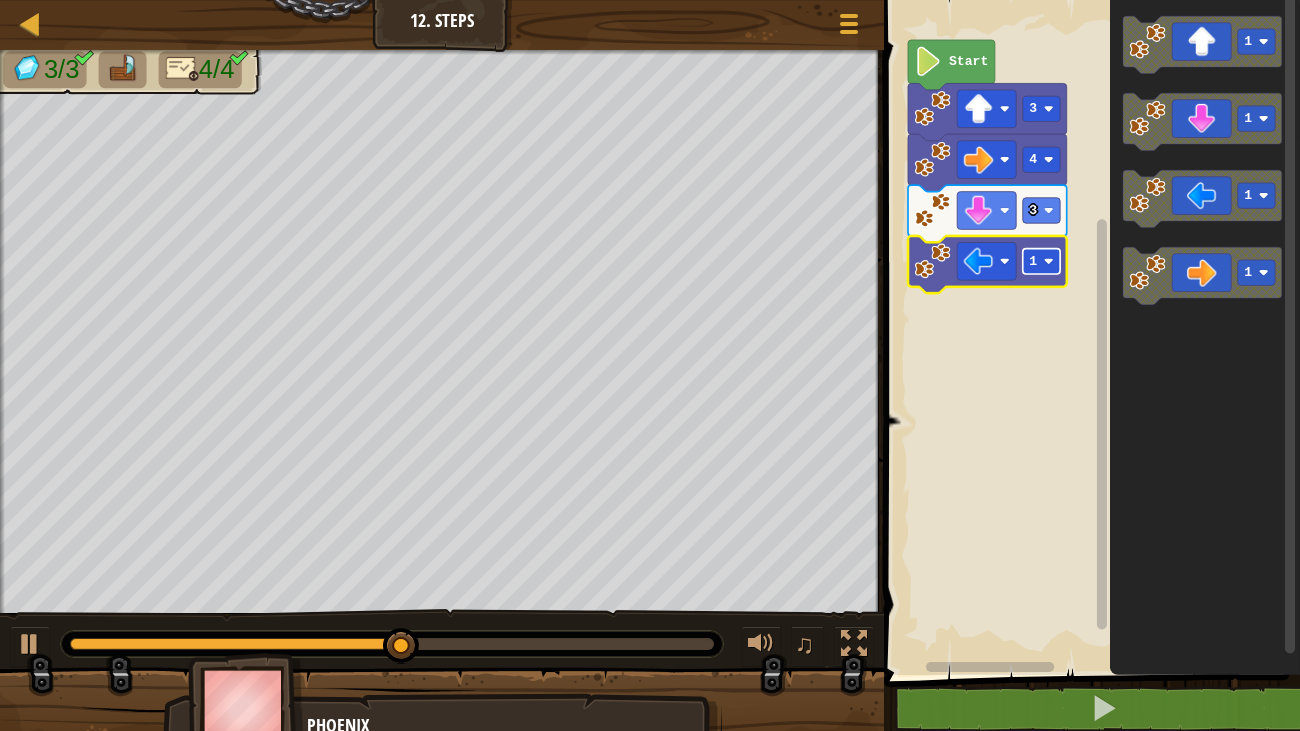 click 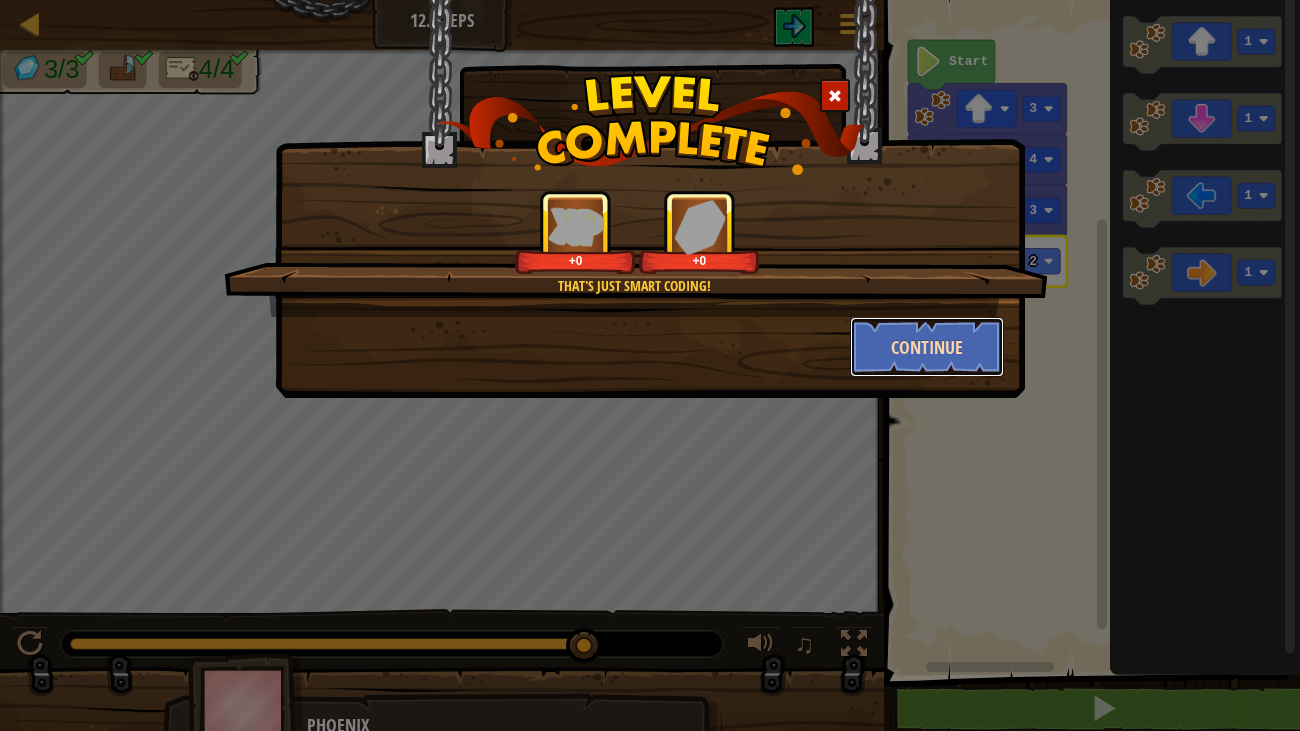 click on "Continue" at bounding box center [927, 347] 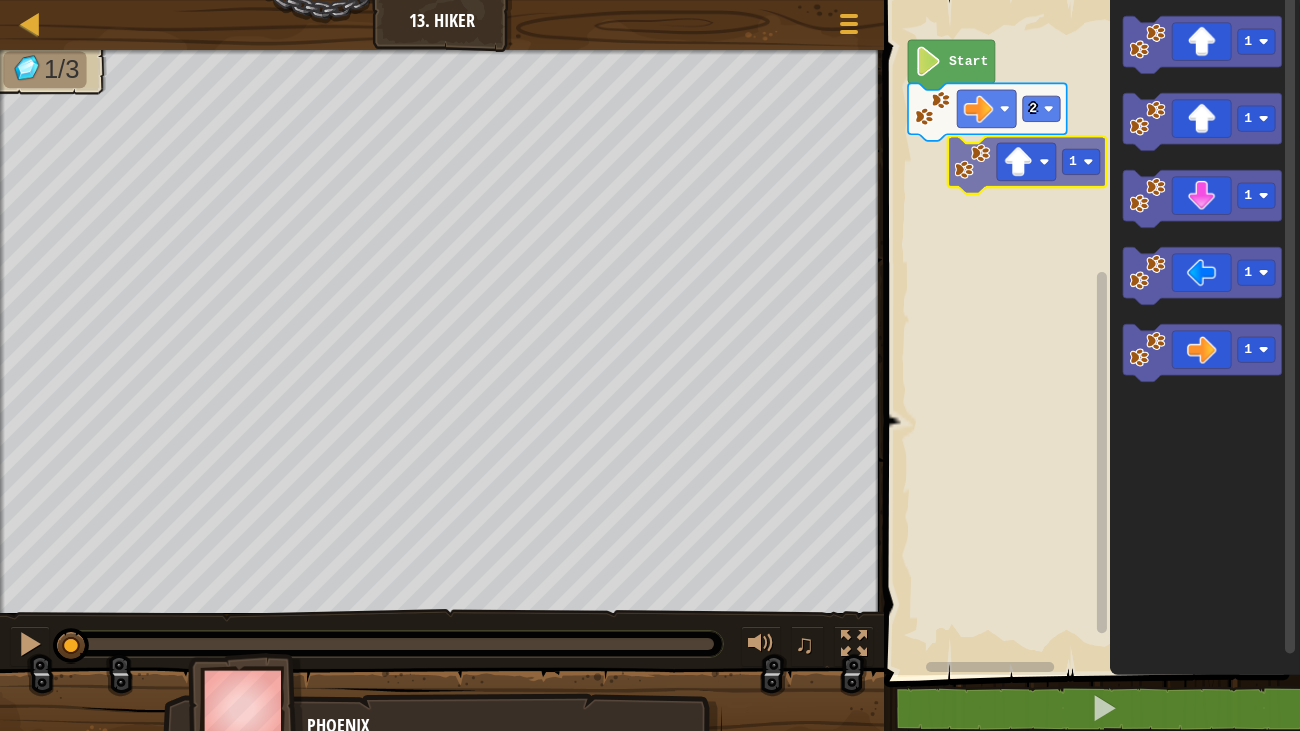 click on "2 Start 1 1 1 1 1 1" at bounding box center (1089, 332) 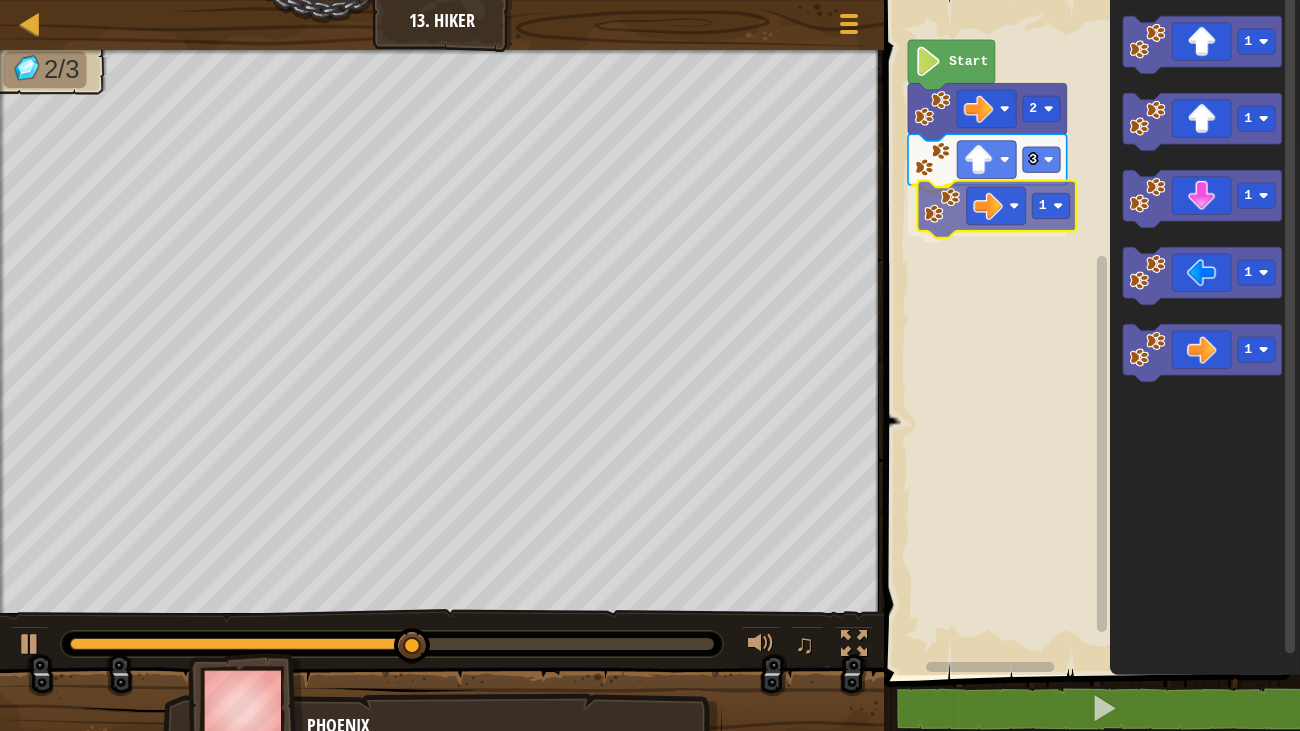 click on "Start 2 3 1 1 1 1 1 1 1" at bounding box center (1089, 332) 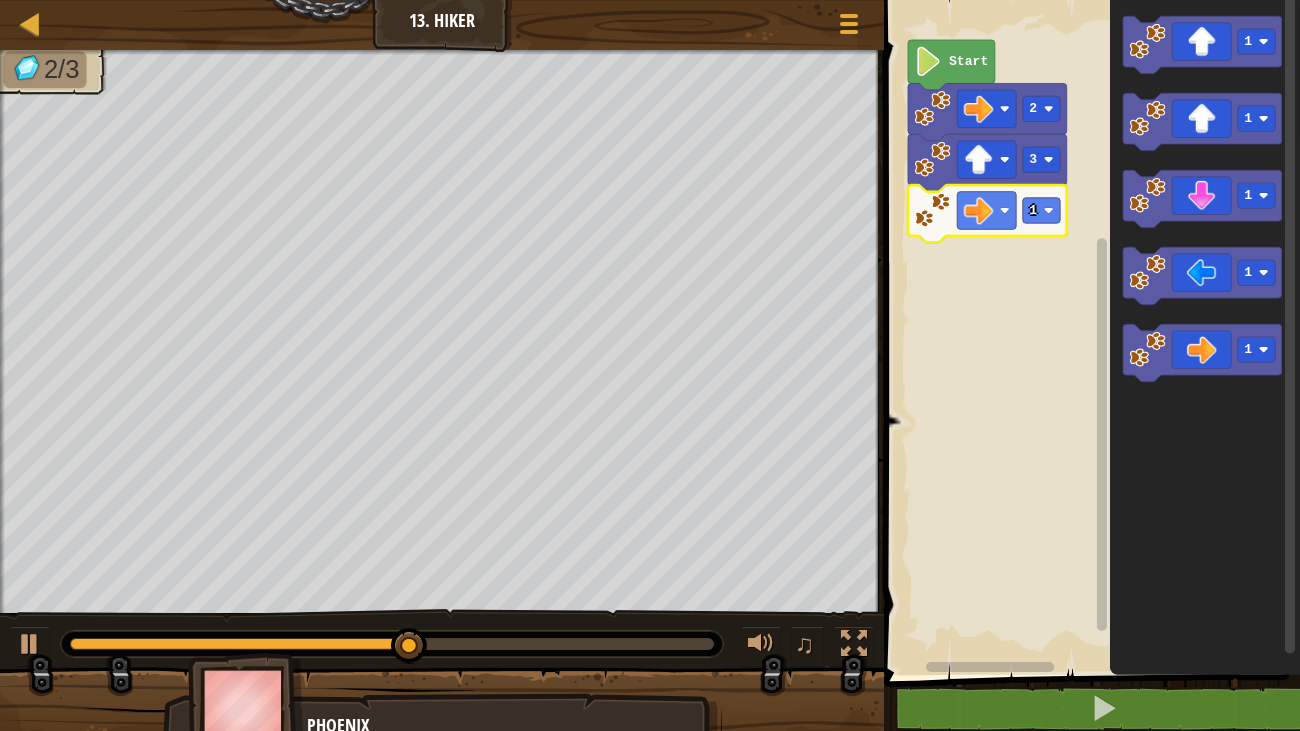 click 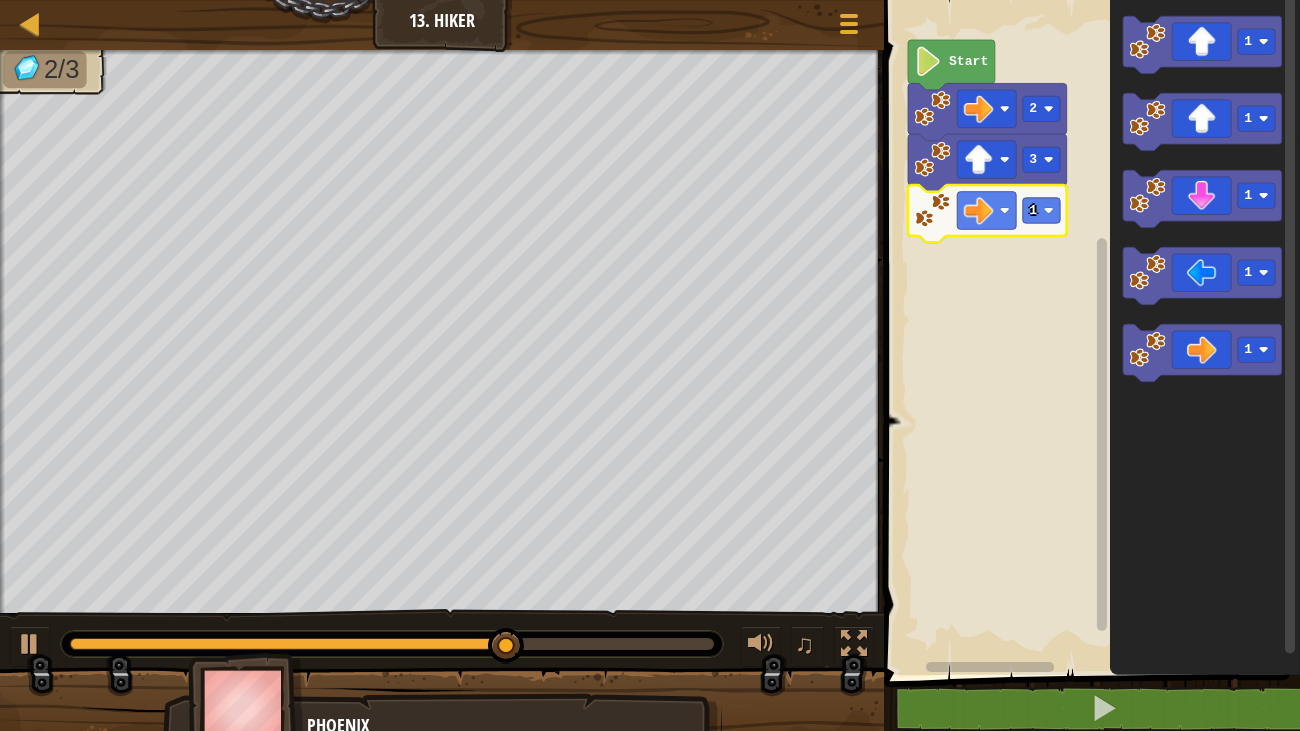 click 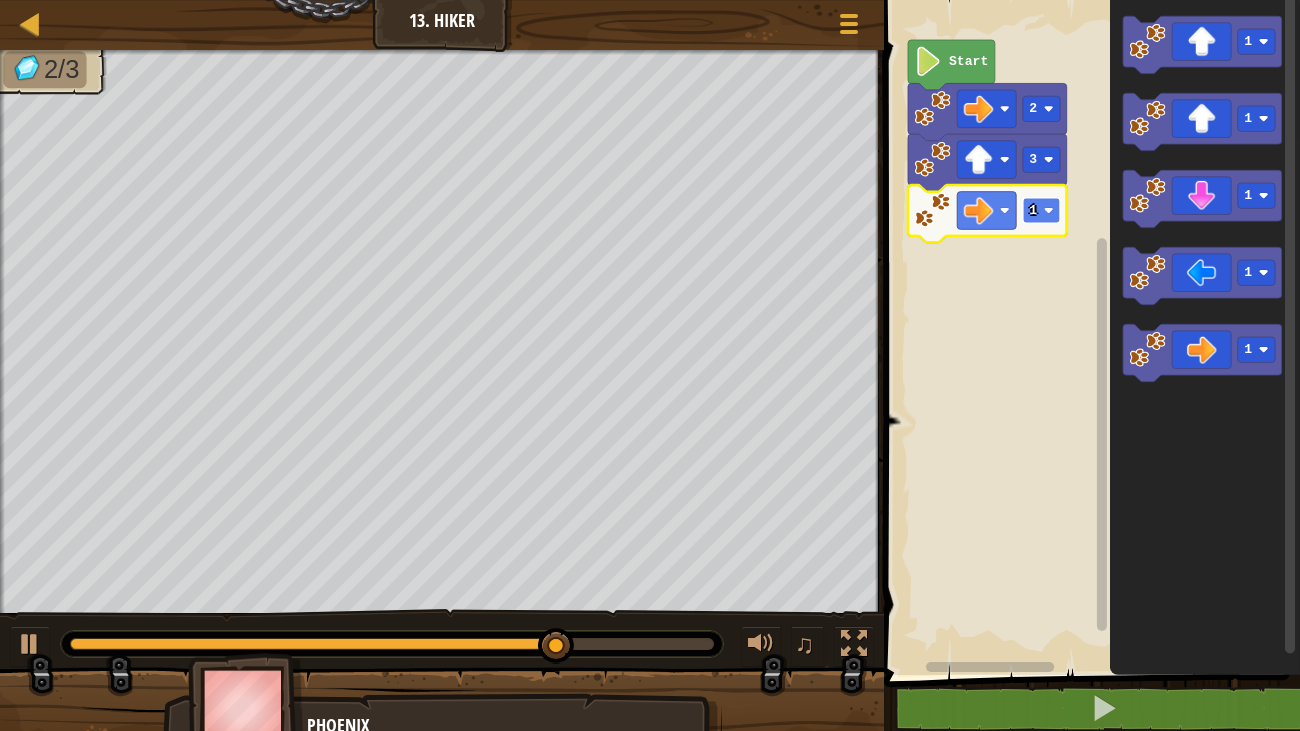 click 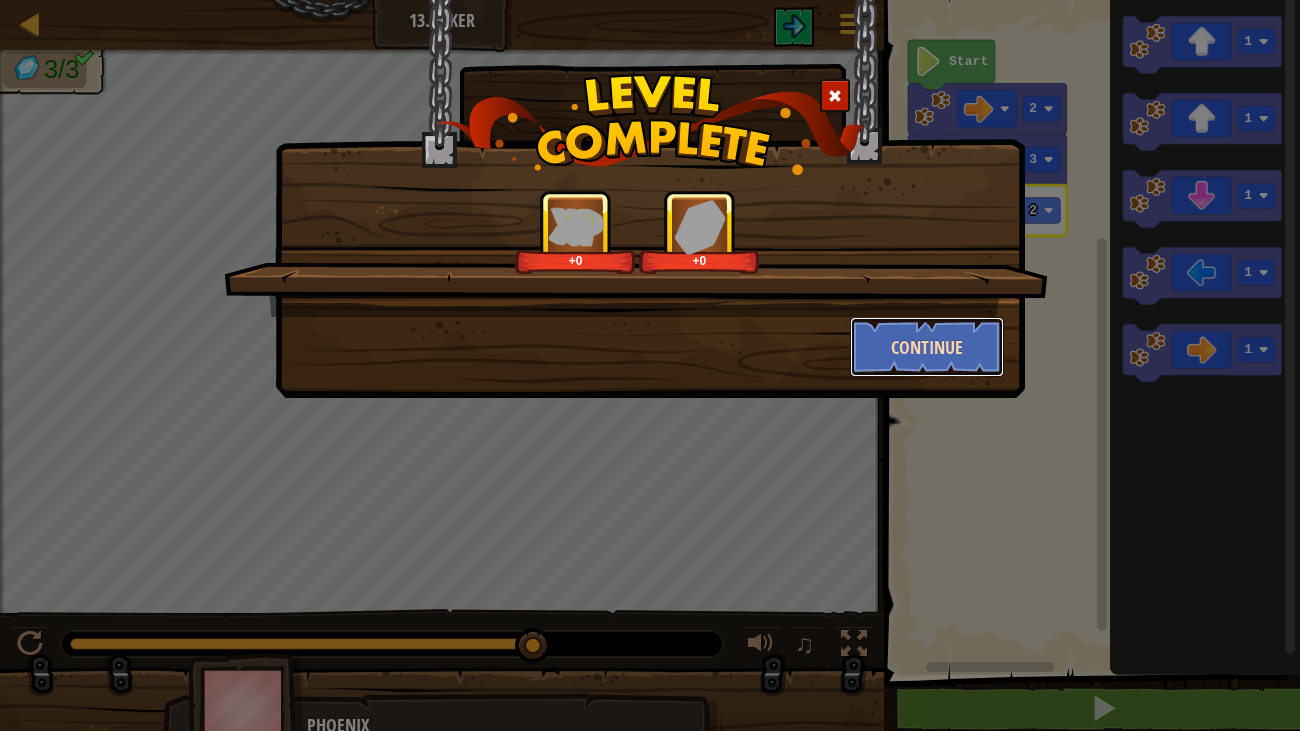 click on "Continue" at bounding box center (927, 347) 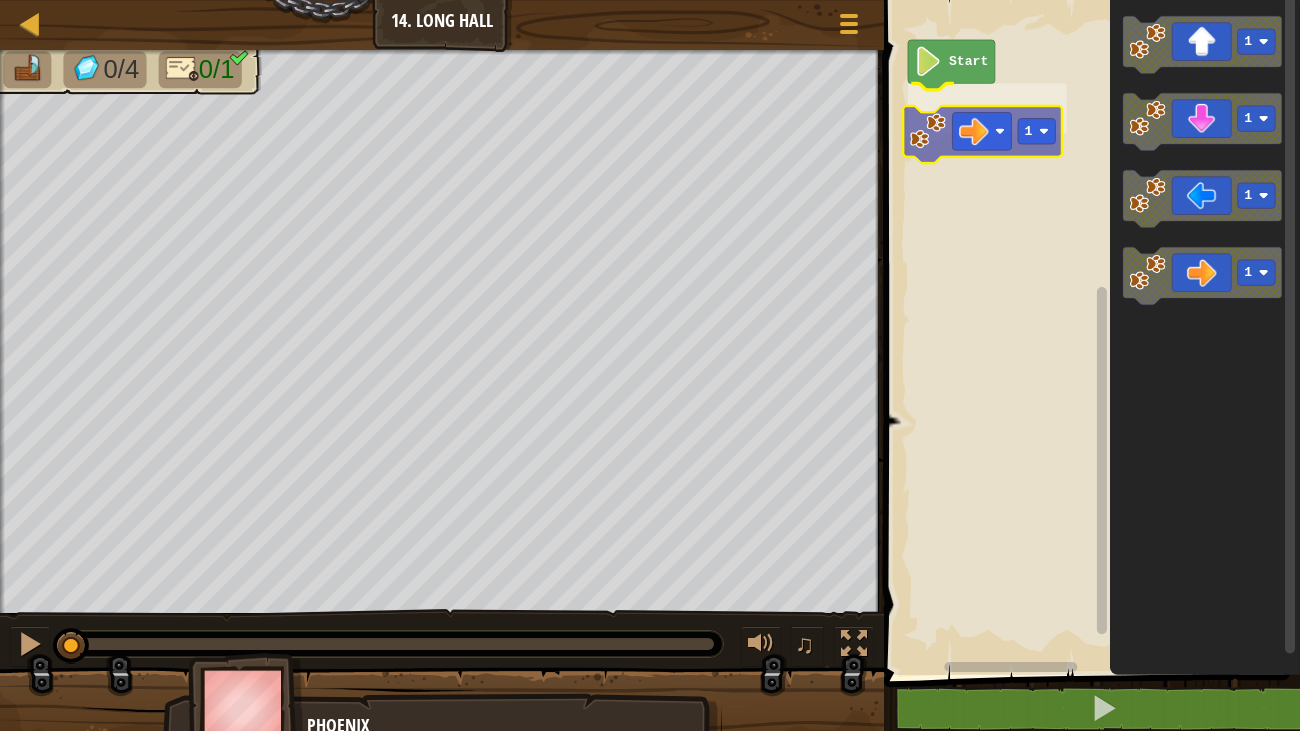 click on "Start 1 1 1 1 1 1" at bounding box center [1089, 332] 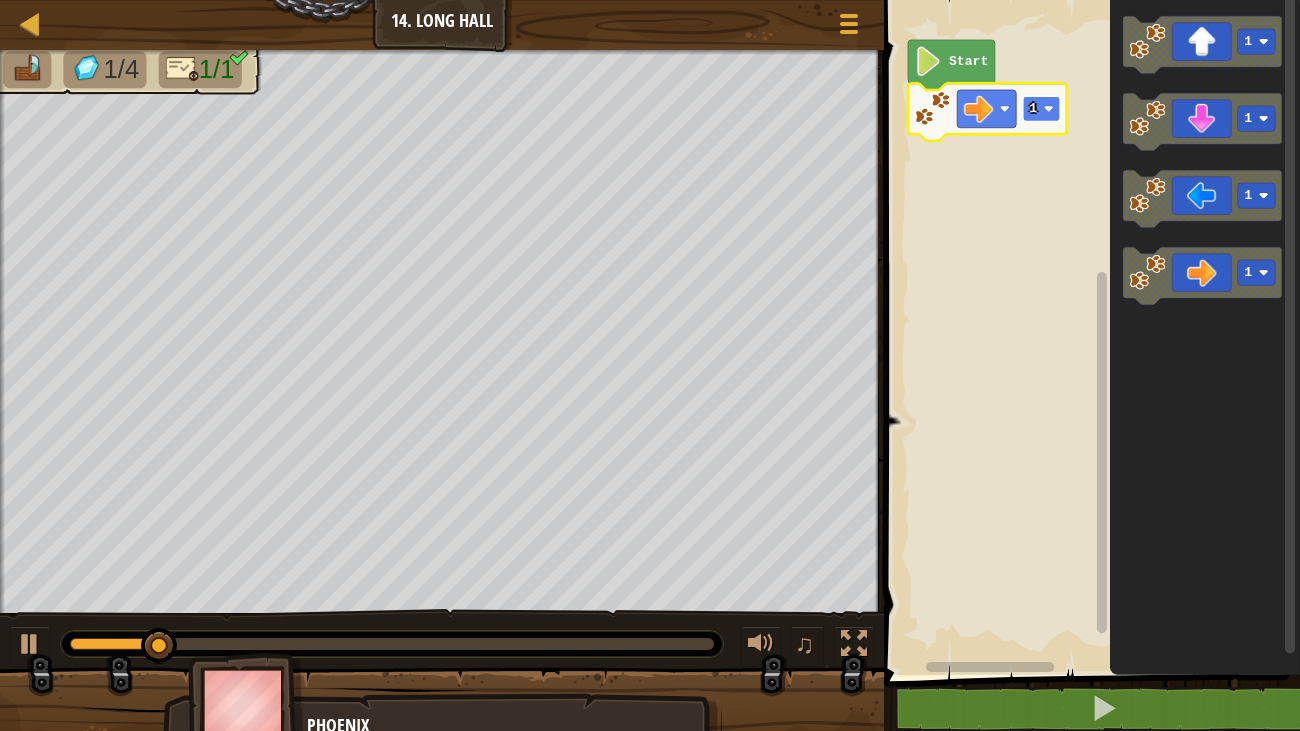 click 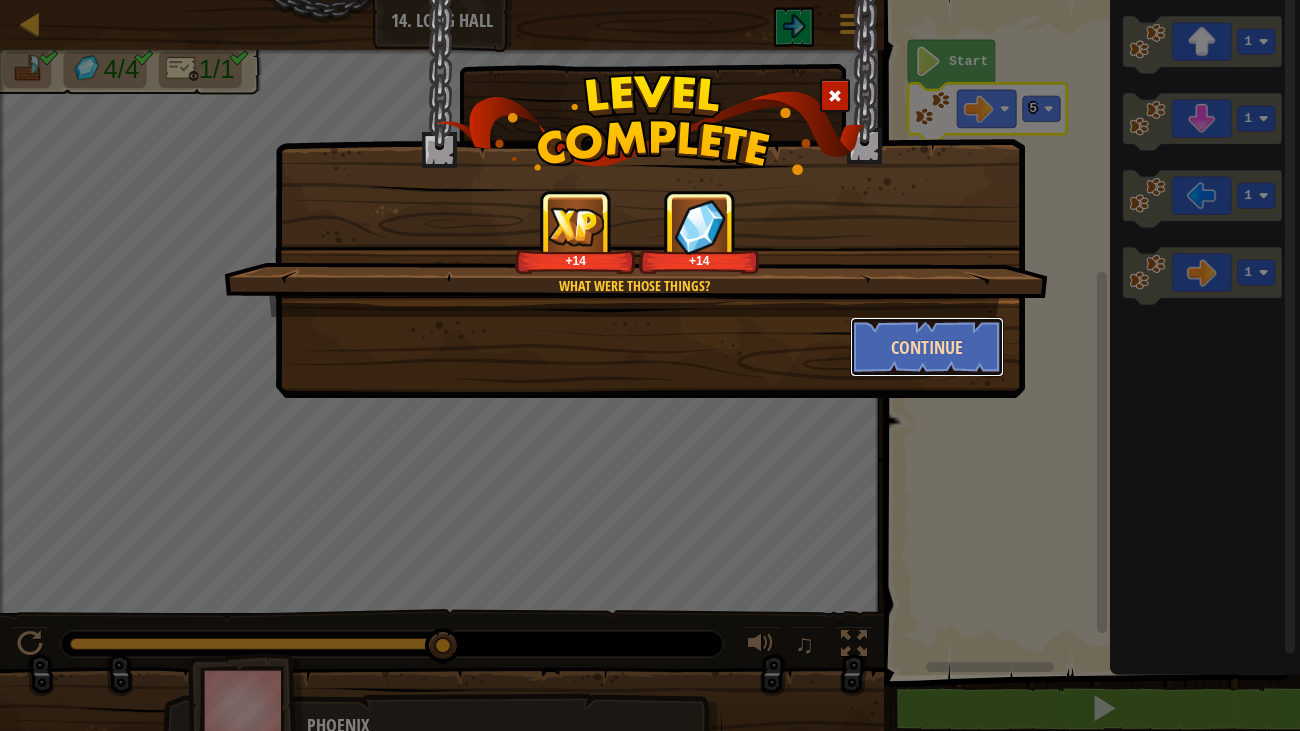 click on "Continue" at bounding box center [927, 347] 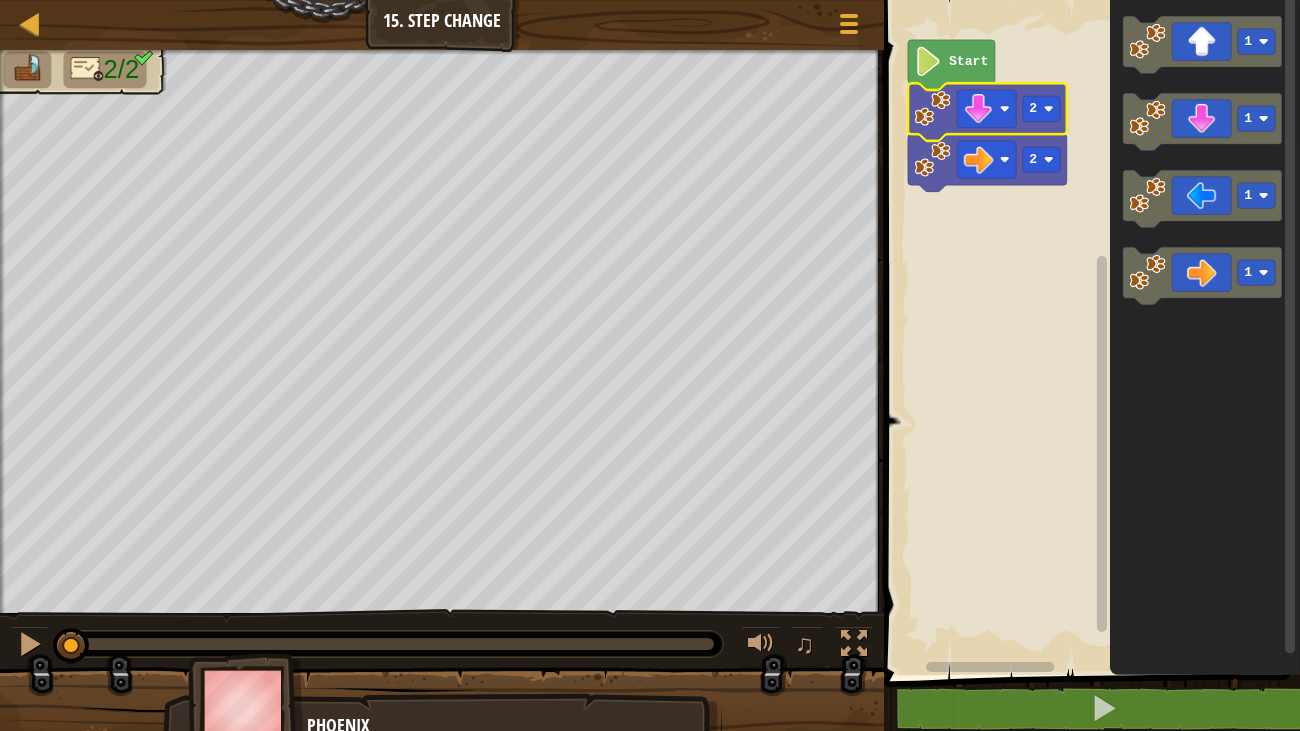 click on "Start" 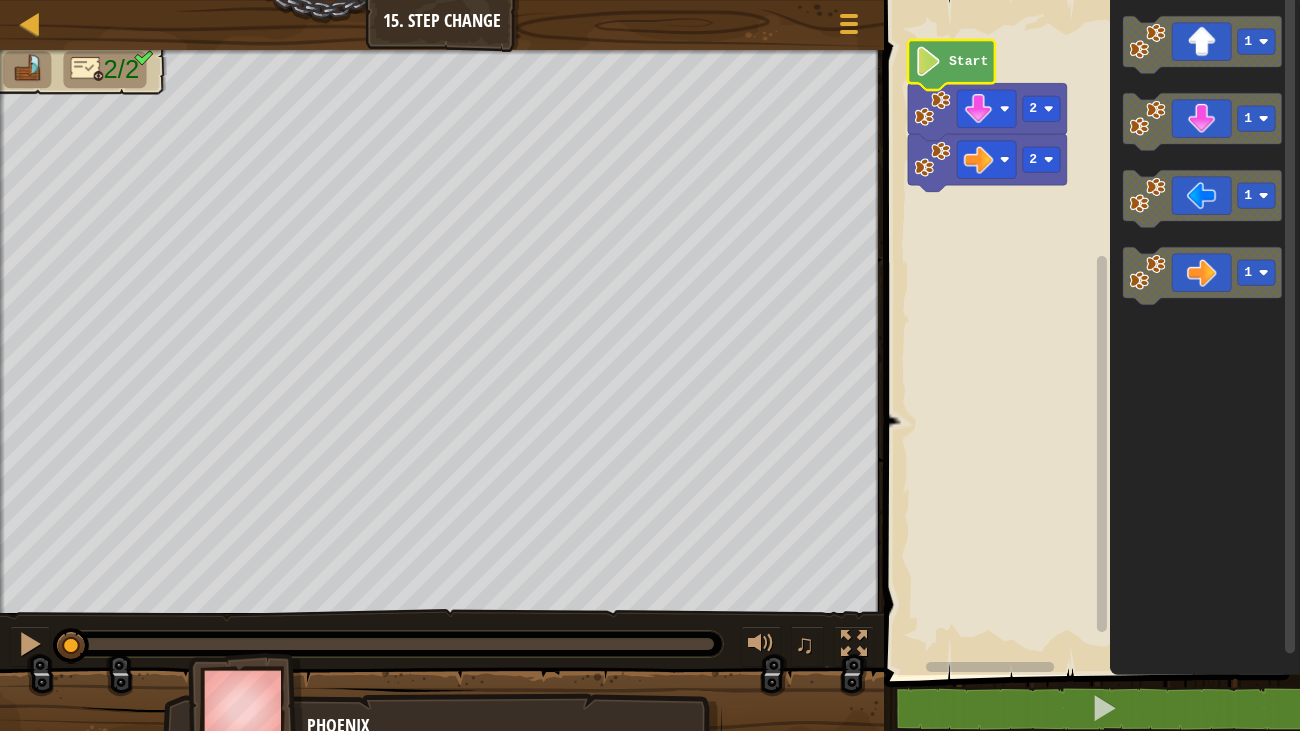 click 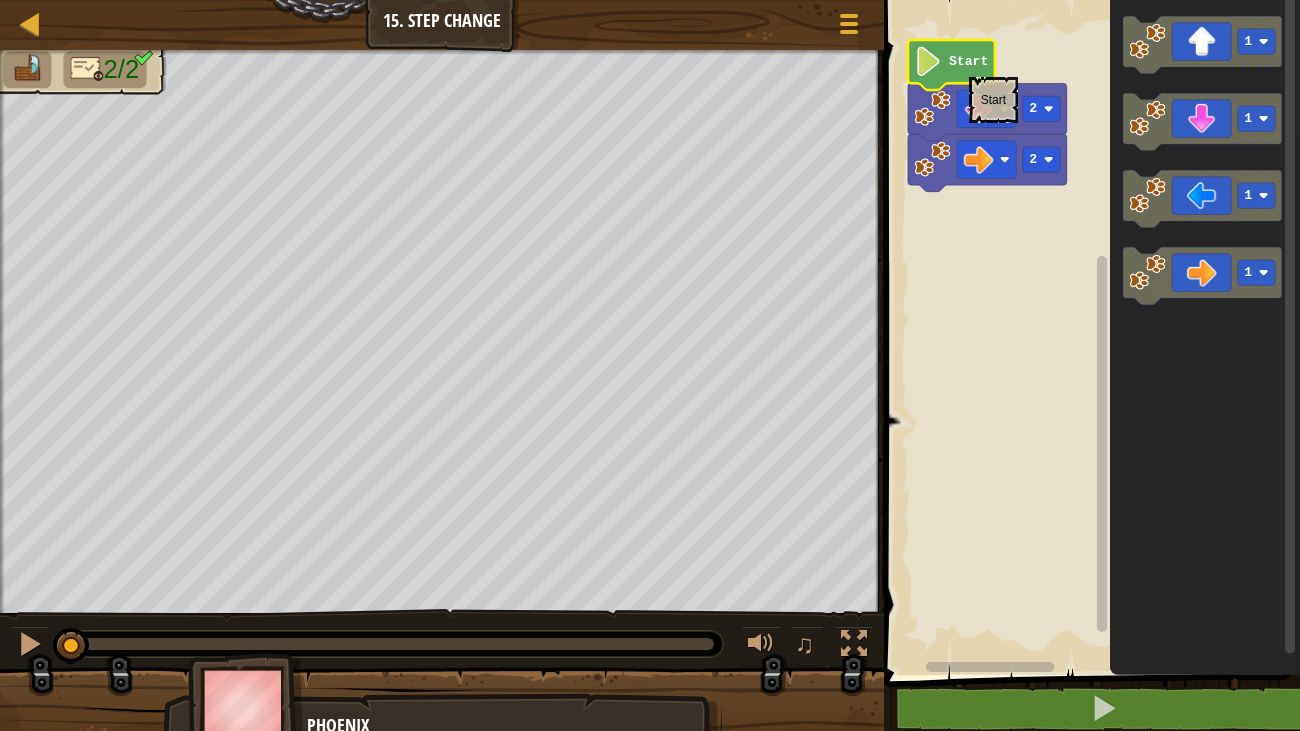 click on "Start" 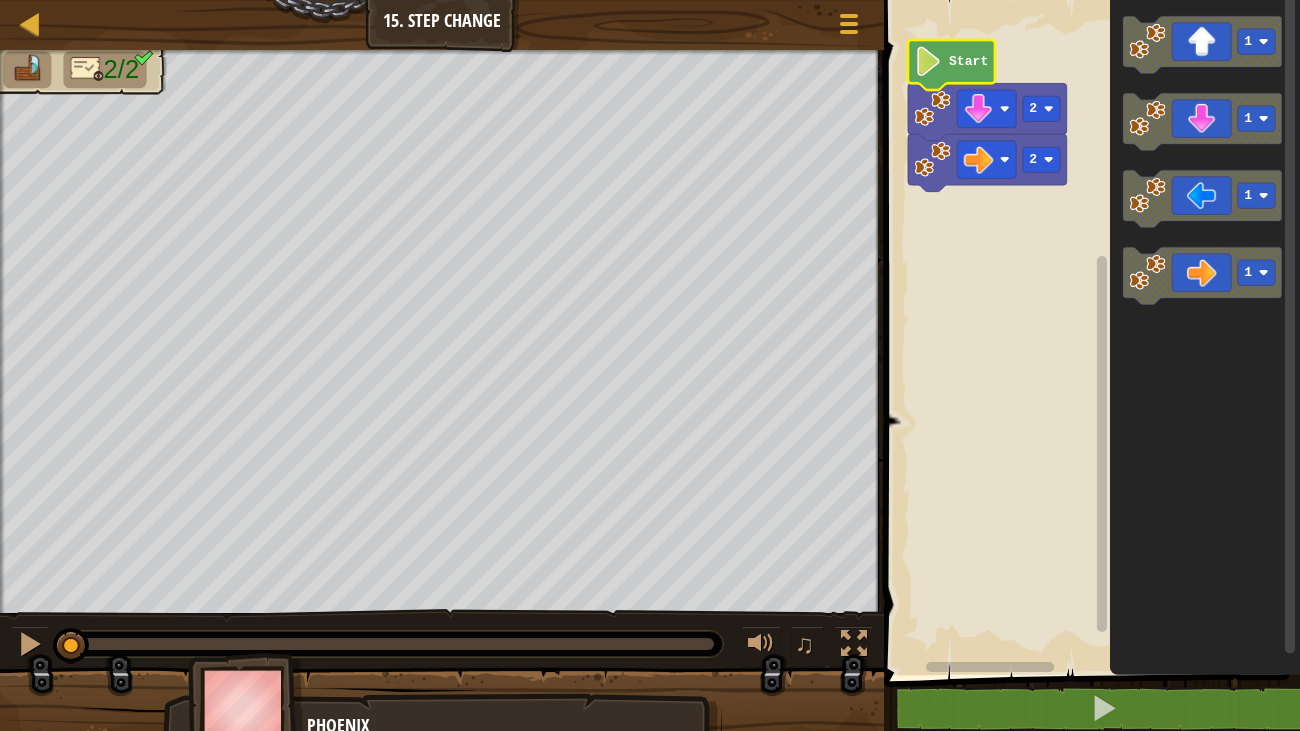 click 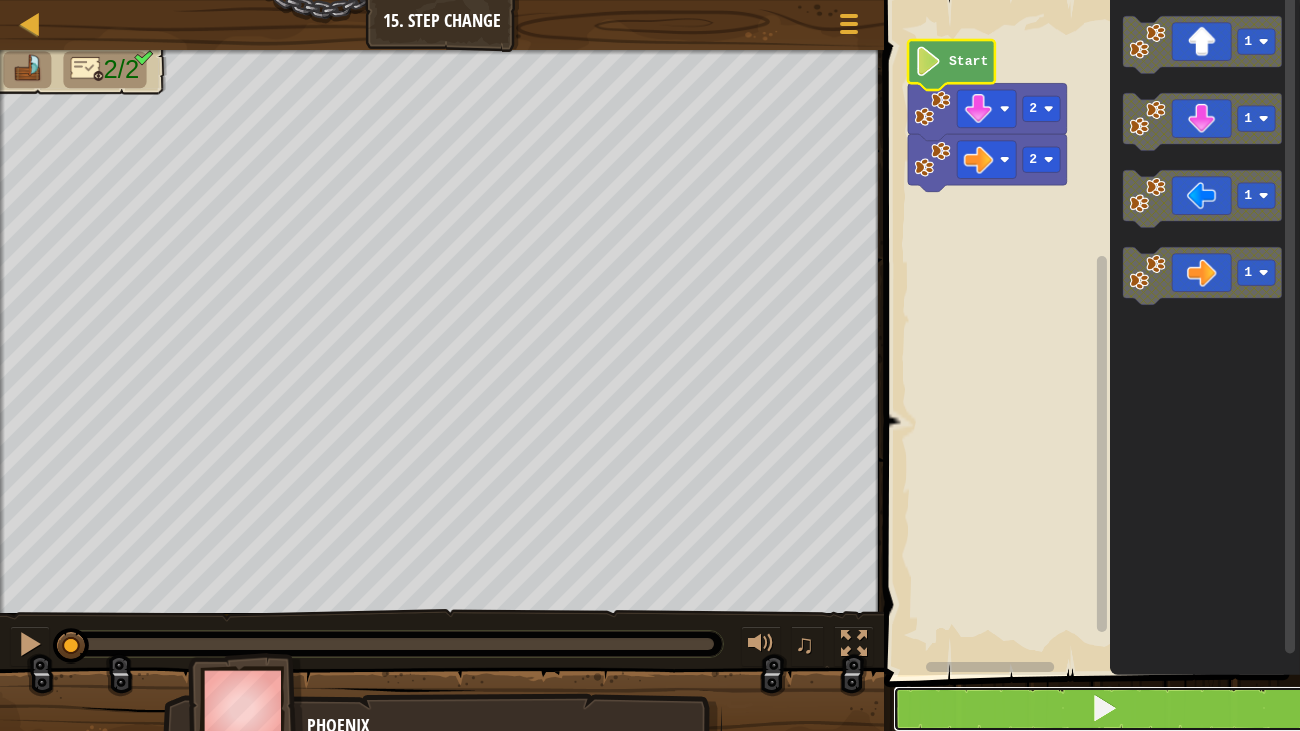 click at bounding box center (1104, 709) 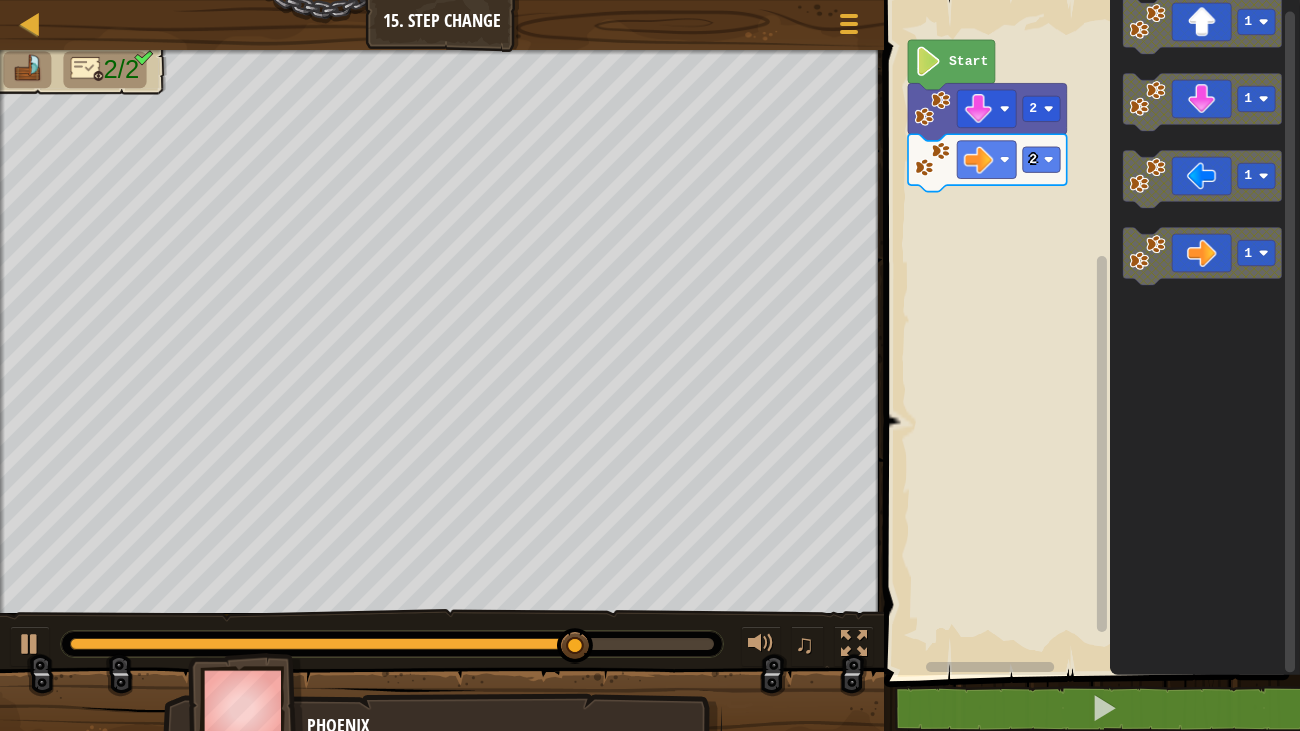 click on "Start 2 2 1 1 1 1" at bounding box center [1089, 332] 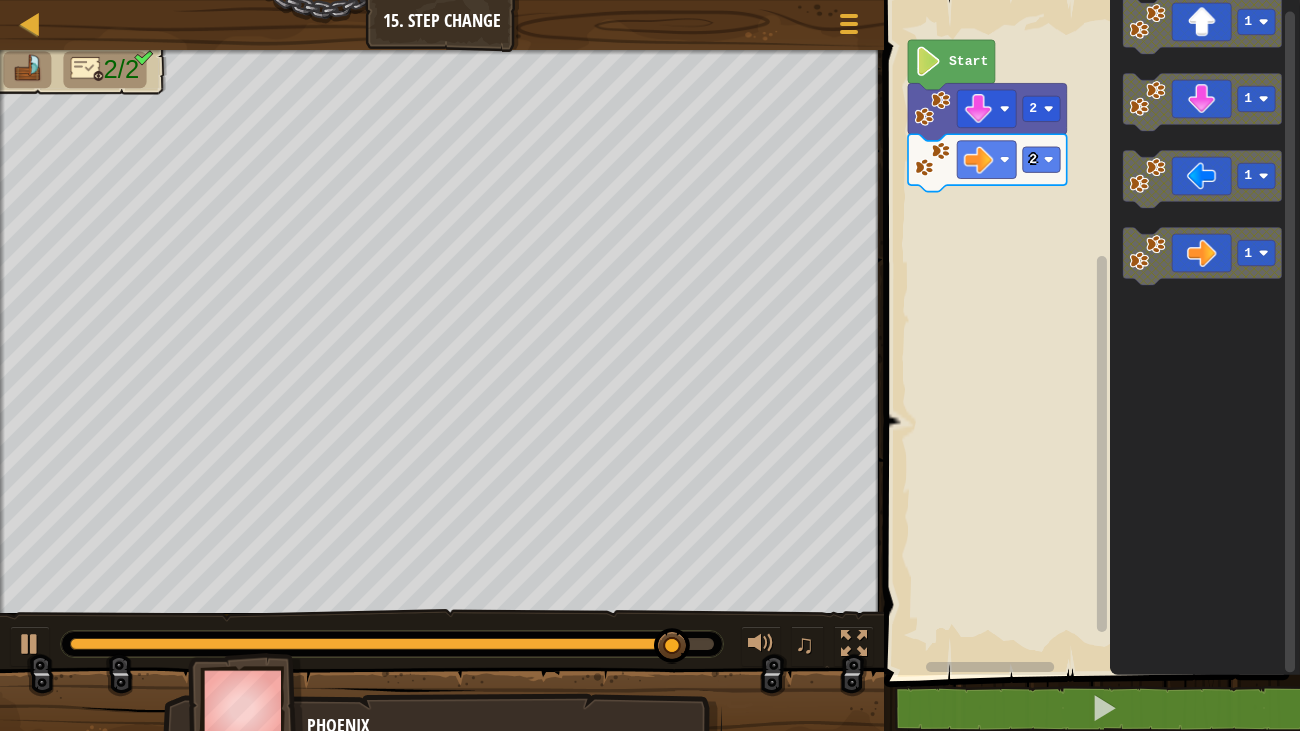click on "Start 2 2 1 1 1 1" at bounding box center (1089, 332) 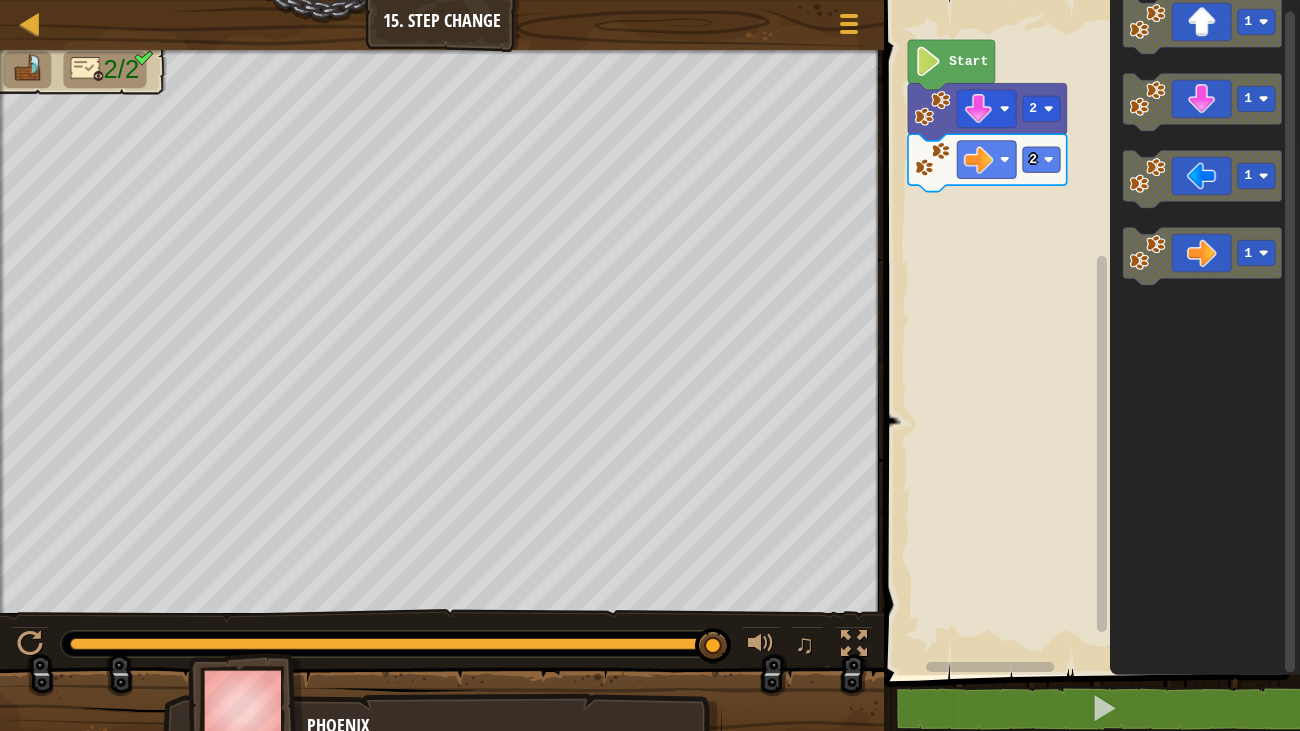 click on "Start 2 2 1 1 1 1" at bounding box center [1089, 332] 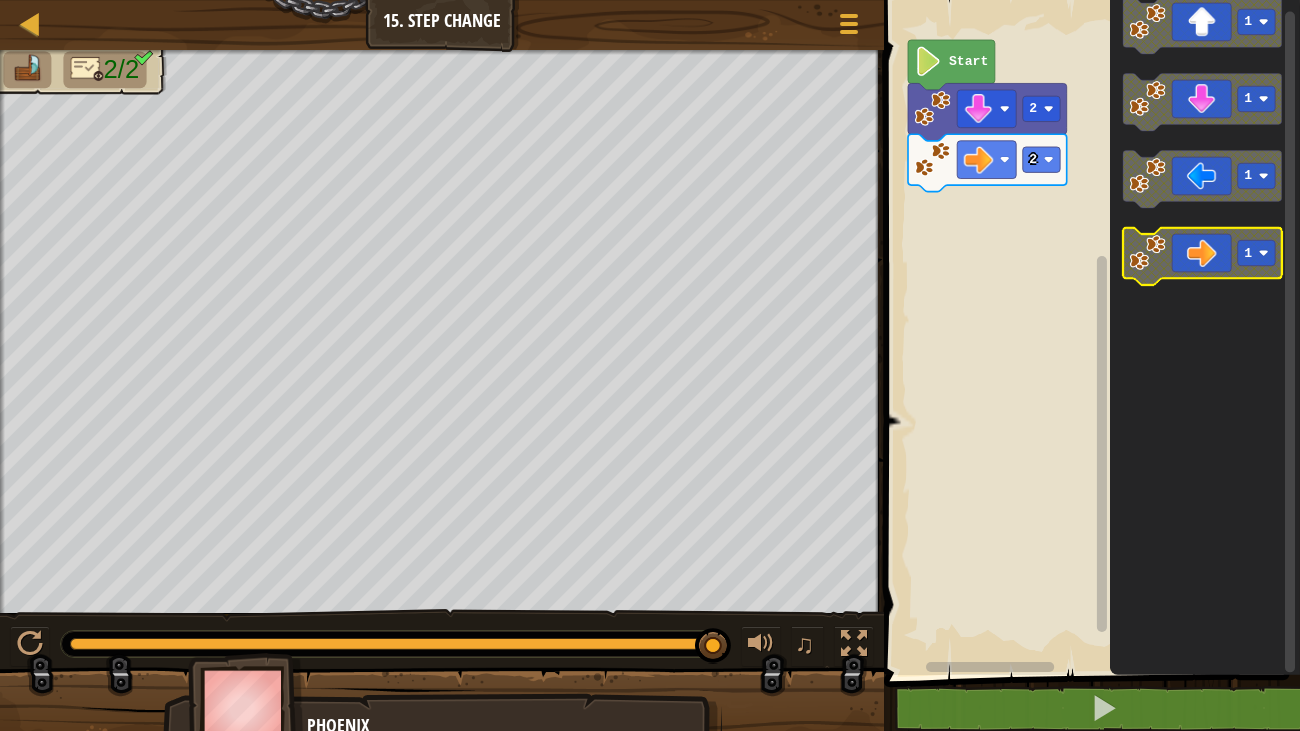 click 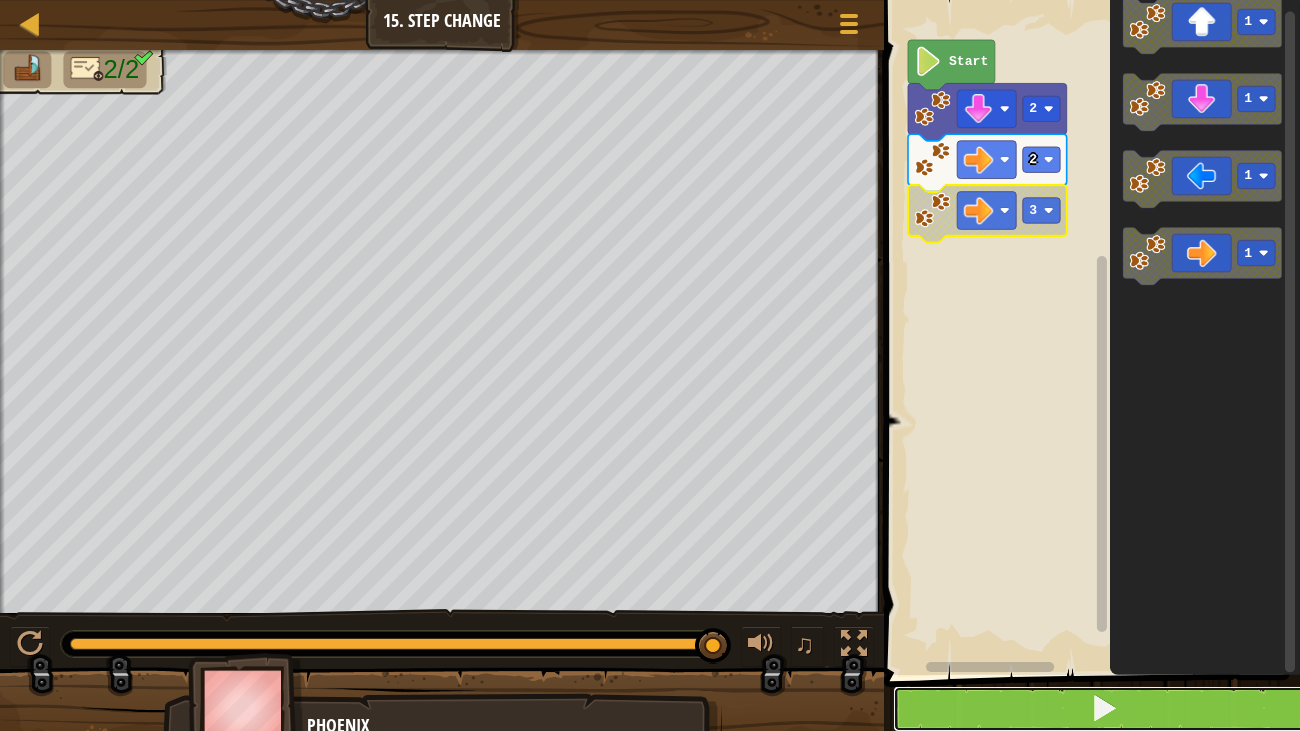 click at bounding box center (1104, 709) 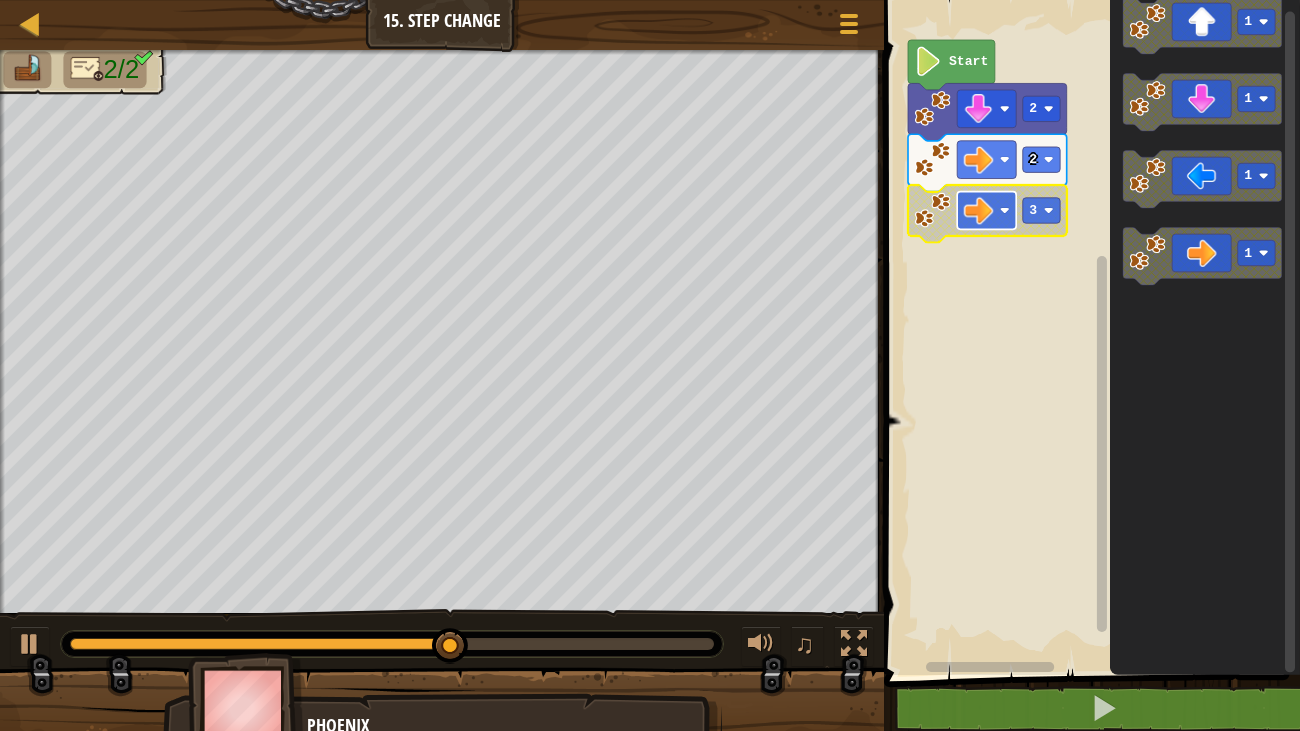 click 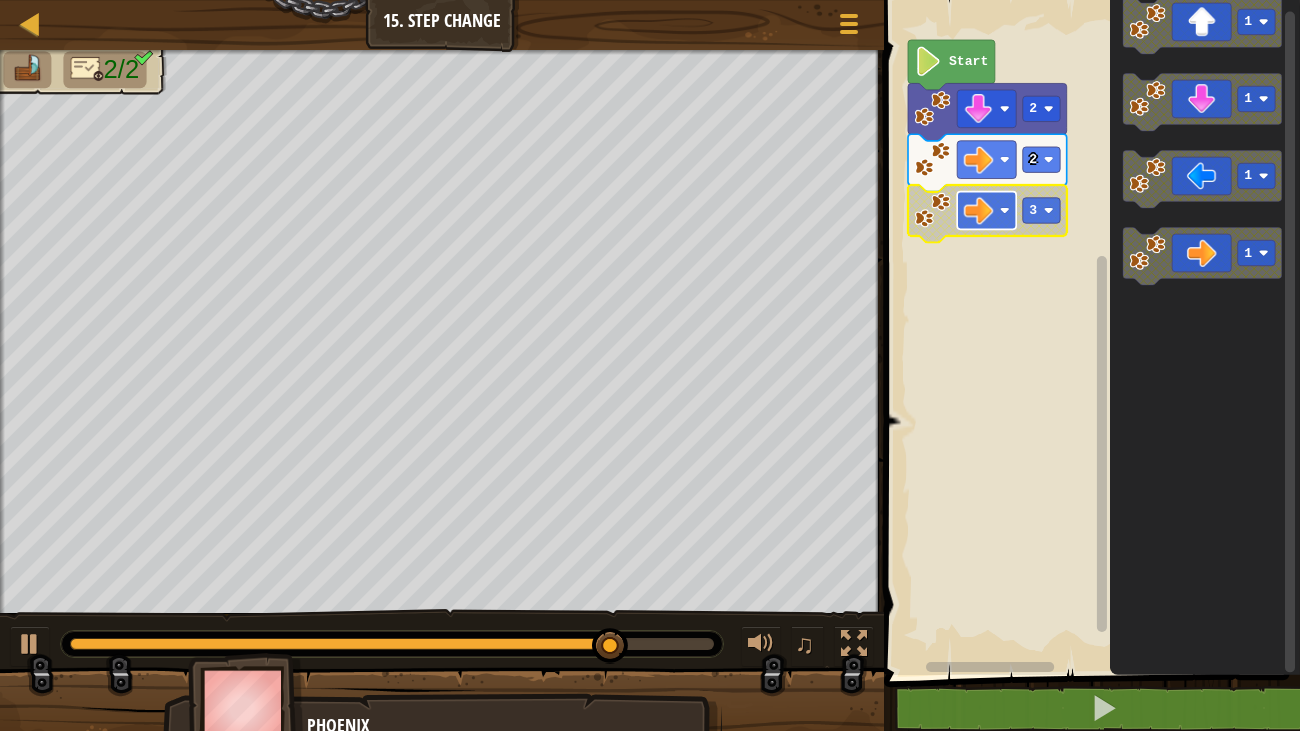 click 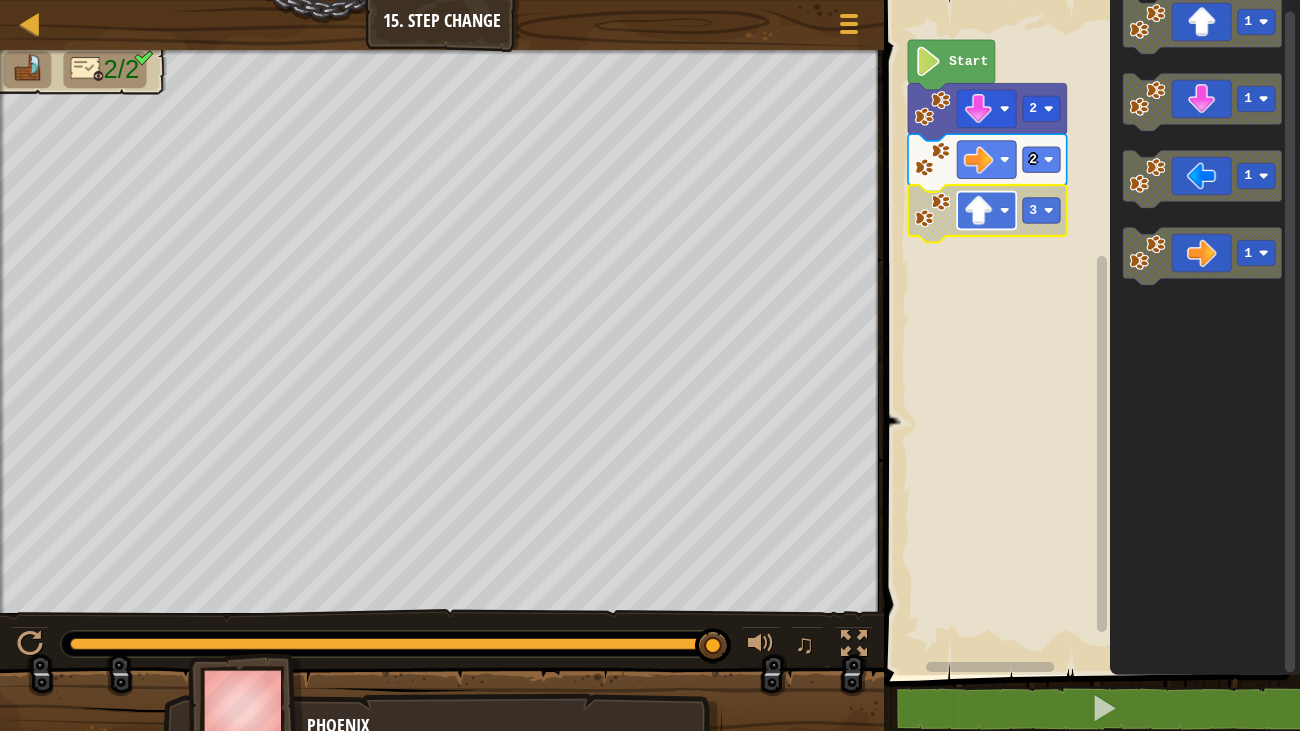 click 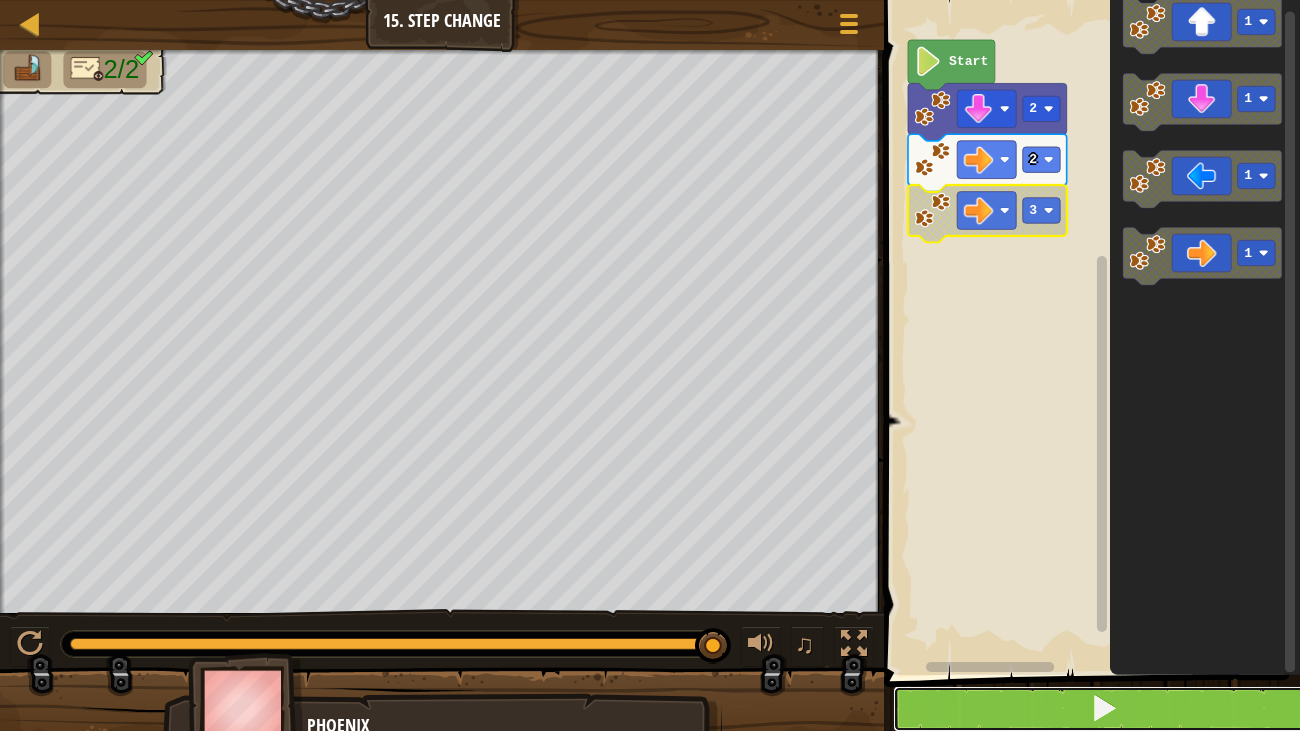 click at bounding box center (1104, 709) 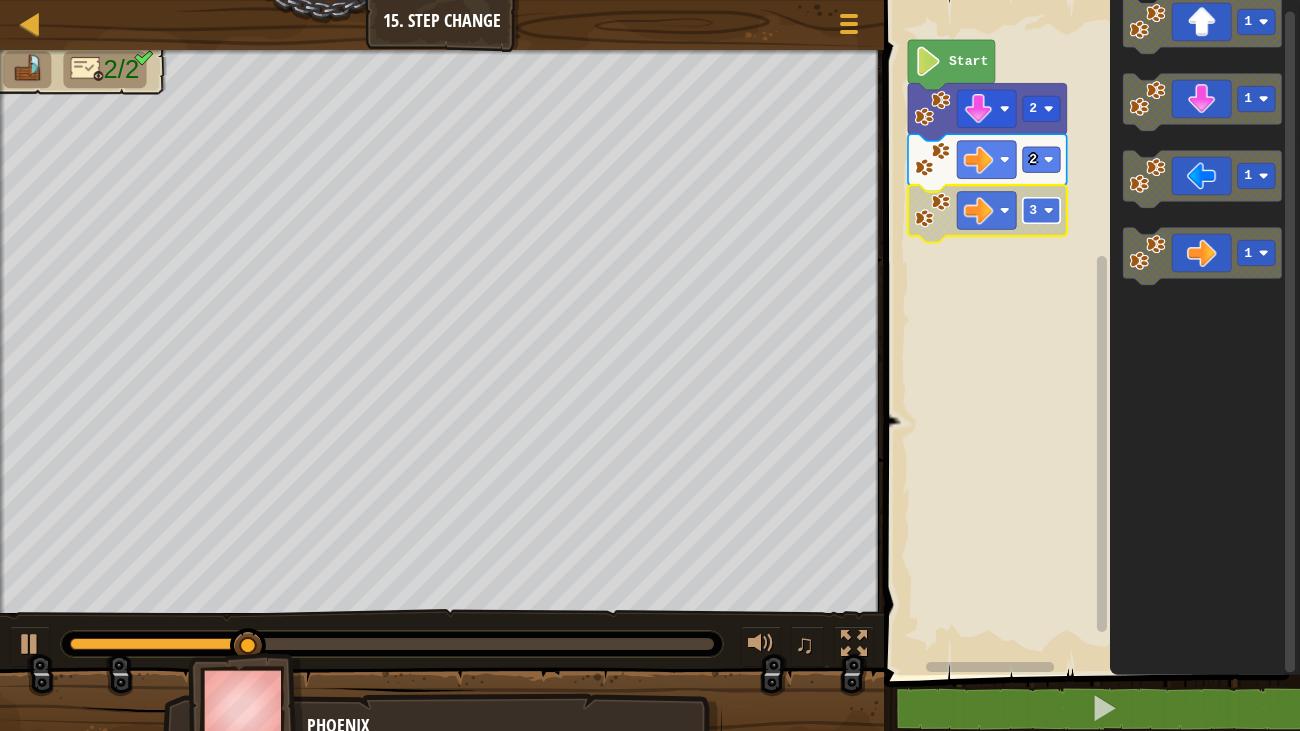 click 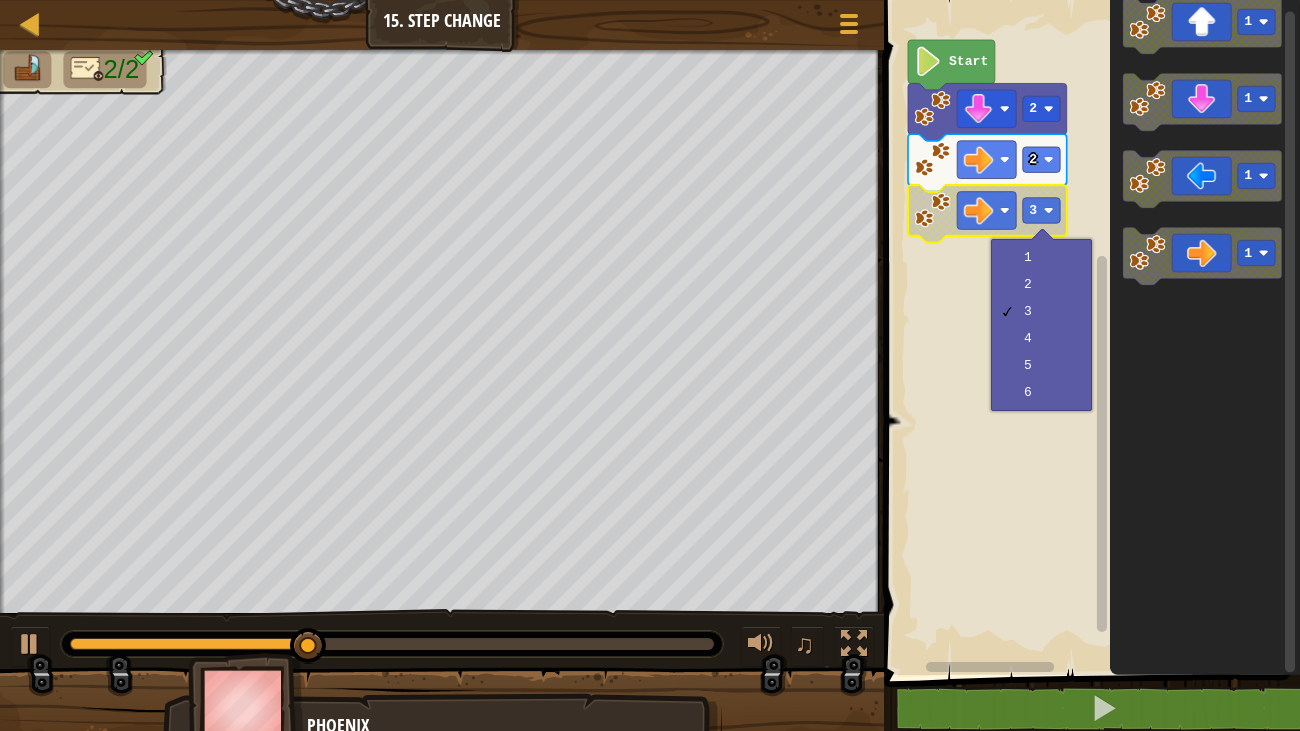 click 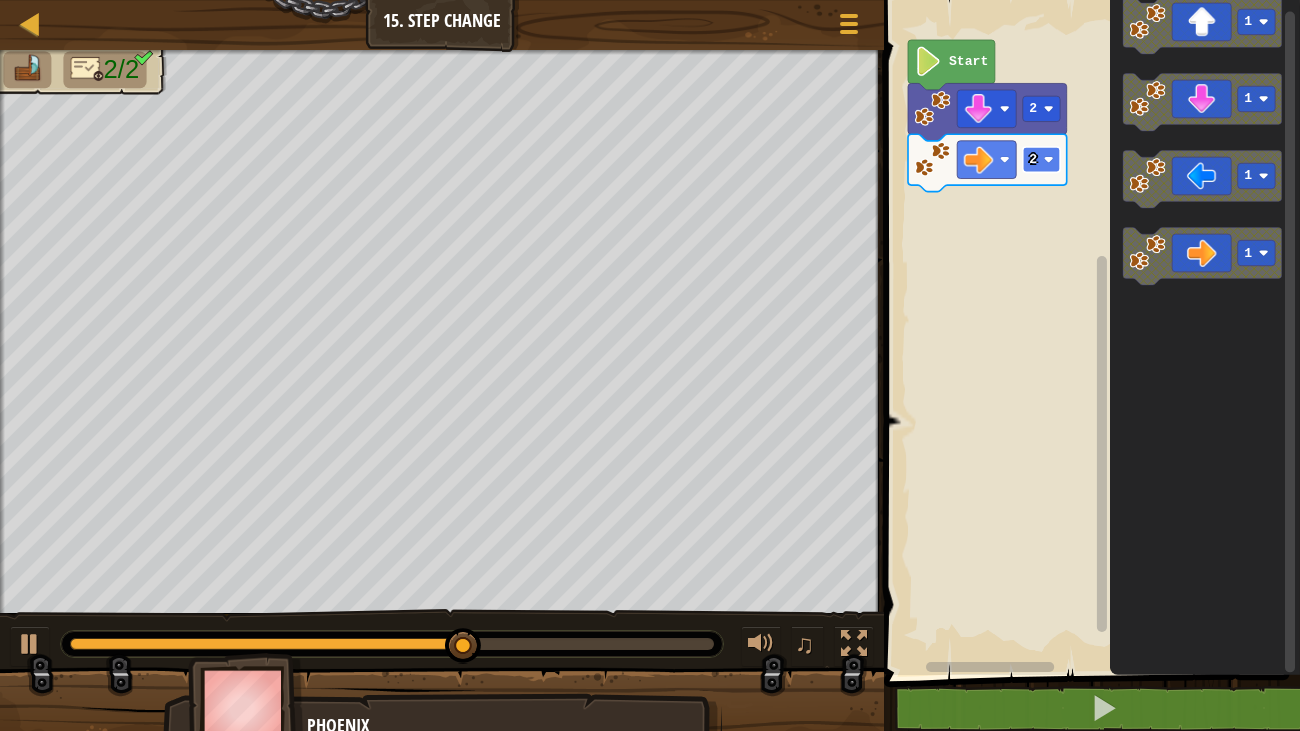 click 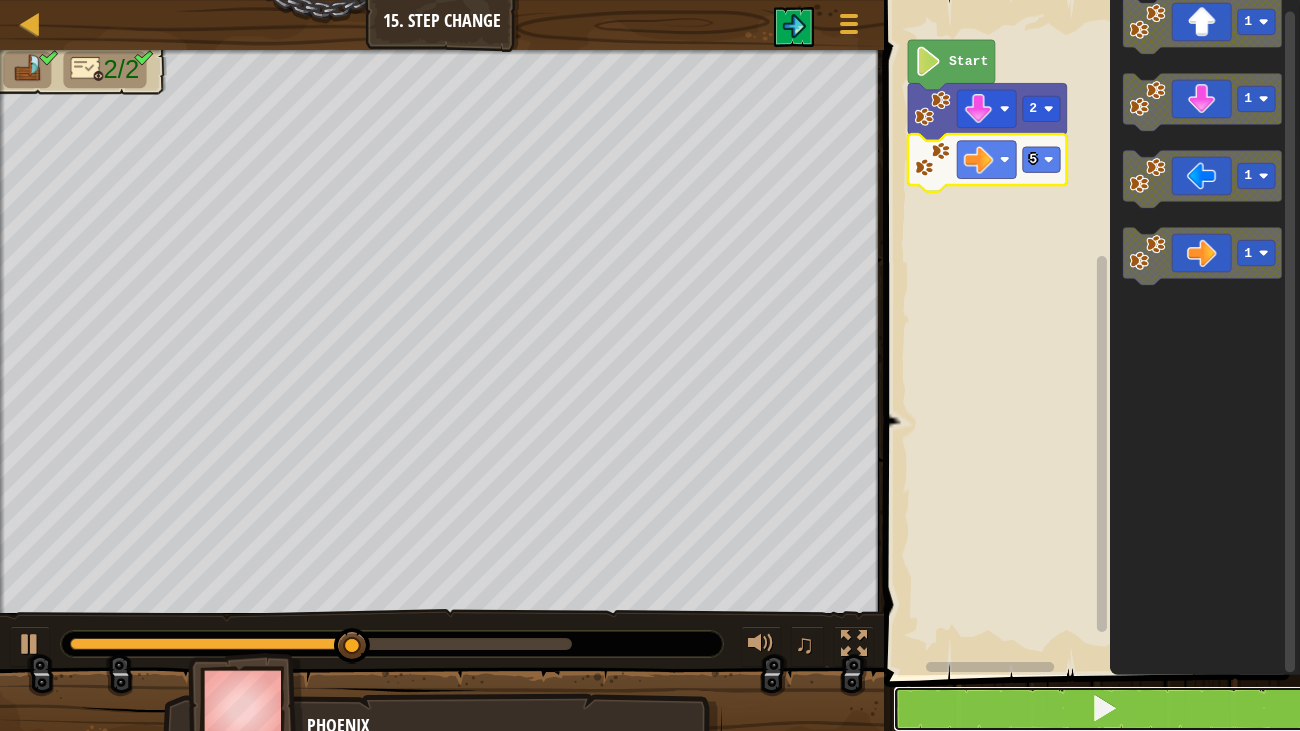 click at bounding box center (1104, 708) 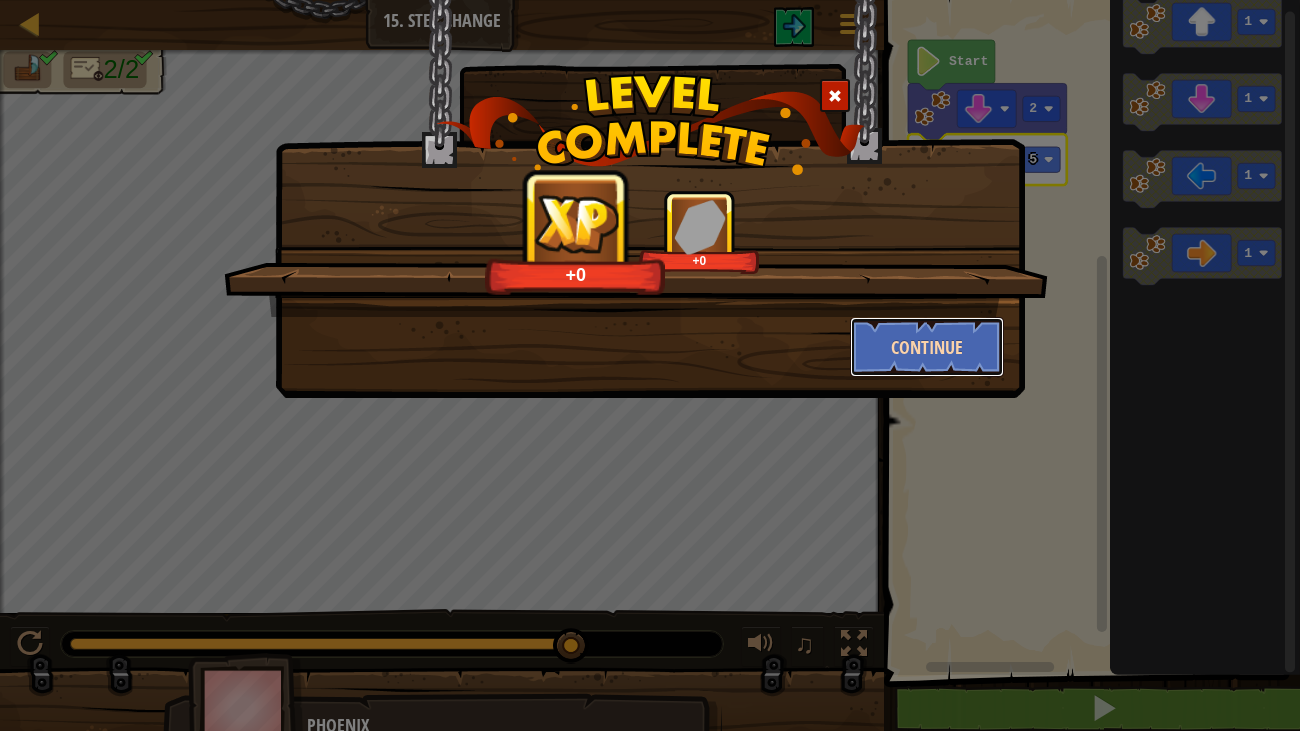 click on "Continue" at bounding box center (927, 347) 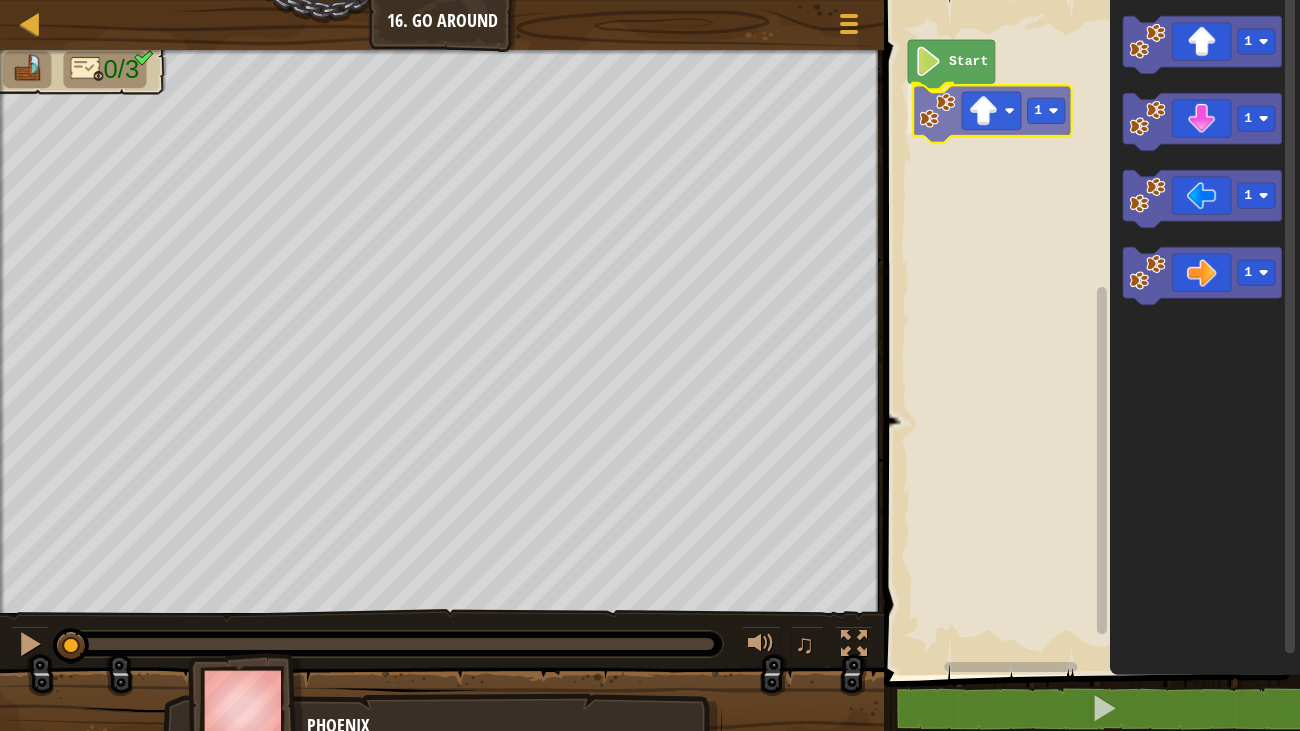 click on "Start 1 1 1 1 1 1" at bounding box center (1089, 332) 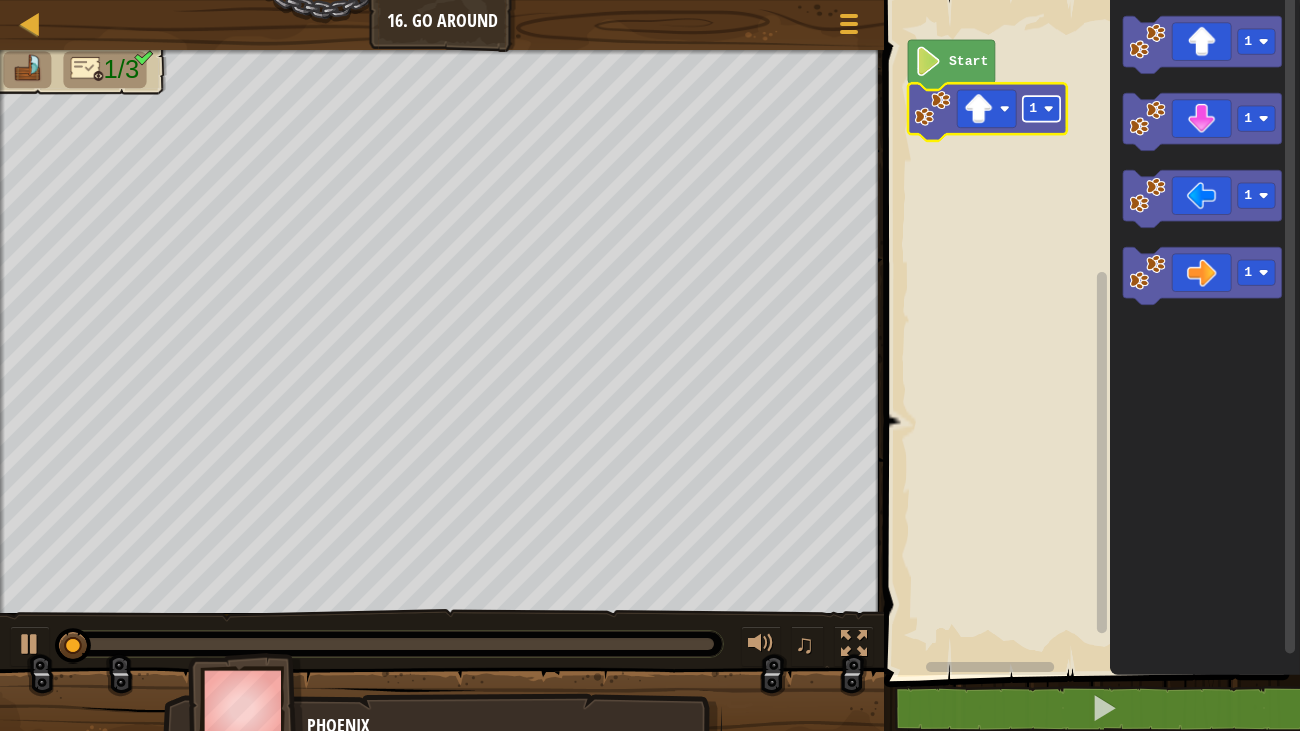 click 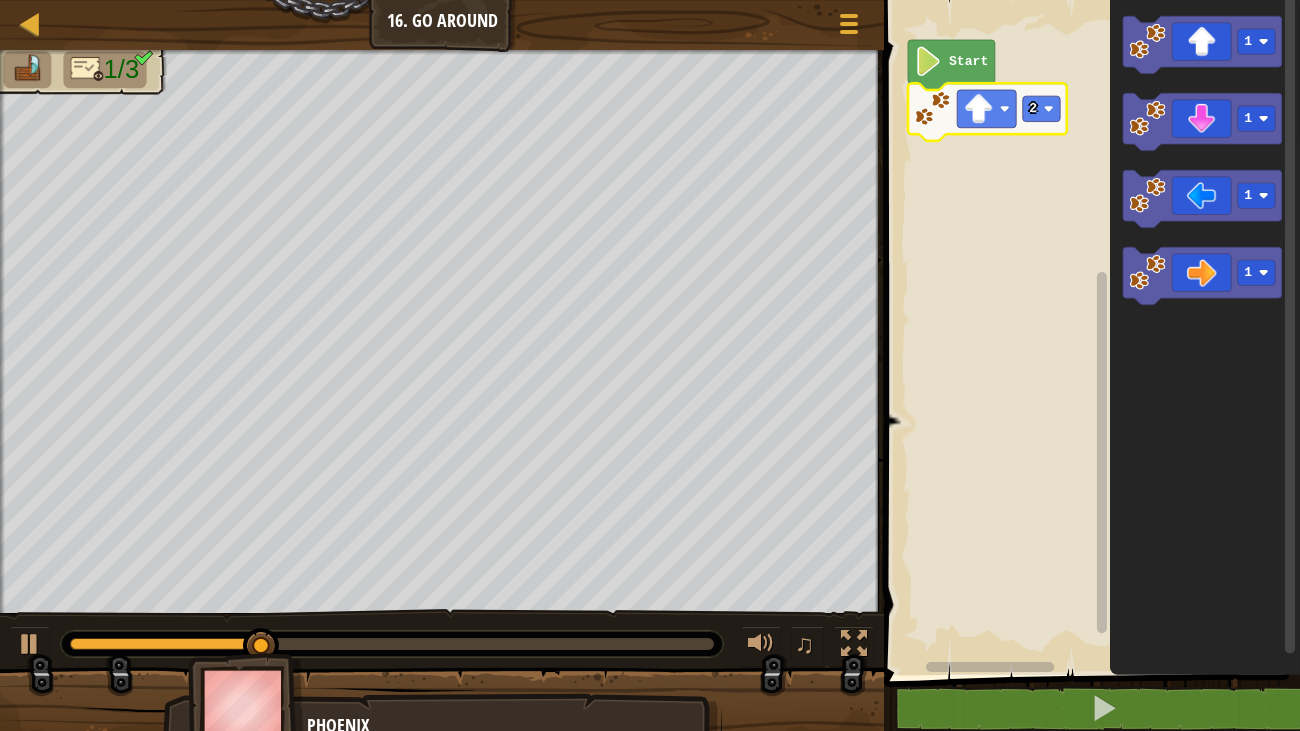click on "Map Junior [NUMBER]. Go Around Game Menu" at bounding box center (442, 25) 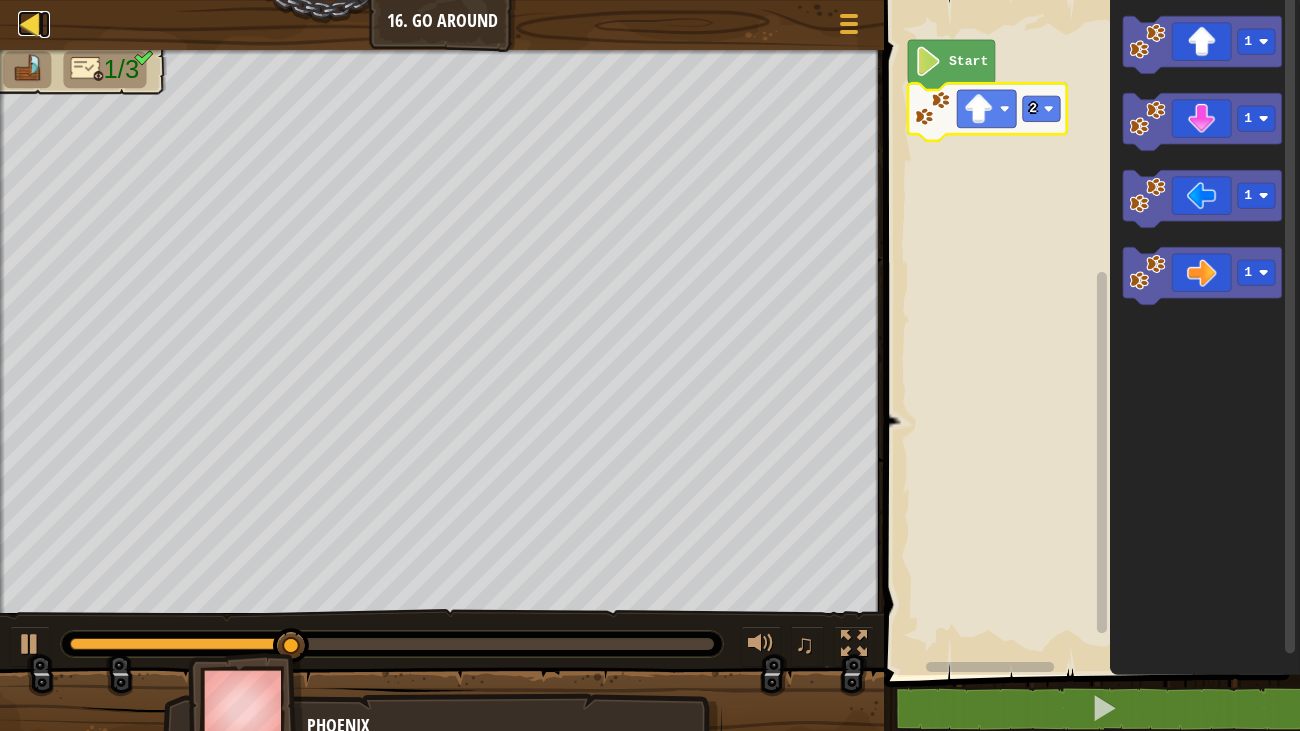 click at bounding box center [30, 23] 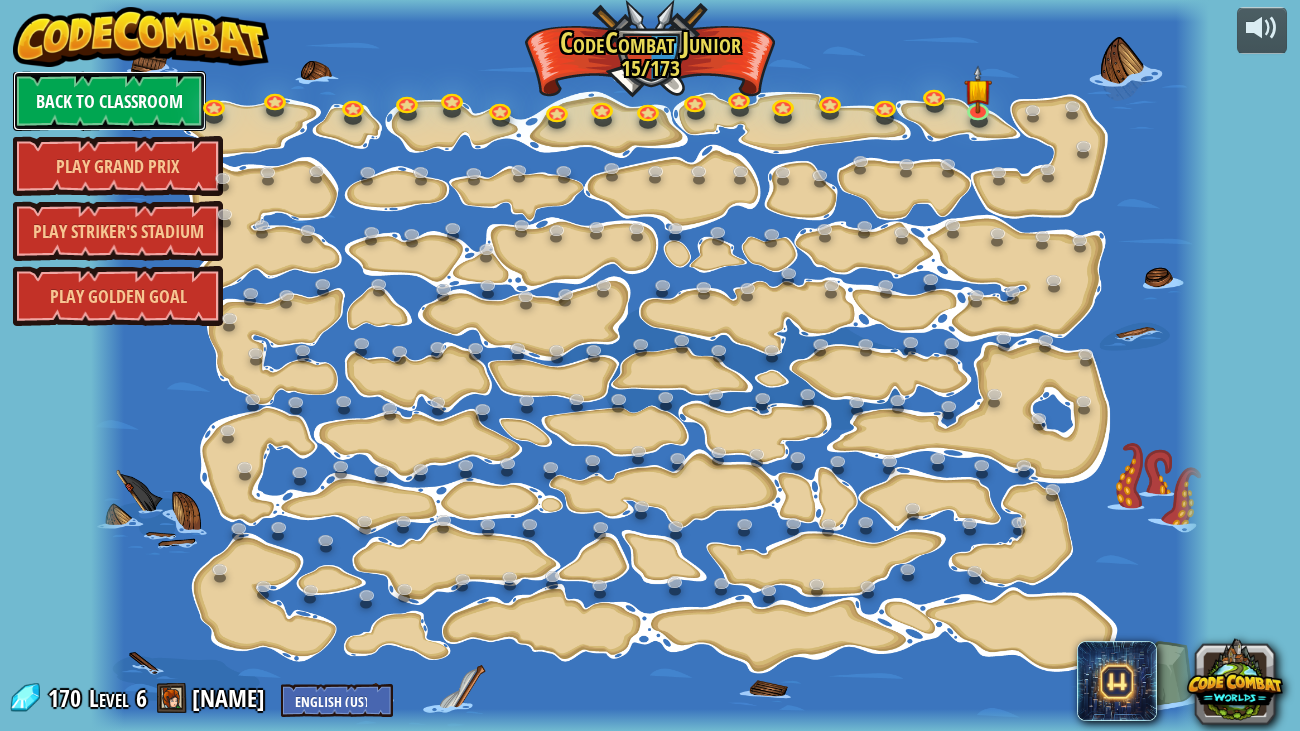 click on "Back to Classroom" at bounding box center (109, 101) 